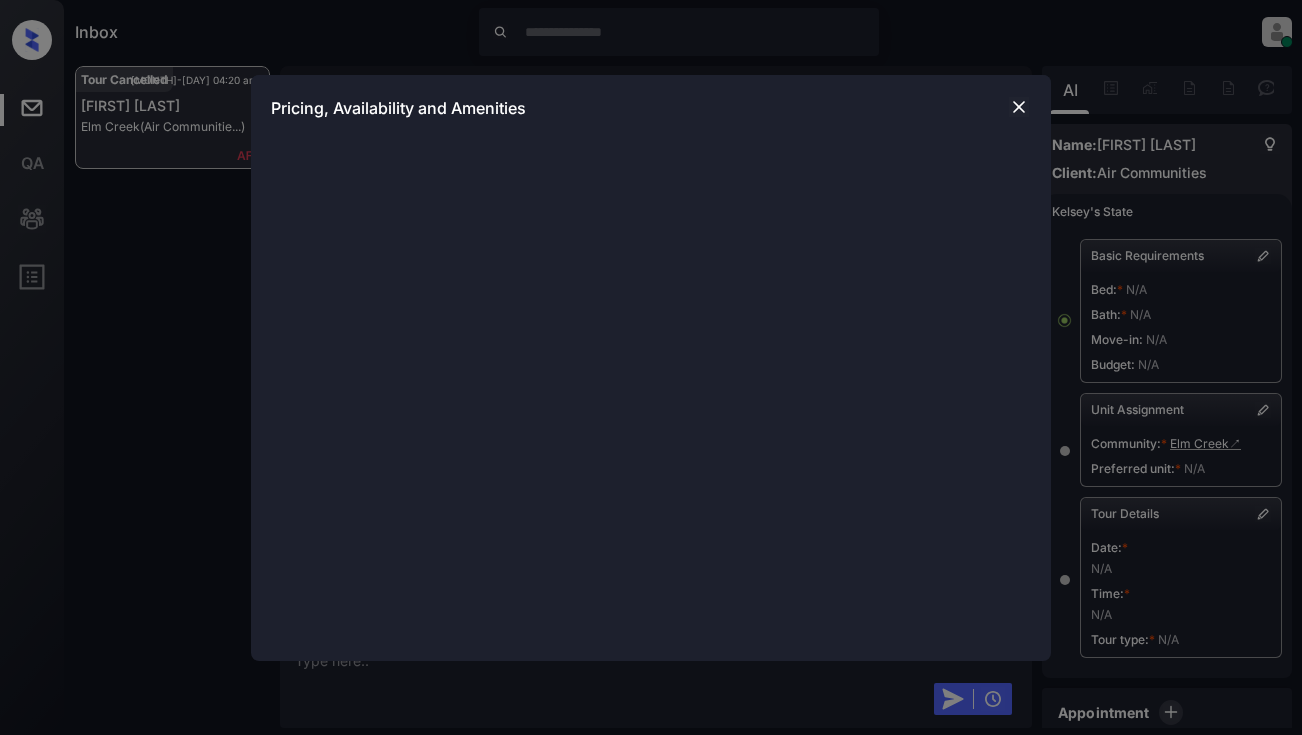 scroll, scrollTop: 0, scrollLeft: 0, axis: both 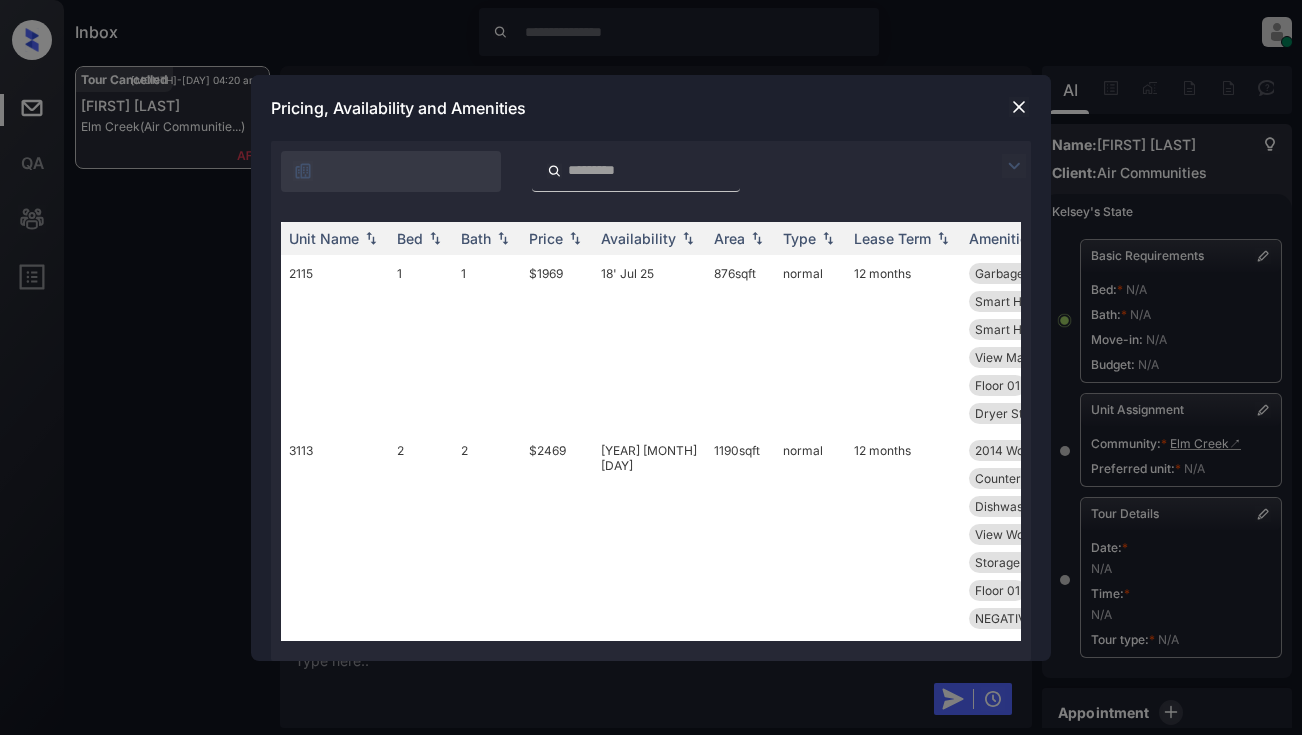 click at bounding box center [1014, 166] 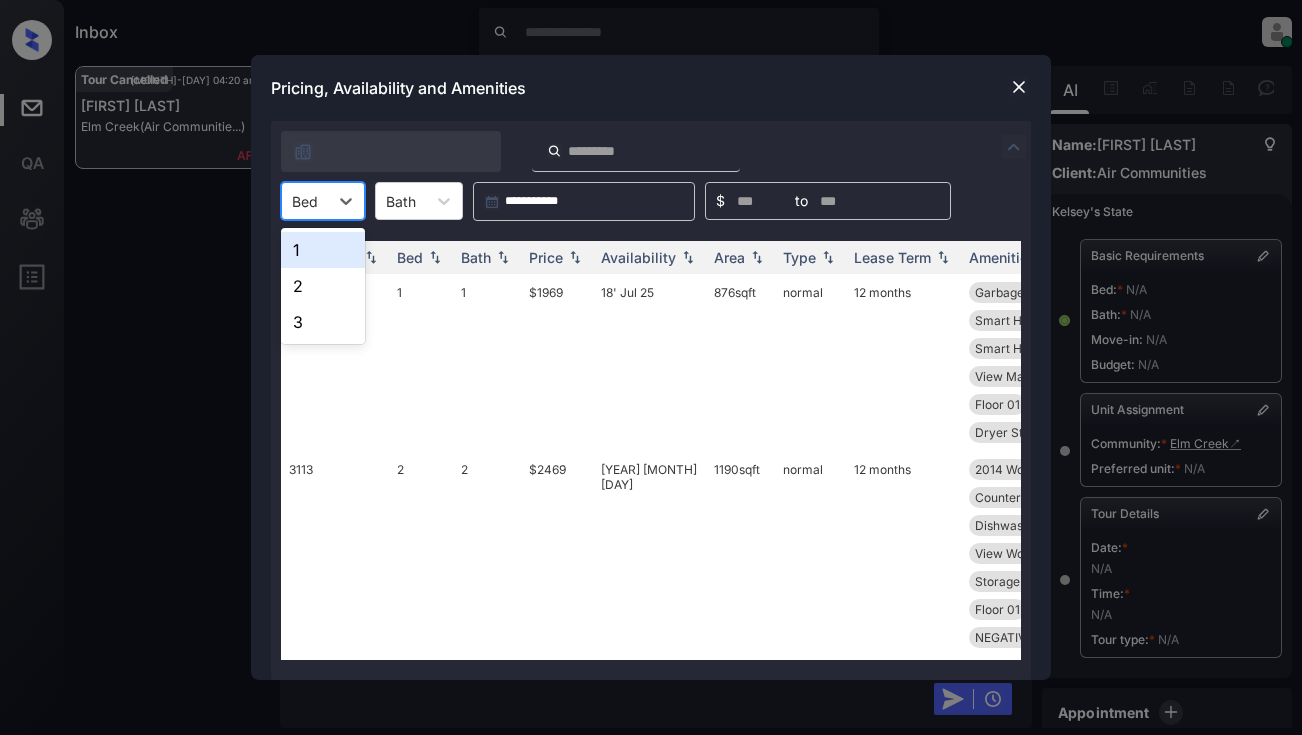 click at bounding box center (294, 201) 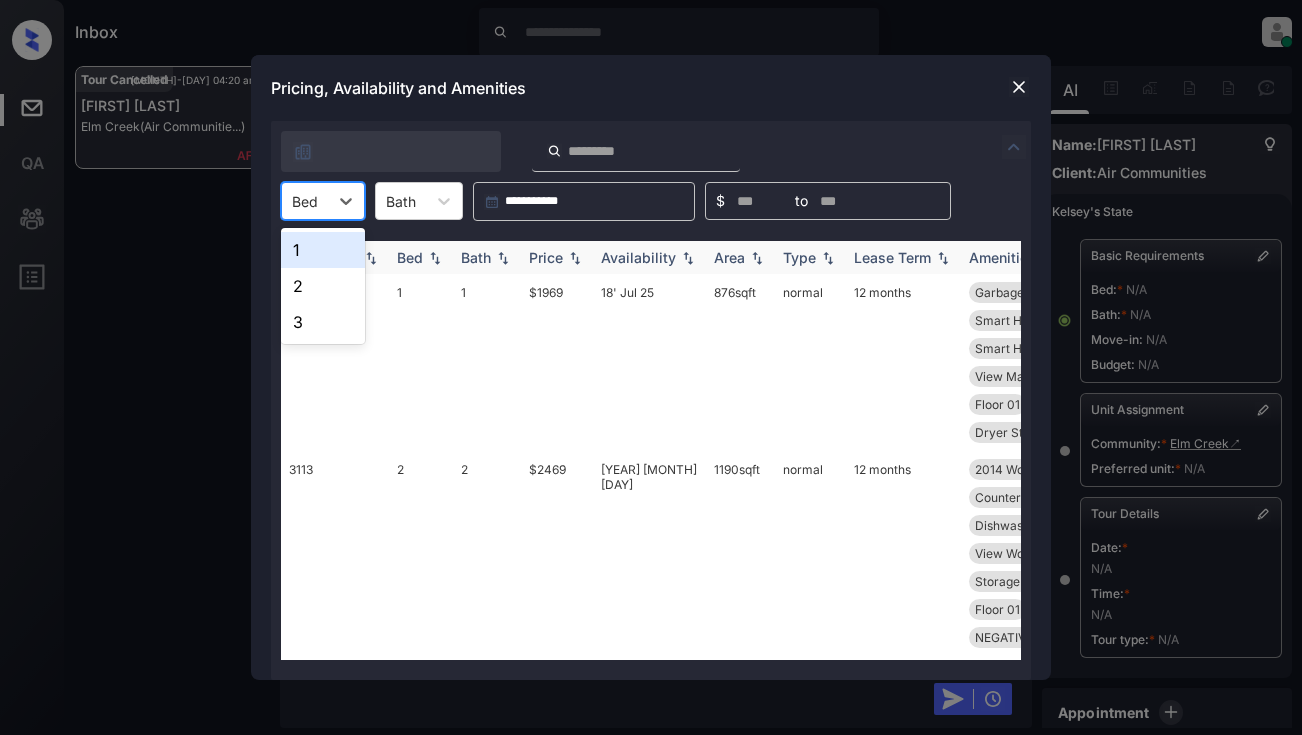click on "1" at bounding box center [323, 250] 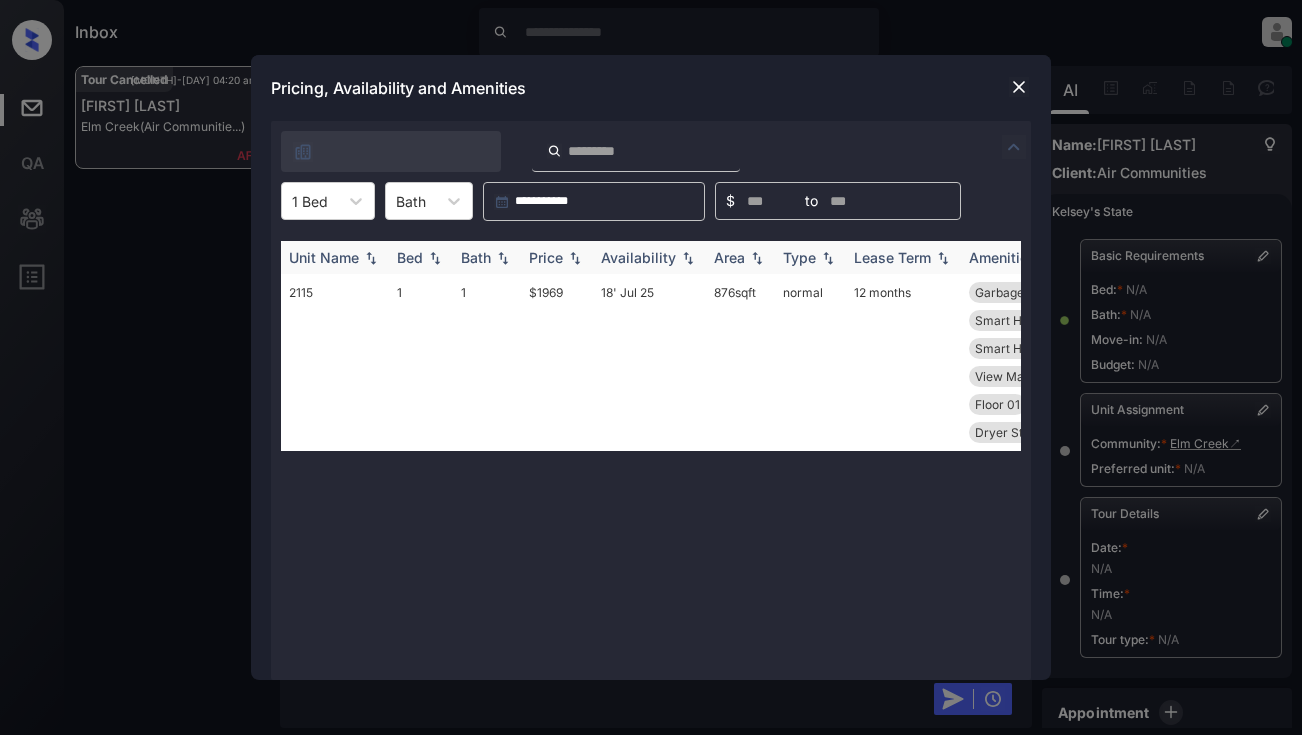 click on "Price" at bounding box center (546, 257) 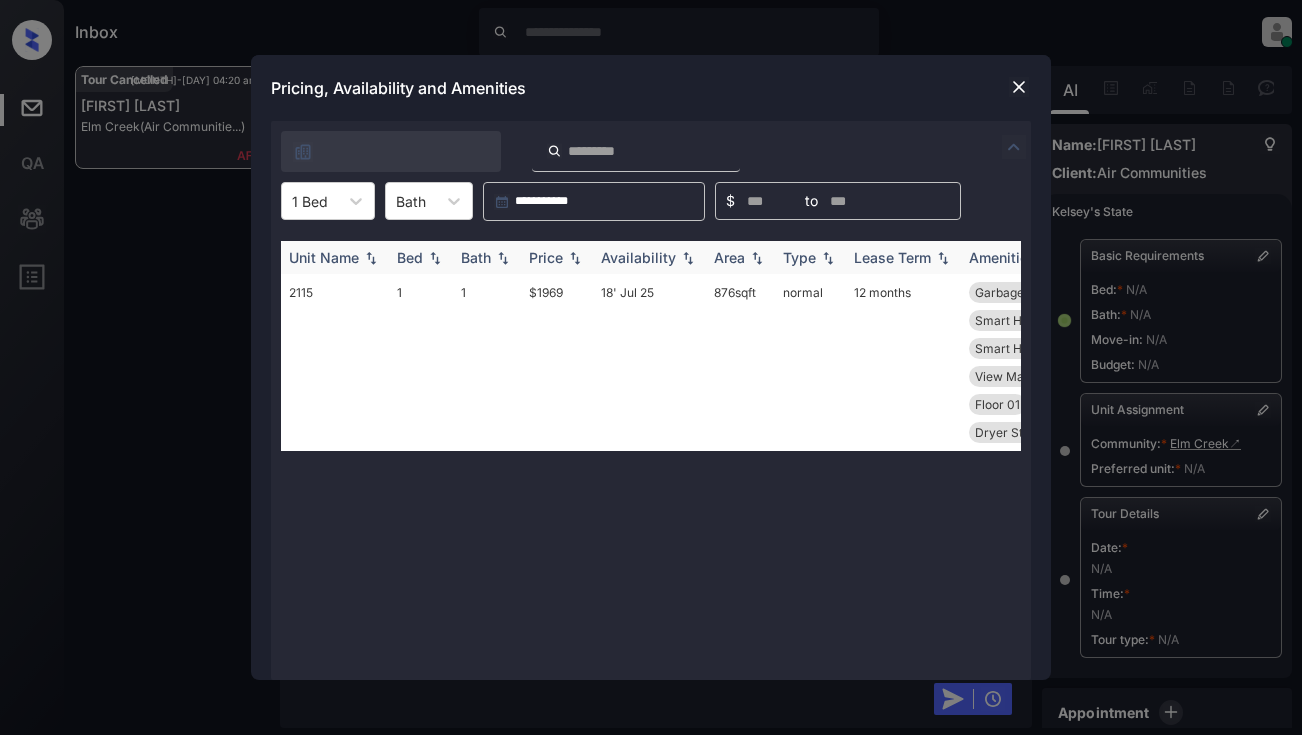 click on "Price" at bounding box center [546, 257] 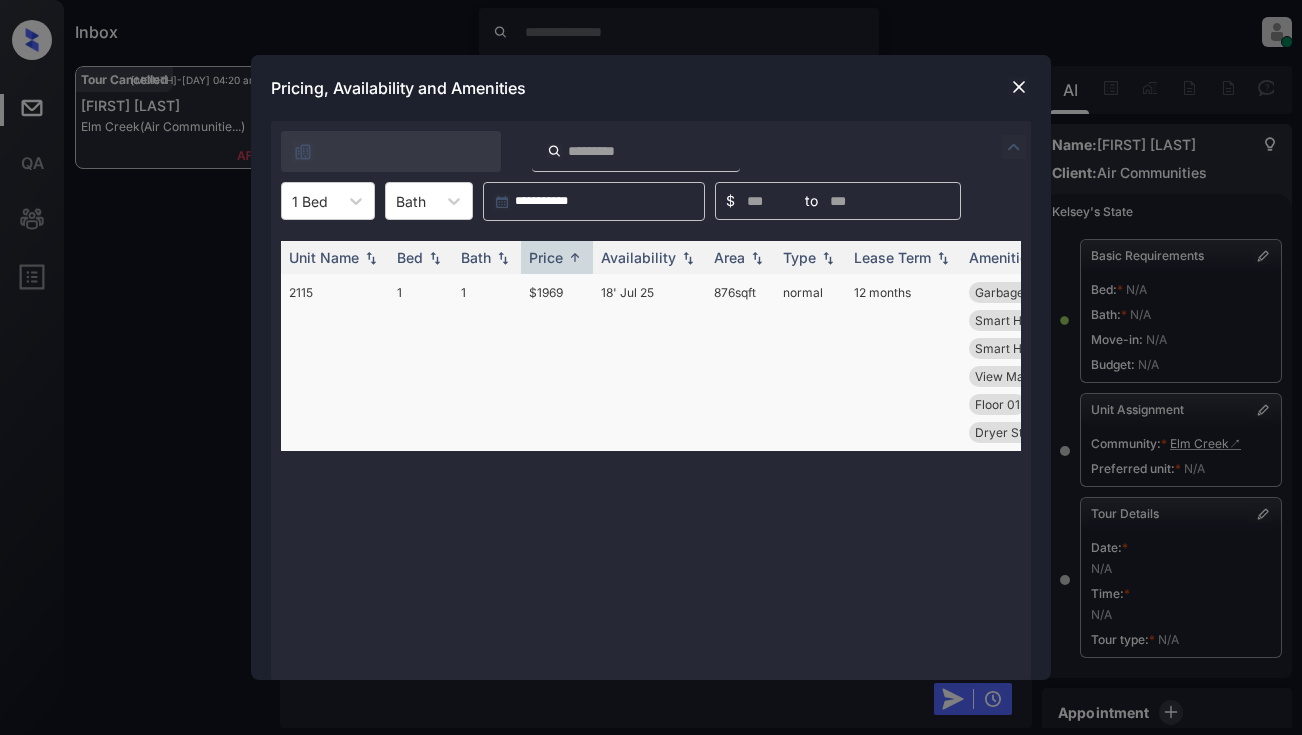 click on "$1969" at bounding box center (557, 362) 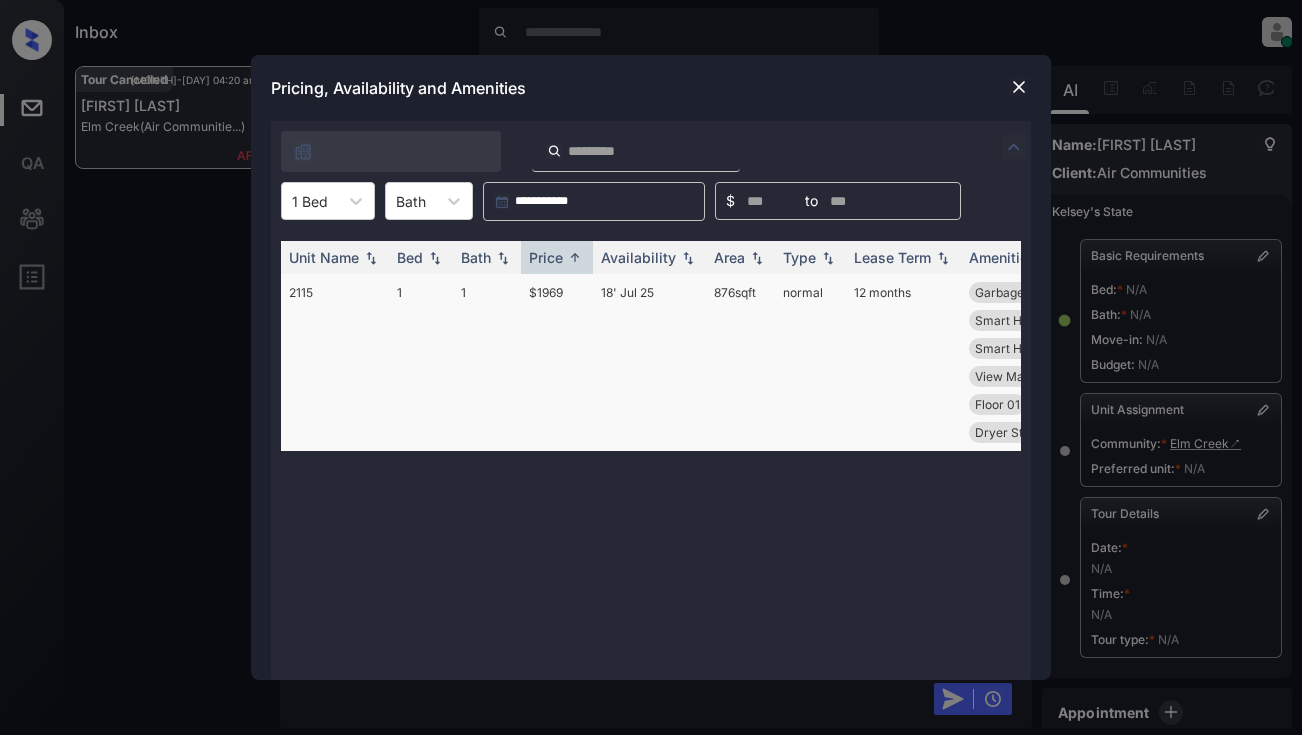 click on "$1969" at bounding box center (557, 362) 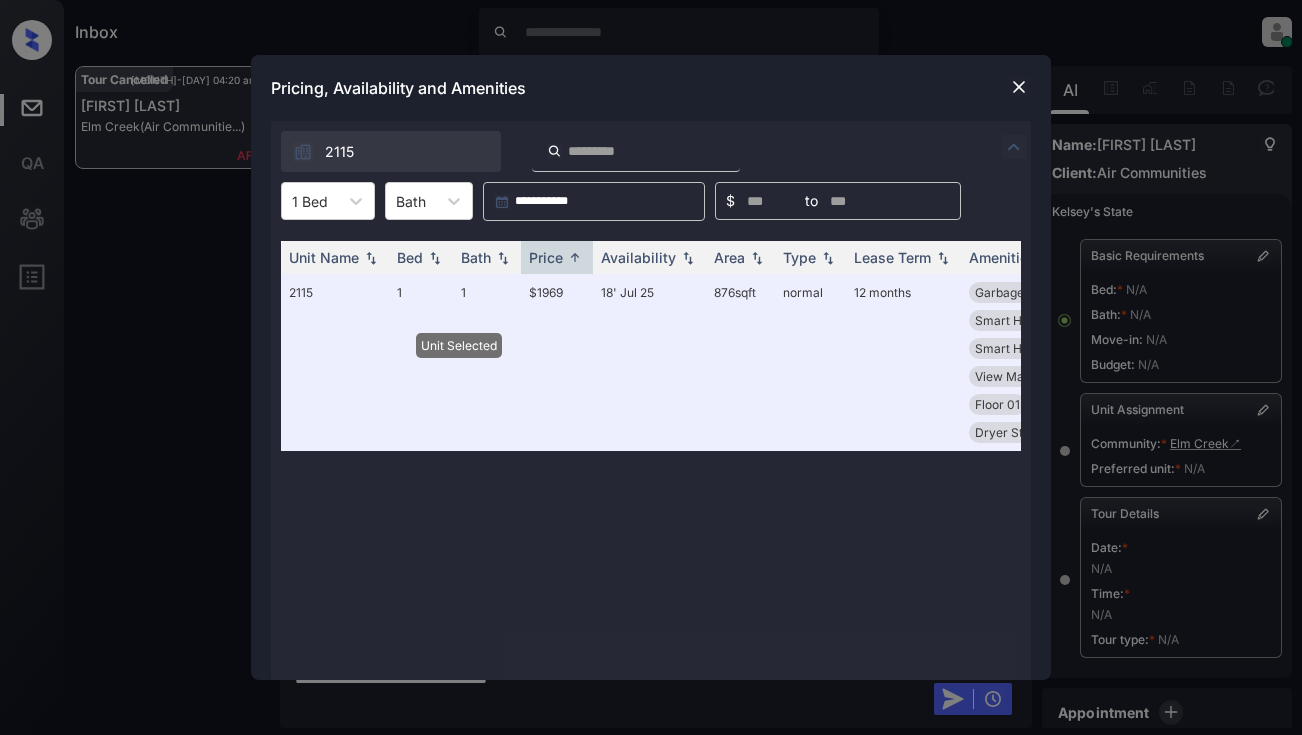 click at bounding box center [1019, 87] 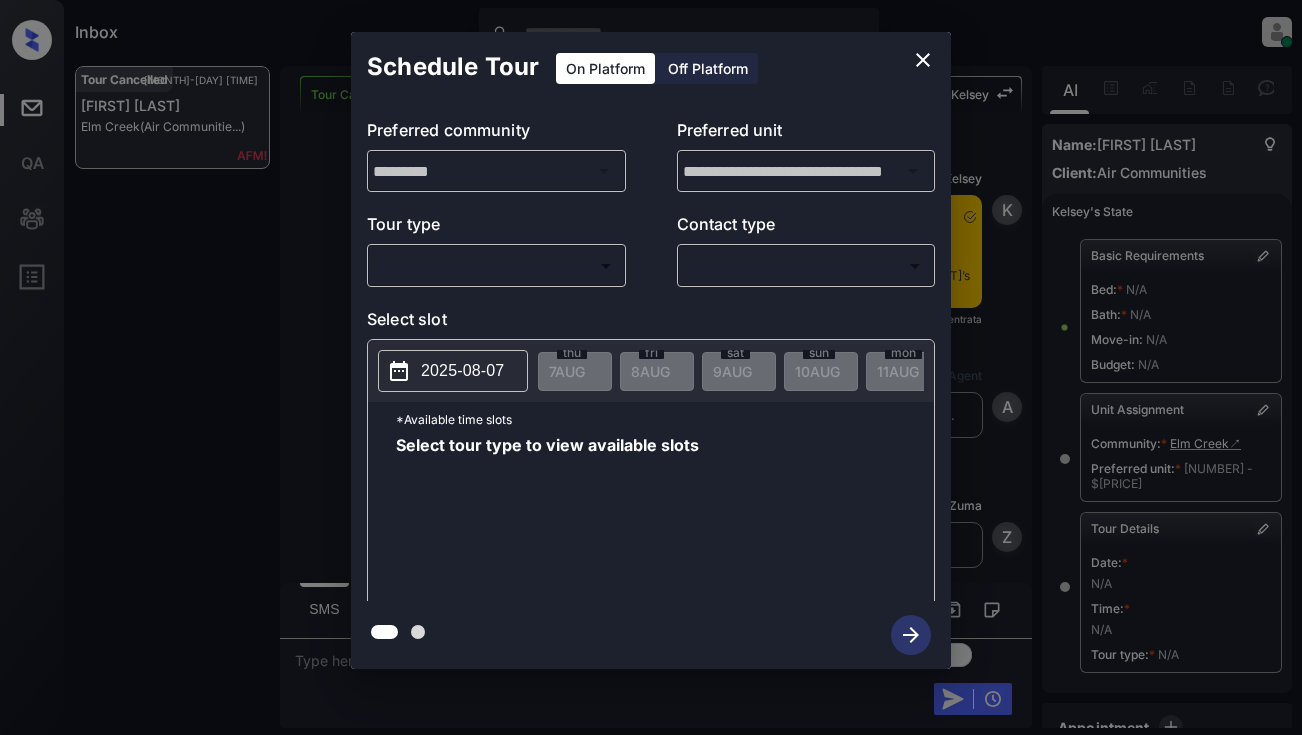 scroll, scrollTop: 0, scrollLeft: 0, axis: both 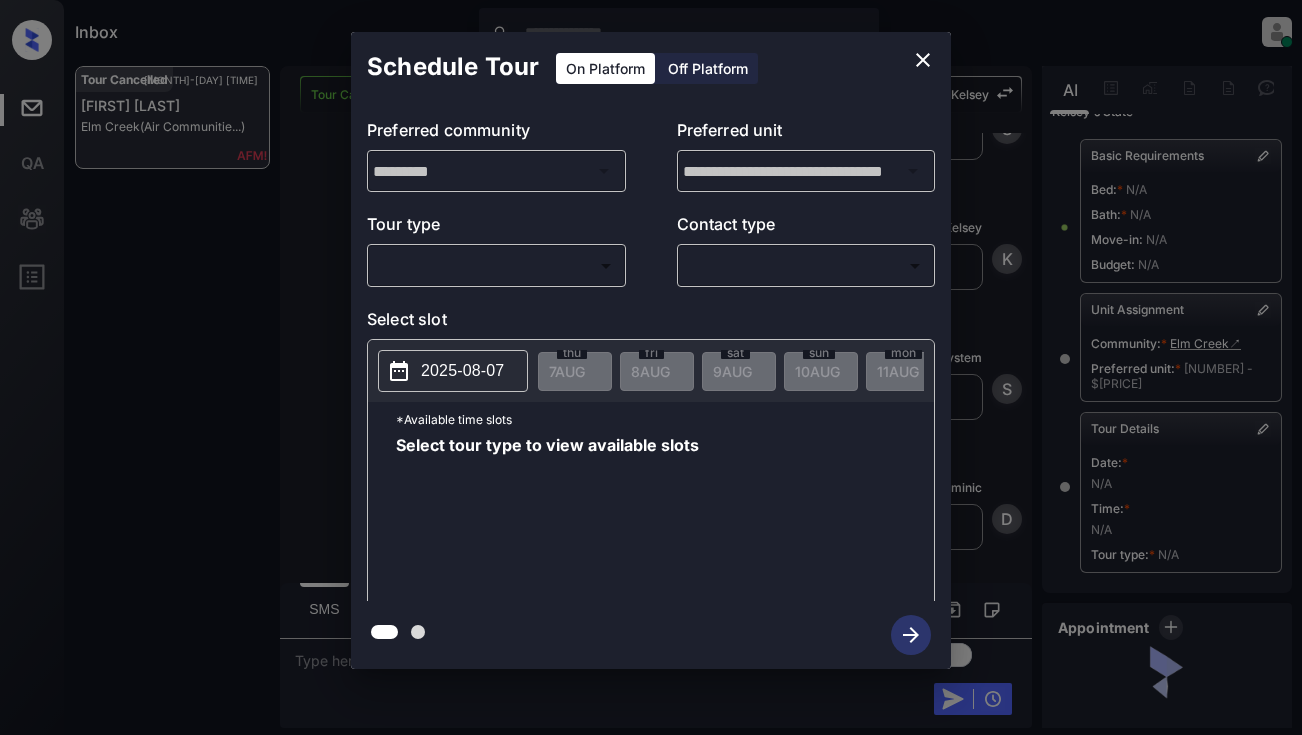 click on "Inbox Dominic Ceralde Online Set yourself   offline Set yourself   on break Profile Switch to  light  mode Sign out Tour Cancelled Aug-07 04:20 am   Felisha Mccray Elm Creek  (Air Communitie...) Tour Cancelled Lost Lead Sentiment: Angry Upon sliding the acknowledgement:  Lead will move to lost stage. * ​ SMS and call option will be set to opt out. AFM will be turned off for the lead. Kelsey New Message Kelsey Notes Note: <a href="https://conversation.getzuma.com/683e66904602e7e83fca010b">https://conversation.getzuma.com/683e66904602e7e83fca010b</a> - Paste this link into your browser to view Kelsey’s conversation with the prospect Jun 02, 2025 08:05 pm  Sync'd w  entrata K New Message Agent Lead created via zuma-chatbot in Inbound stage. Jun 02, 2025 08:05 pm A New Message Zuma Lead transferred to leasing agent: kelsey Jun 02, 2025 08:05 pm Z New Message Kelsey Due to the activation of disableLeadTransfer feature flag, Kelsey will no longer transfer ownership of this CRM guest card Jun 02, 2025 08:05 pm K" at bounding box center (651, 367) 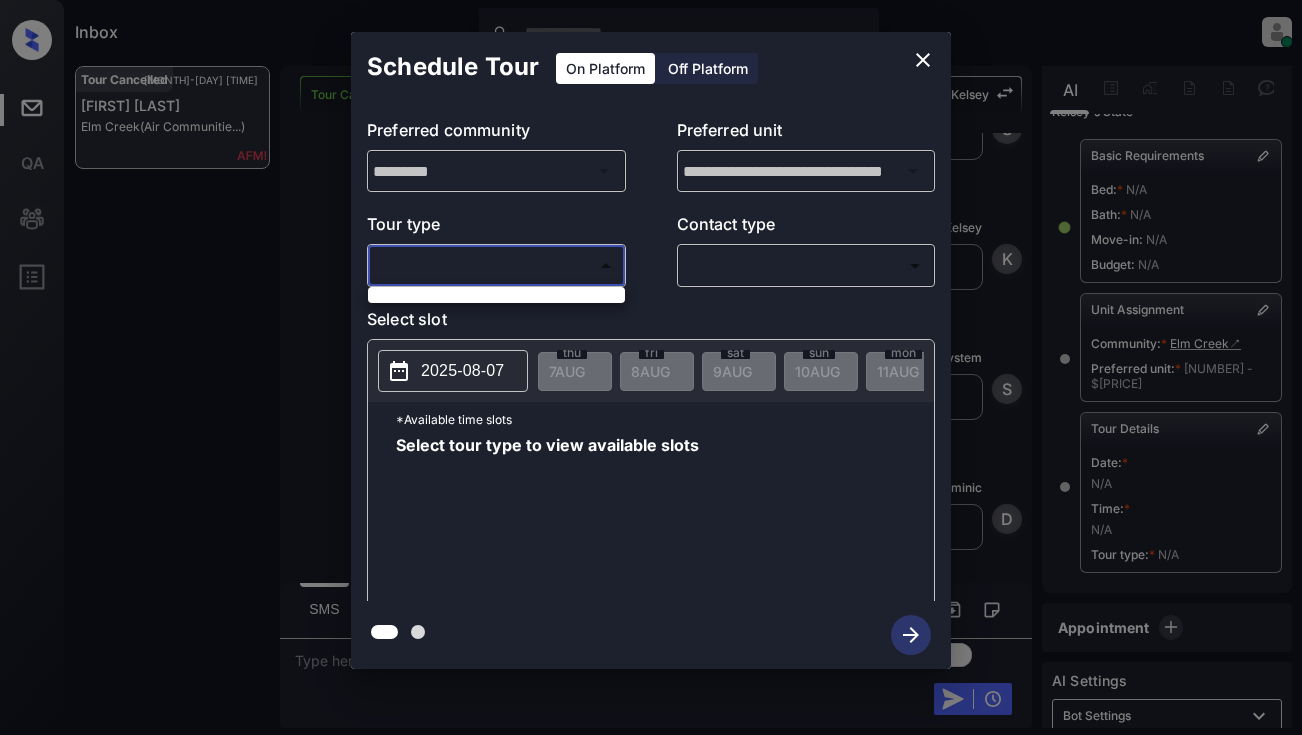 click at bounding box center (651, 367) 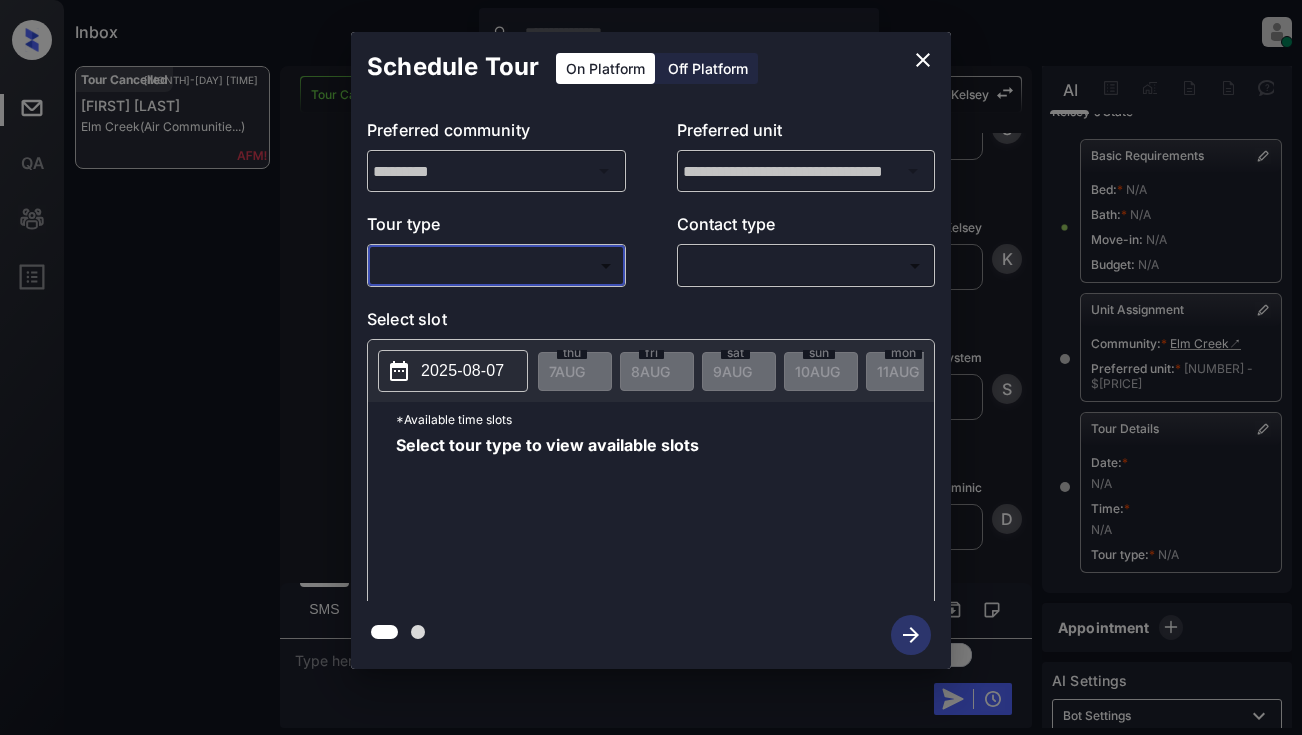 click on "**********" at bounding box center (651, 350) 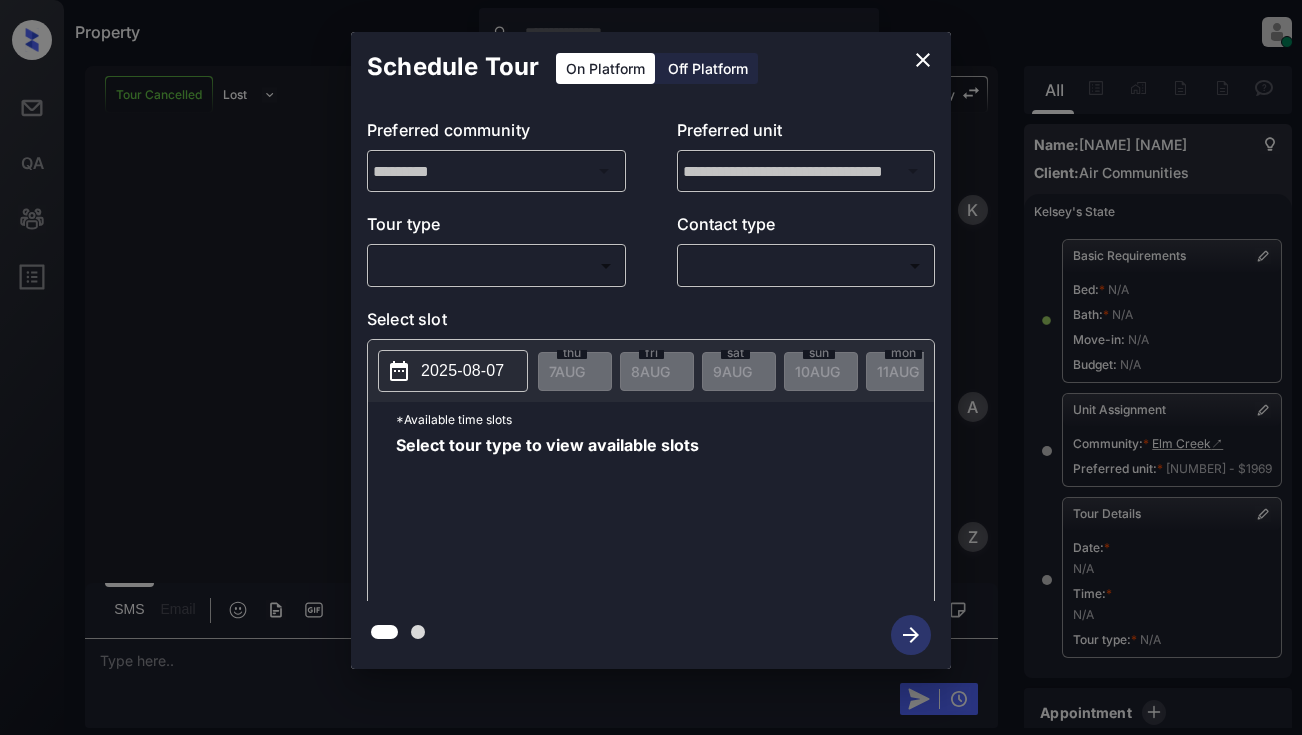 scroll, scrollTop: 0, scrollLeft: 0, axis: both 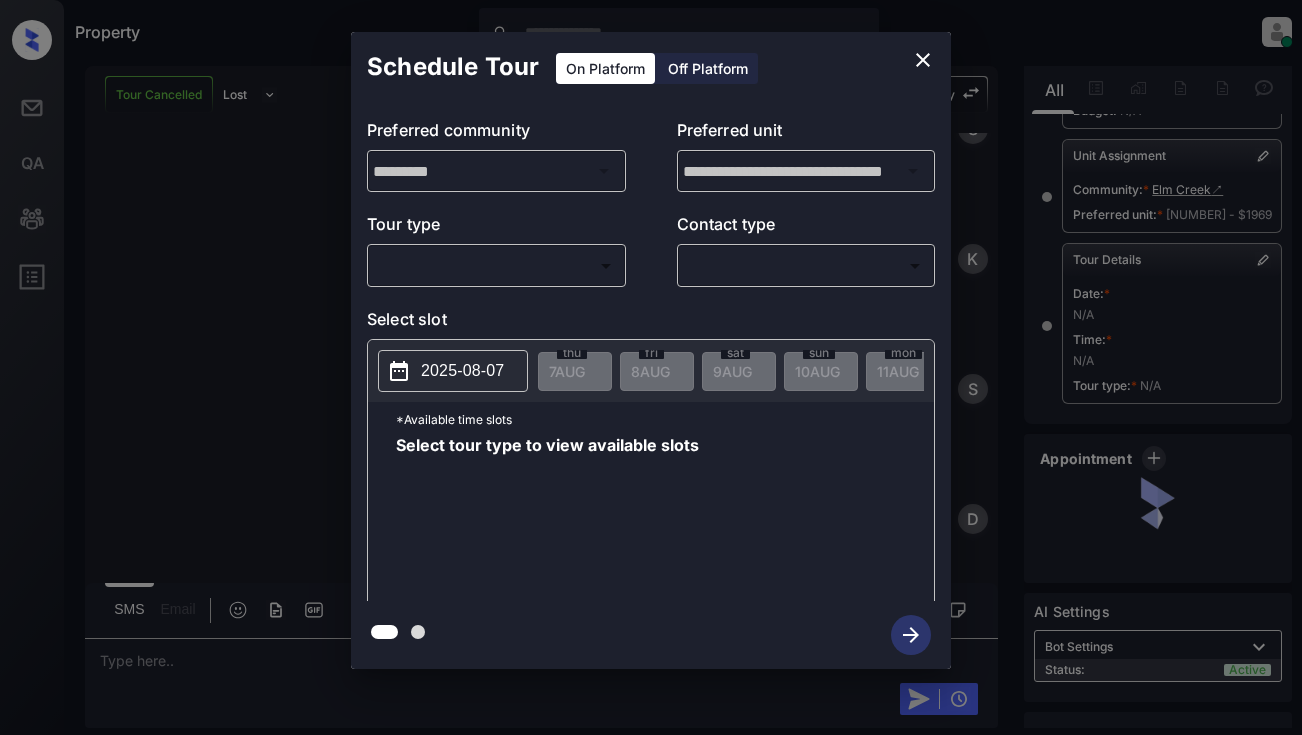 click on "Property Dominic Ceralde Online Set yourself   offline Set yourself   on break Profile Switch to  light  mode Sign out Tour Cancelled Lost Lead Sentiment: Angry Upon sliding the acknowledgement:  Lead will move to lost stage. * ​ SMS and call option will be set to opt out. AFM will be turned off for the lead. Kelsey New Message Kelsey Notes Note: <a href="https://conversation.getzuma.com/683e66904602e7e83fca010b">https://conversation.getzuma.com/683e66904602e7e83fca010b</a> - Paste this link into your browser to view Kelsey’s conversation with the prospect Jun 02, 2025 08:05 pm  Sync'd w  entrata K New Message Agent Lead created via zuma-chatbot in Inbound stage. Jun 02, 2025 08:05 pm A New Message Zuma Lead transferred to leasing agent: kelsey Jun 02, 2025 08:05 pm Z New Message Kelsey Due to the activation of disableLeadTransfer feature flag, Kelsey will no longer transfer ownership of this CRM guest card Jun 02, 2025 08:05 pm K New Message Kelsey Tour booking successful Jun 02, 2025 08:06 pm K Kelsey K" at bounding box center (651, 367) 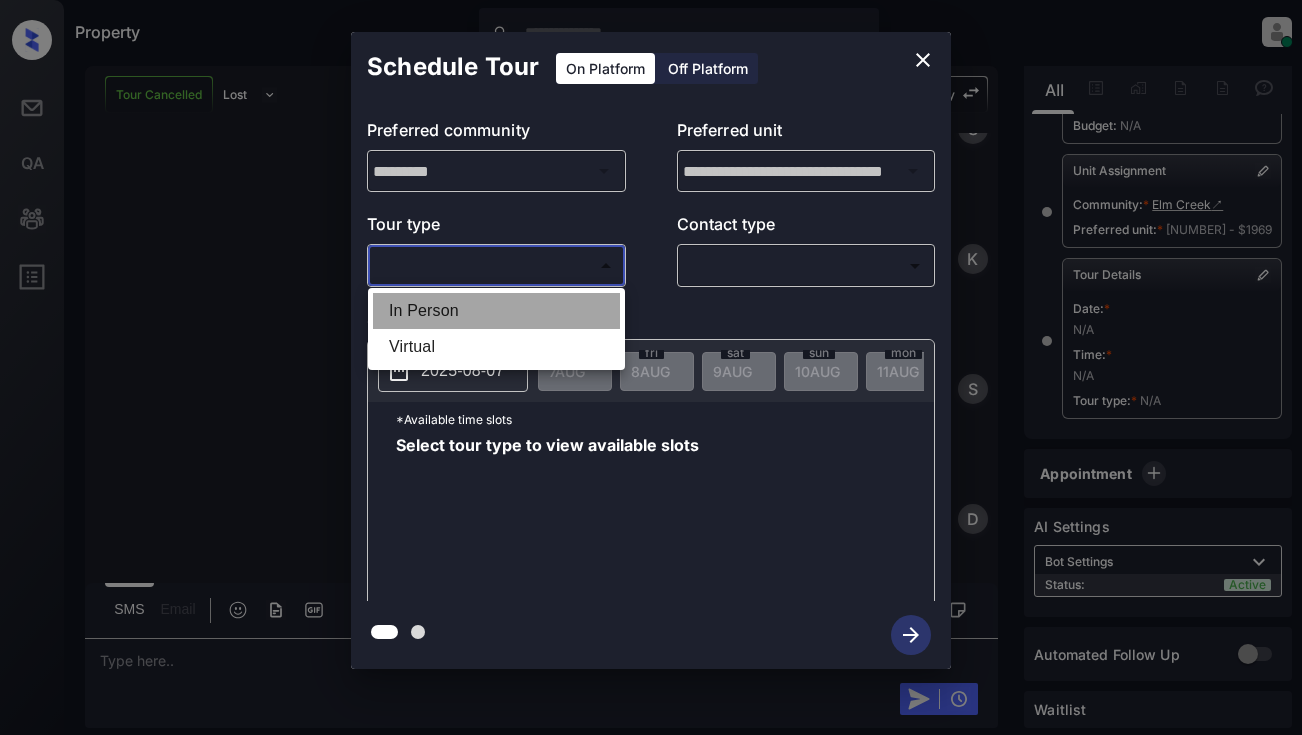 click on "In Person" at bounding box center (496, 311) 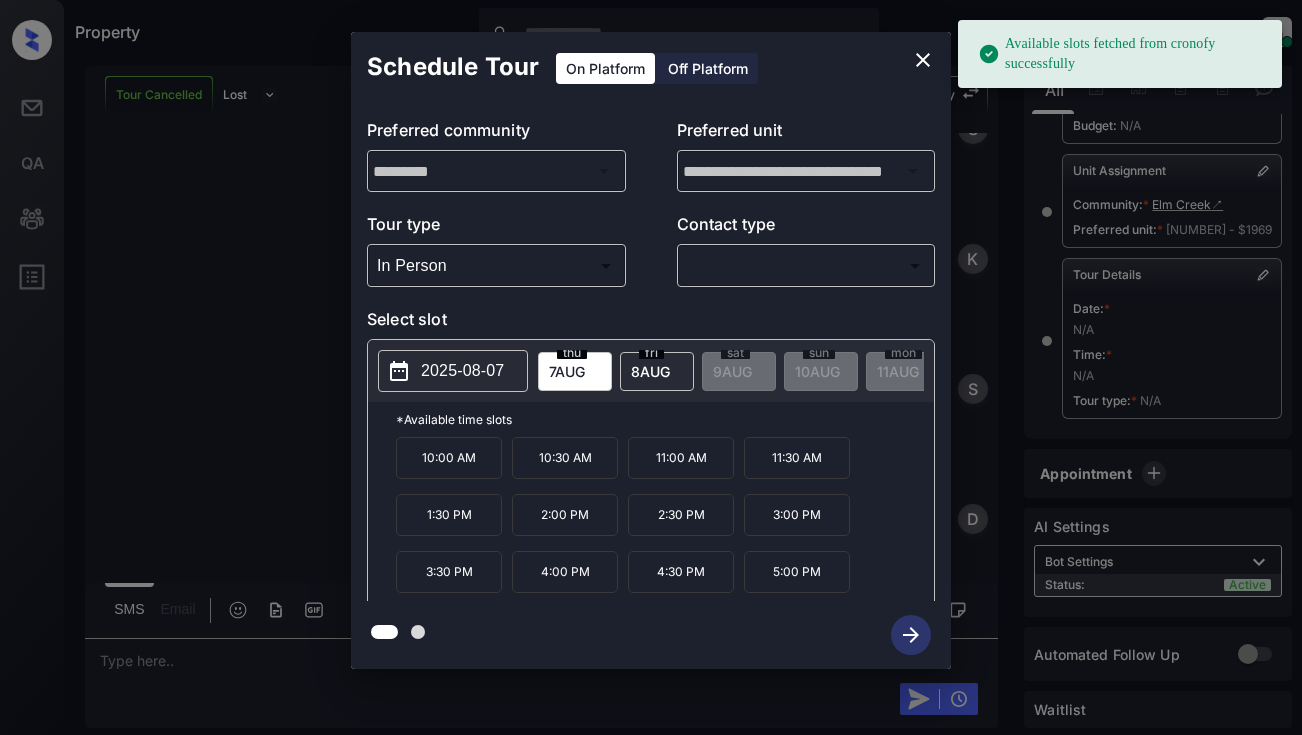 click on "2025-08-07" at bounding box center (453, 371) 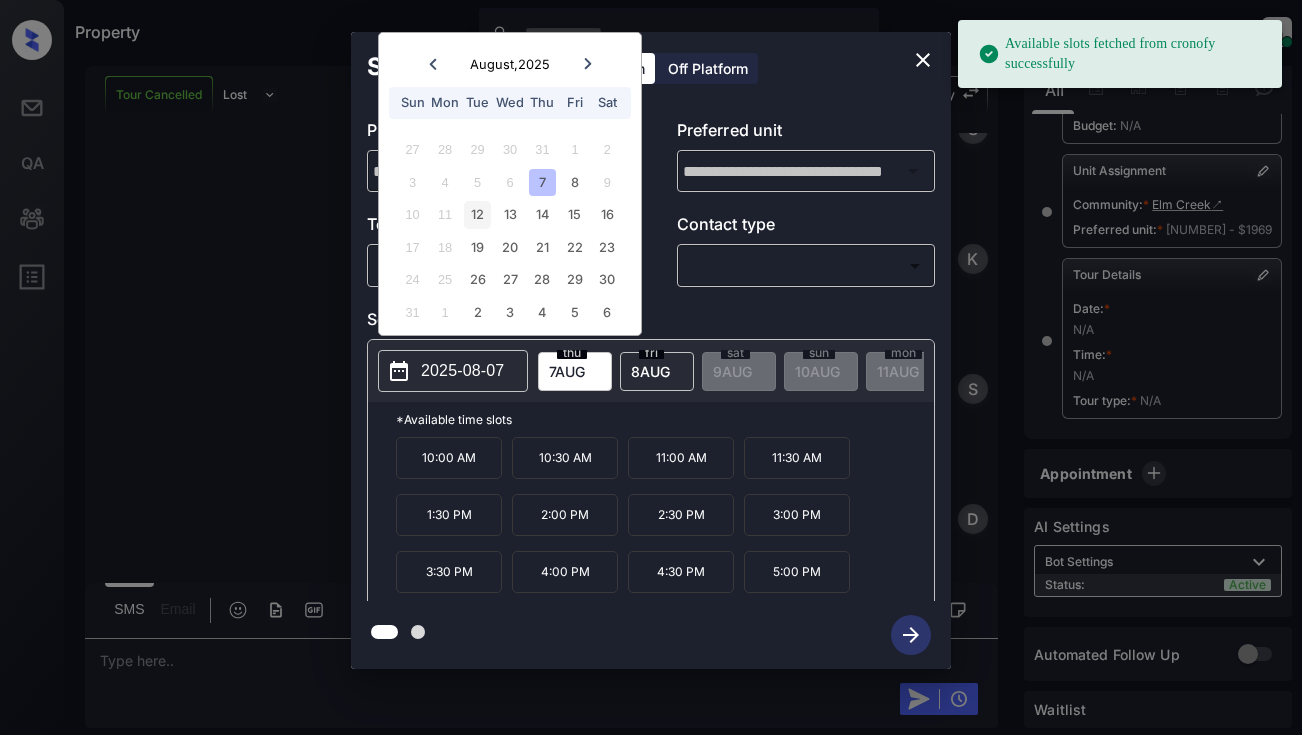 click on "12" at bounding box center [477, 214] 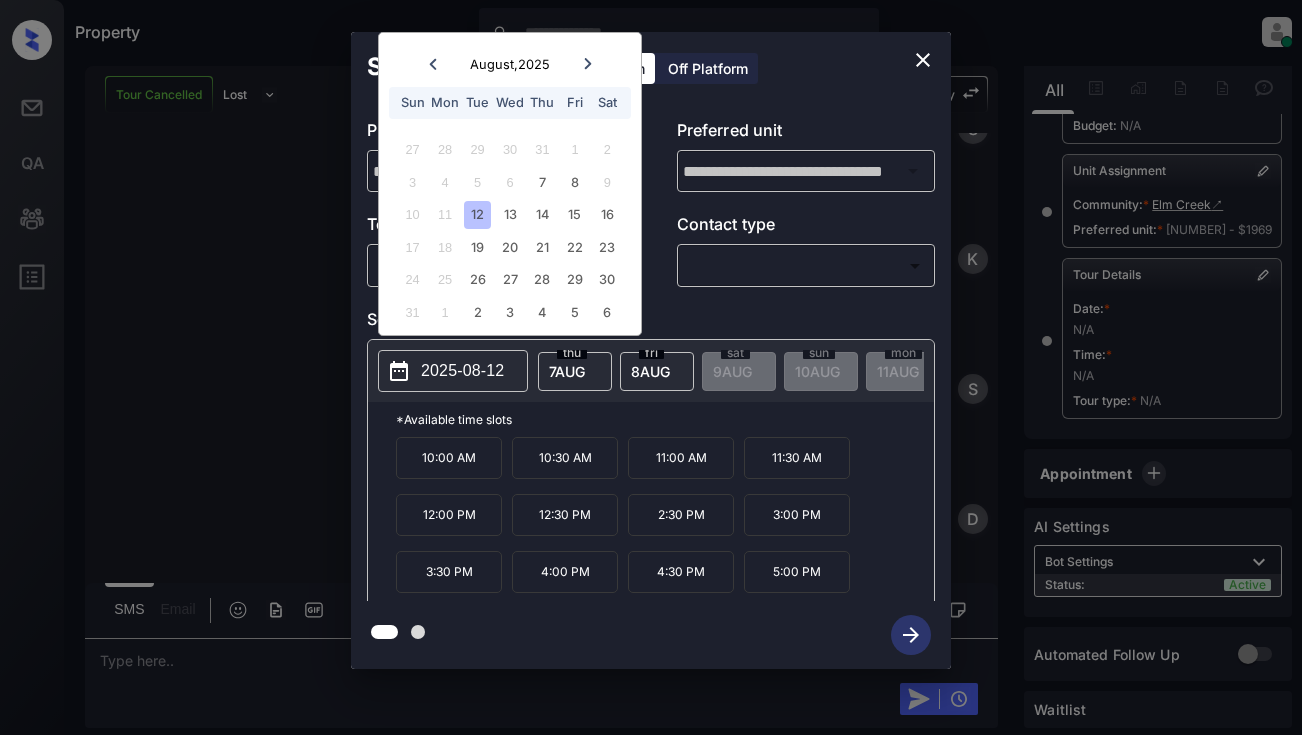 click 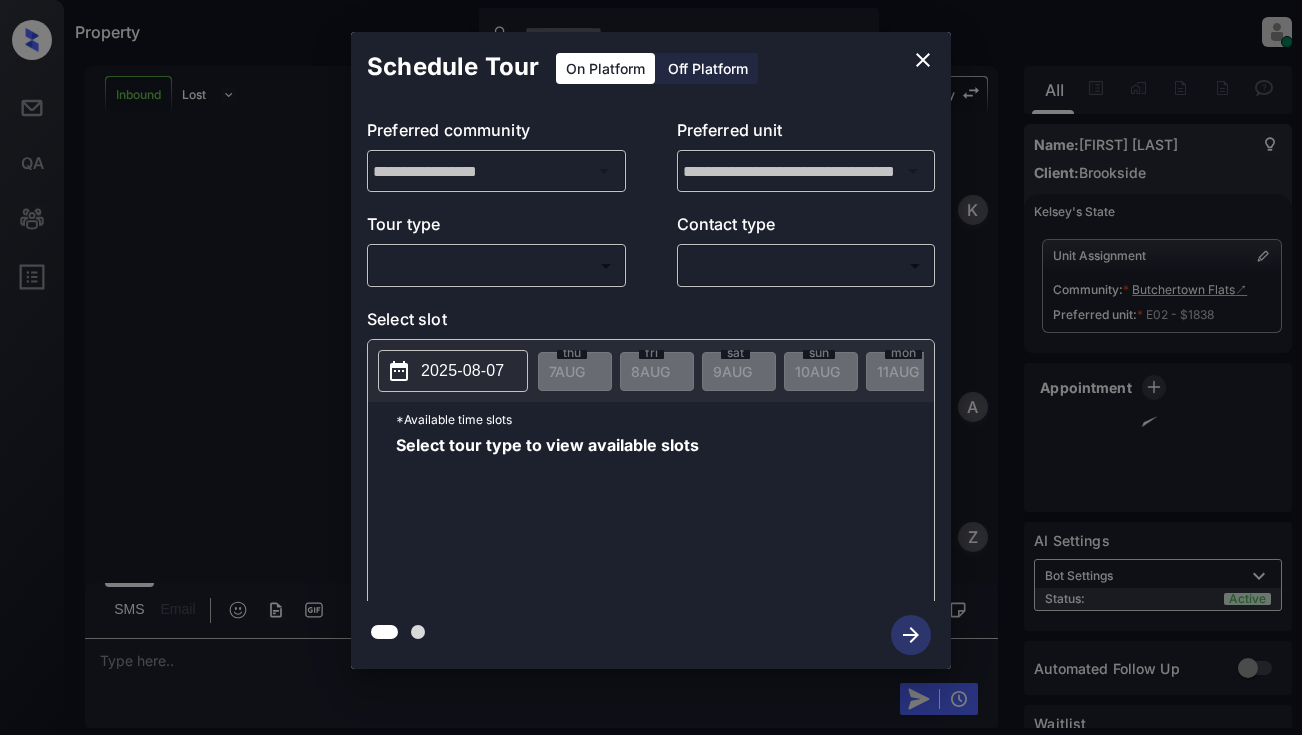 scroll, scrollTop: 0, scrollLeft: 0, axis: both 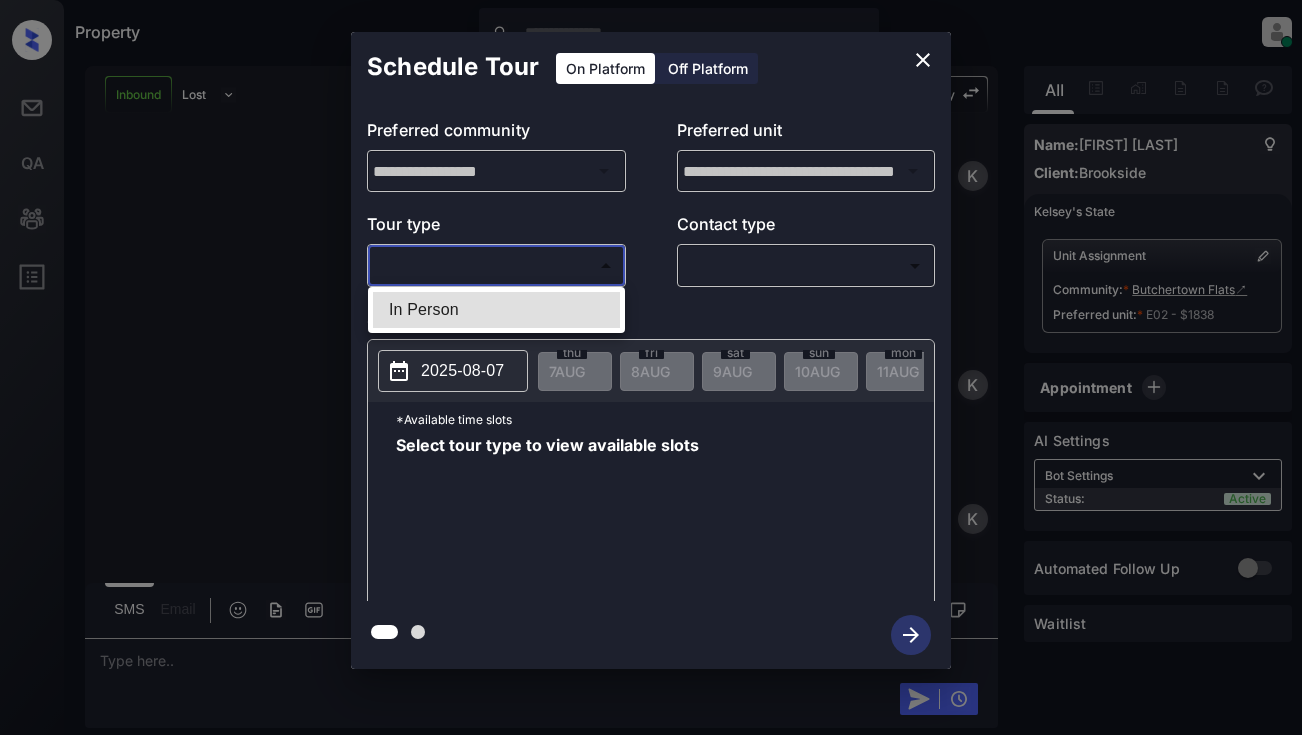 click on "Property Dominic Ceralde Online Set yourself   offline Set yourself   on break Profile Switch to  light  mode Sign out Inbound Lost Lead Sentiment: Angry Upon sliding the acknowledgement:  Lead will move to lost stage. * ​ SMS and call option will be set to opt out. AFM will be turned off for the lead. Kelsey New Message Kelsey Notes Note: <a href="https://conversation.getzuma.com/68941f9b869537b052a6fbbb">https://conversation.getzuma.com/68941f9b869537b052a6fbbb</a> - Paste this link into your browser to view Kelsey’s conversation with the prospect Aug 06, 2025 08:38 pm  Sync'd w  entrata K New Message Agent Lead created via leadPoller in Inbound stage. Aug 06, 2025 08:38 pm A New Message Zuma Lead transferred to leasing agent: kelsey Aug 06, 2025 08:38 pm  Sync'd w  entrata Z New Message Agent AFM Request sent to Kelsey. Aug 06, 2025 08:38 pm A New Message Agent Notes Note: Aug 06, 2025 08:38 pm A New Message Kelsey Lead Details Updated
BedRoom: 3
Aug 06, 2025 08:38 pm K New Message Kelsey K Kelsey" at bounding box center (651, 367) 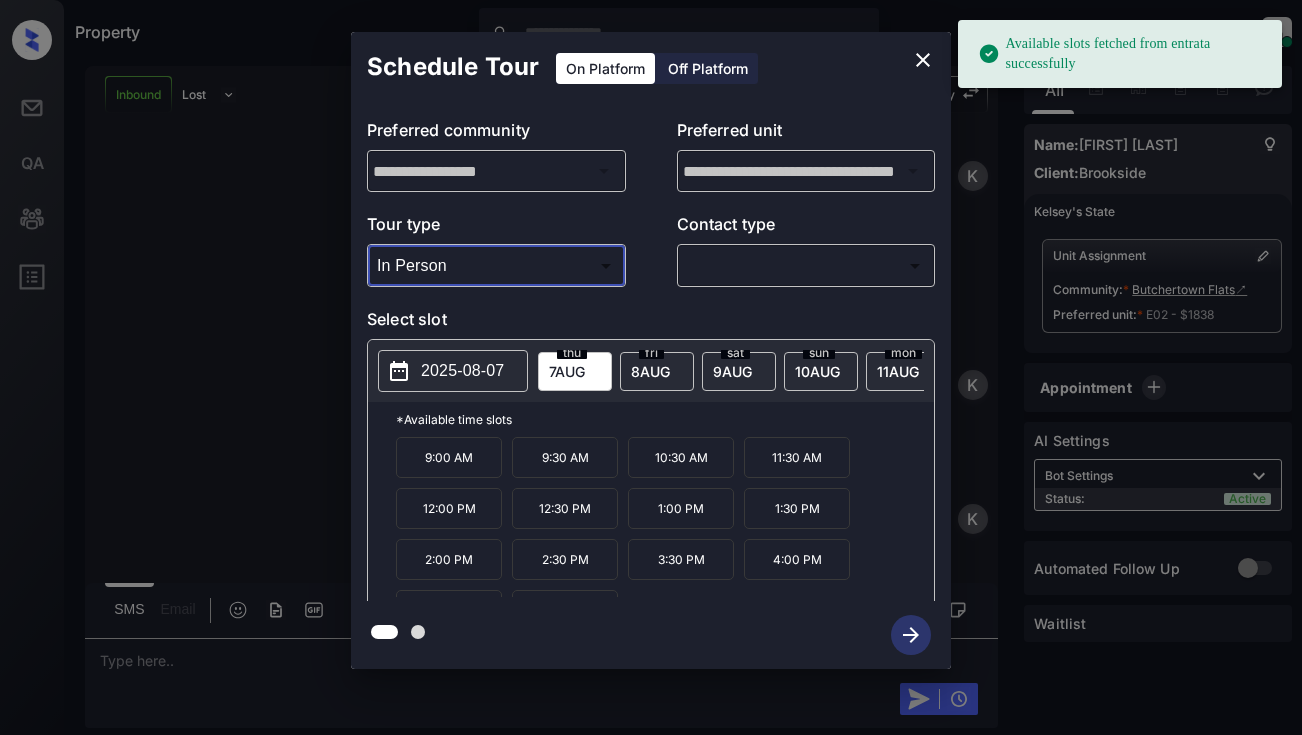 click 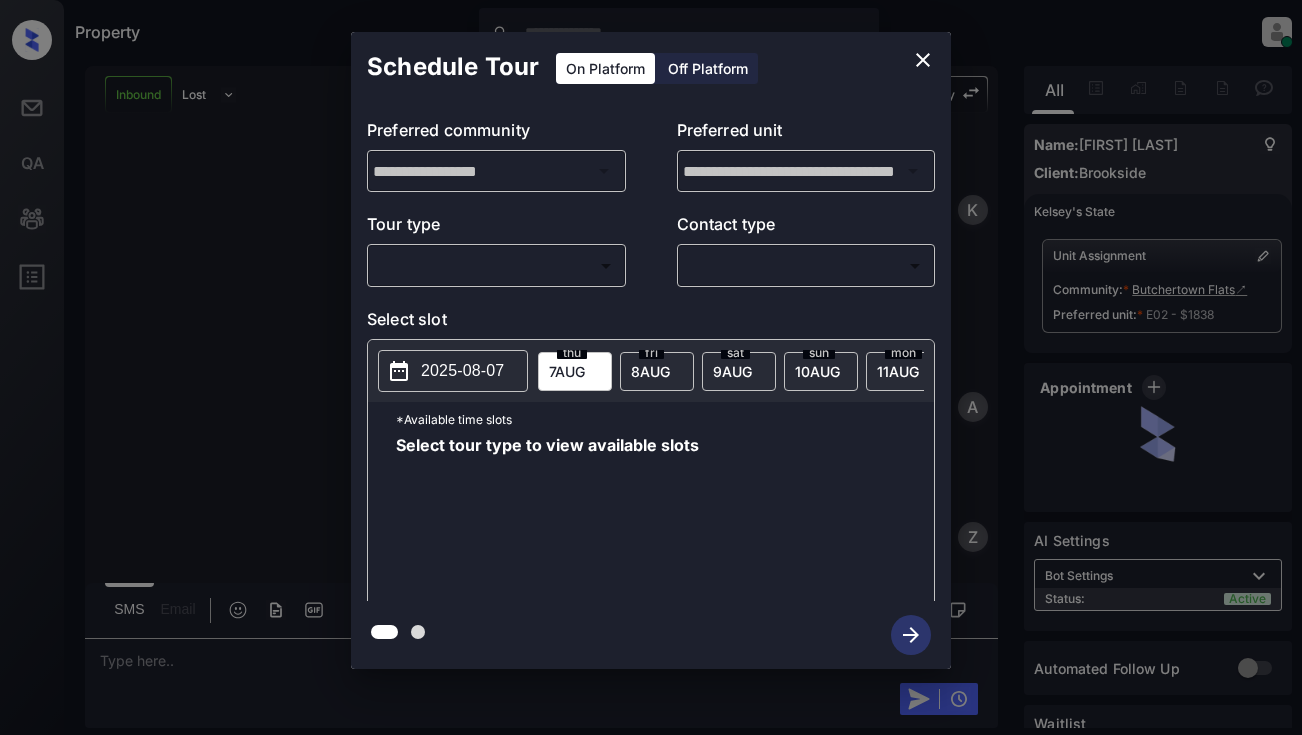 scroll, scrollTop: 0, scrollLeft: 0, axis: both 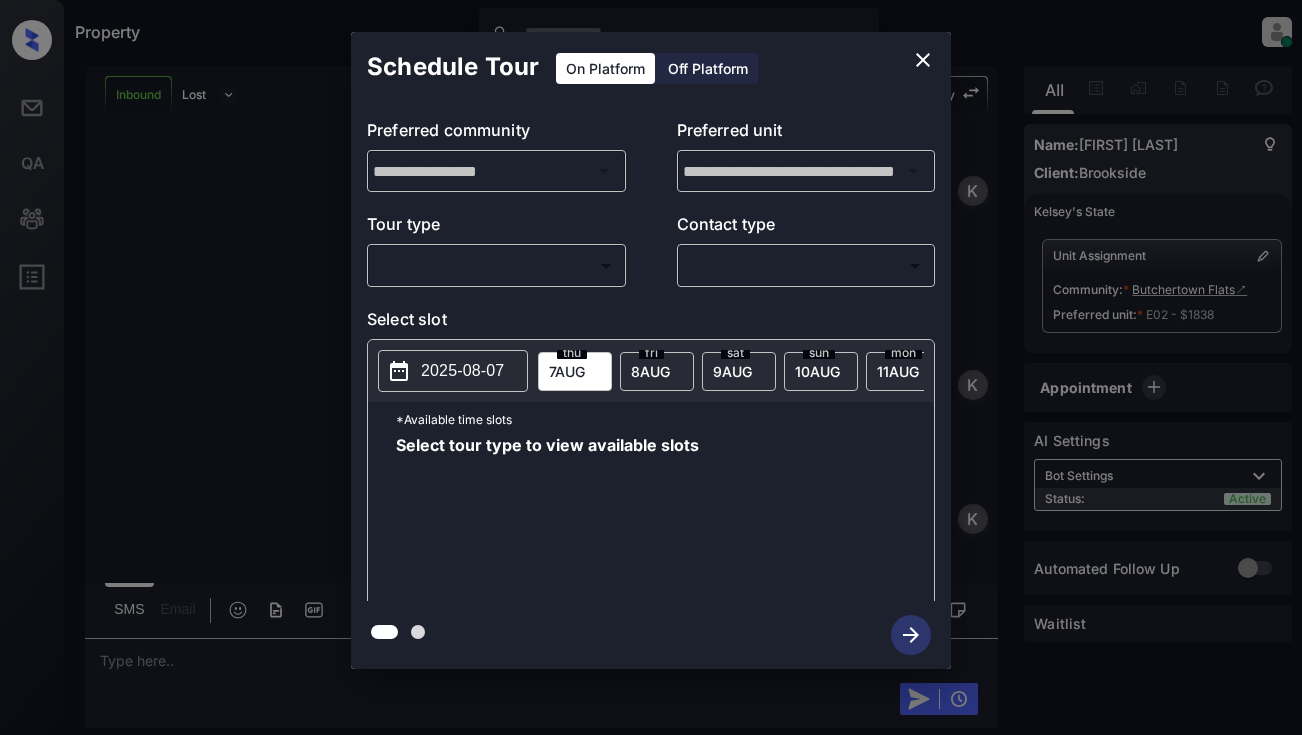 click on "Property [NAME] Online Set yourself   offline Set yourself   on break Profile Switch to  light  mode Sign out Inbound Lost Lead Sentiment: Angry Upon sliding the acknowledgement:  Lead will move to lost stage. * ​ SMS and call option will be set to opt out. AFM will be turned off for the lead. [FIRST] New Message [FIRST] Notes Note: [URL] - Paste this link into your browser to view [FIRST]’s conversation with the prospect Aug 06, 2025 08:38 pm  Sync'd w  entrata K New Message Agent Lead created via leadPoller in Inbound stage. Aug 06, 2025 08:38 pm A New Message Zuma Lead transferred to leasing agent: [FIRST] Aug 06, 2025 08:38 pm  Sync'd w  entrata Z New Message Agent AFM Request sent to [FIRST]. Aug 06, 2025 08:38 pm A New Message Agent Notes Note: Aug 06, 2025 08:38 pm A New Message [FIRST] Lead Details Updated
BedRoom: 3
Aug 06, 2025 08:38 pm K New Message [FIRST] [FIRST]" at bounding box center [651, 367] 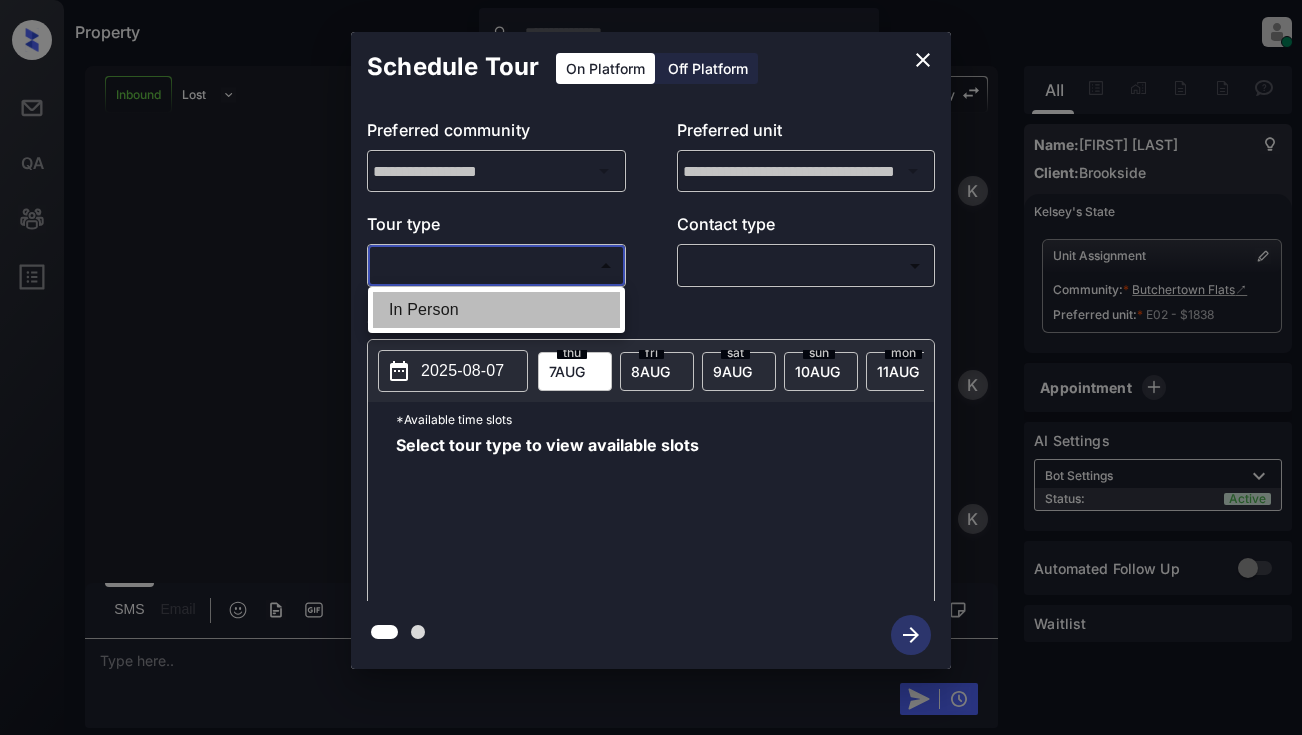 click on "In Person" at bounding box center (496, 310) 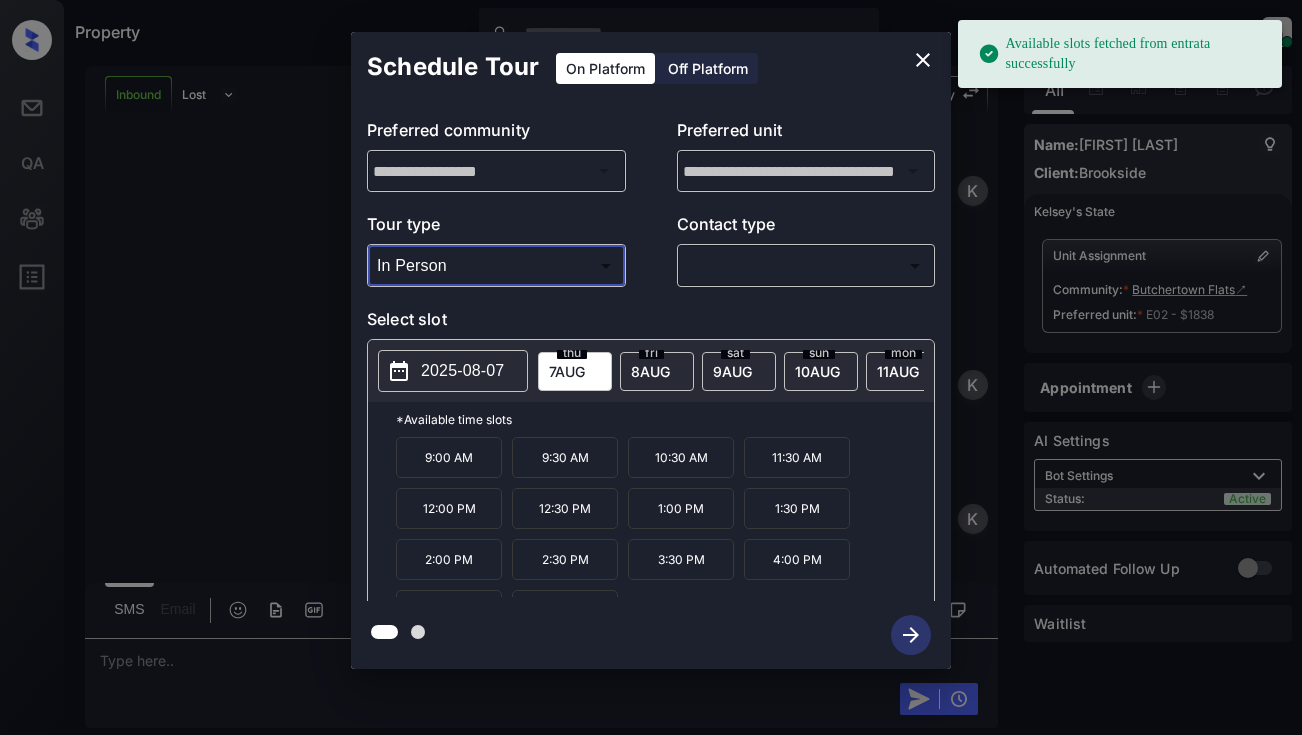 click on "7 AUG" at bounding box center [567, 371] 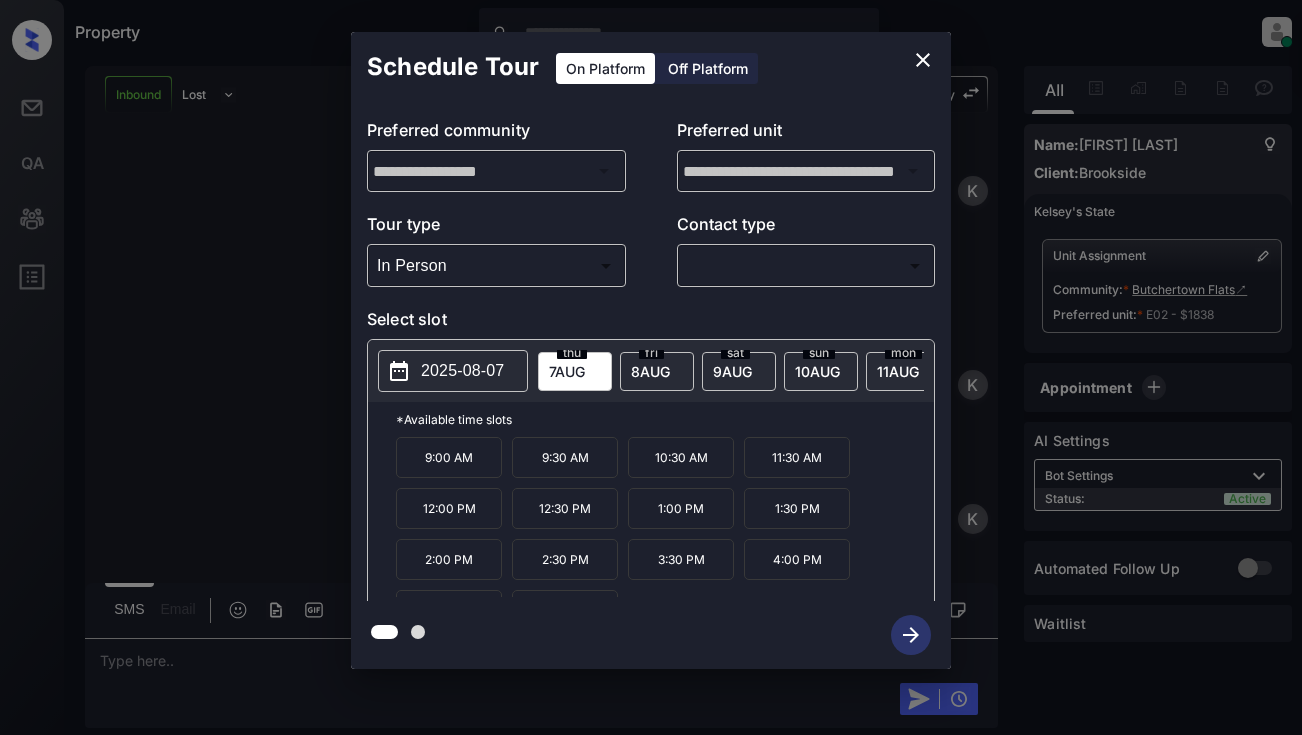 click at bounding box center (923, 60) 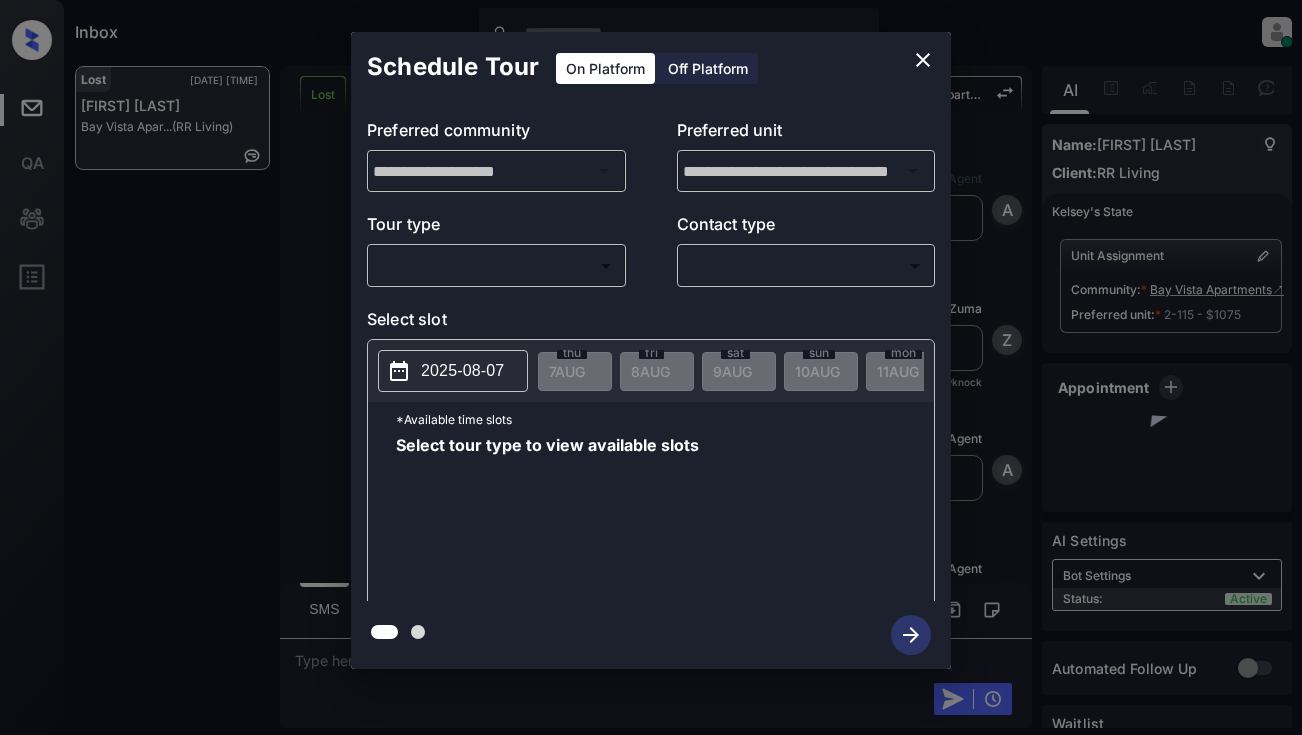 scroll, scrollTop: 0, scrollLeft: 0, axis: both 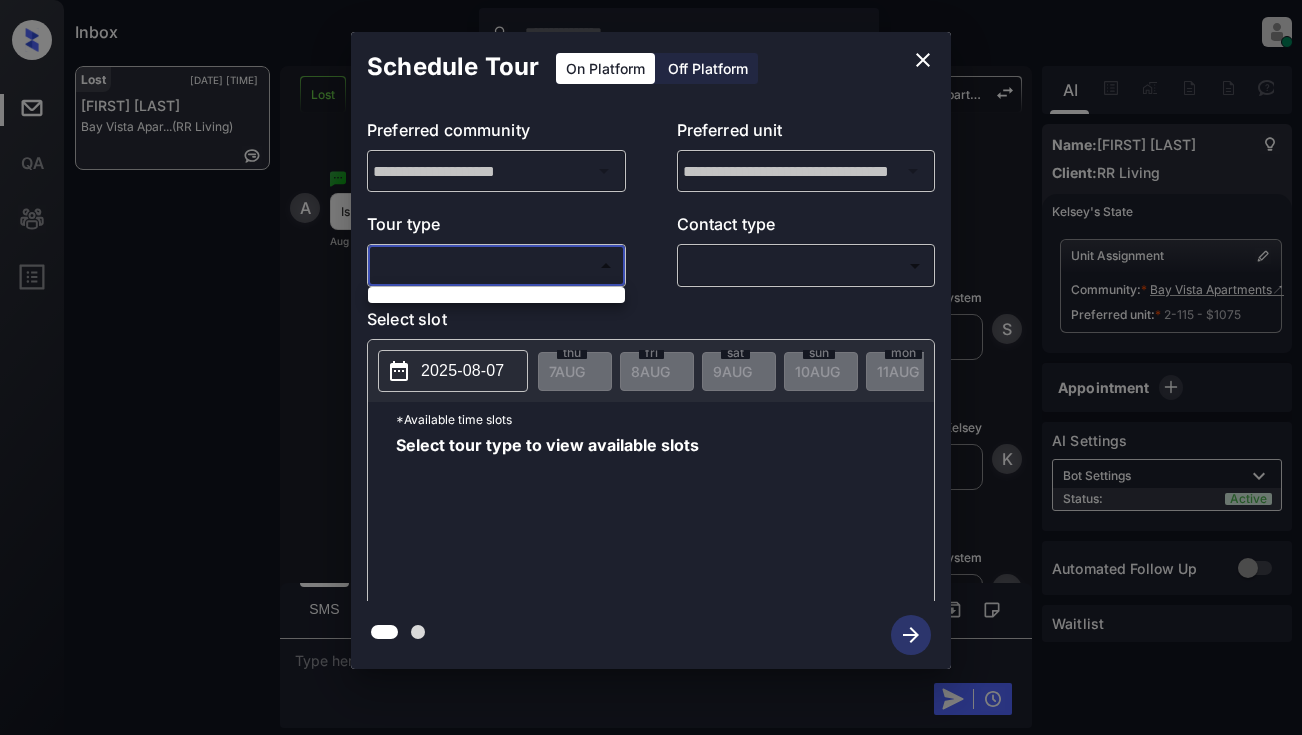 click on "Inbox Dominic Ceralde Online Set yourself   offline Set yourself   on break Profile Switch to  light  mode Sign out Lost Aug-07 04:34 am   Ashley Neumann Bay Vista Apar...  (RR Living) Lost Lead Sentiment: Angry Upon sliding the acknowledgement:  Lead will move to lost stage. * ​ SMS and call option will be set to opt out. AFM will be turned off for the lead. Bay Vista Apartments New Message Agent Lead created via webhook in Inbound stage. Aug 06, 2025 10:52 pm A New Message Zuma Lead transferred to leasing agent: kelsey Aug 06, 2025 10:52 pm  Sync'd w  knock Z New Message Agent AFM Request sent to Kelsey. Aug 06, 2025 10:52 pm A New Message Agent Notes Note: Structured Note:
Move In Date: 2025-08-14
Aug 06, 2025 10:52 pm A New Message Kelsey Lead Details Updated
Move In Date:  14-8-2025
Aug 06, 2025 10:53 pm K New Message Kelsey Aug 06, 2025 10:53 pm   | SmarterAFMV2Sms  Sync'd w  knock K New Message Kelsey Lead archived by Kelsey! Aug 06, 2025 10:53 pm K New Message Ashley Neumann    Sync'd w  A S" at bounding box center (651, 367) 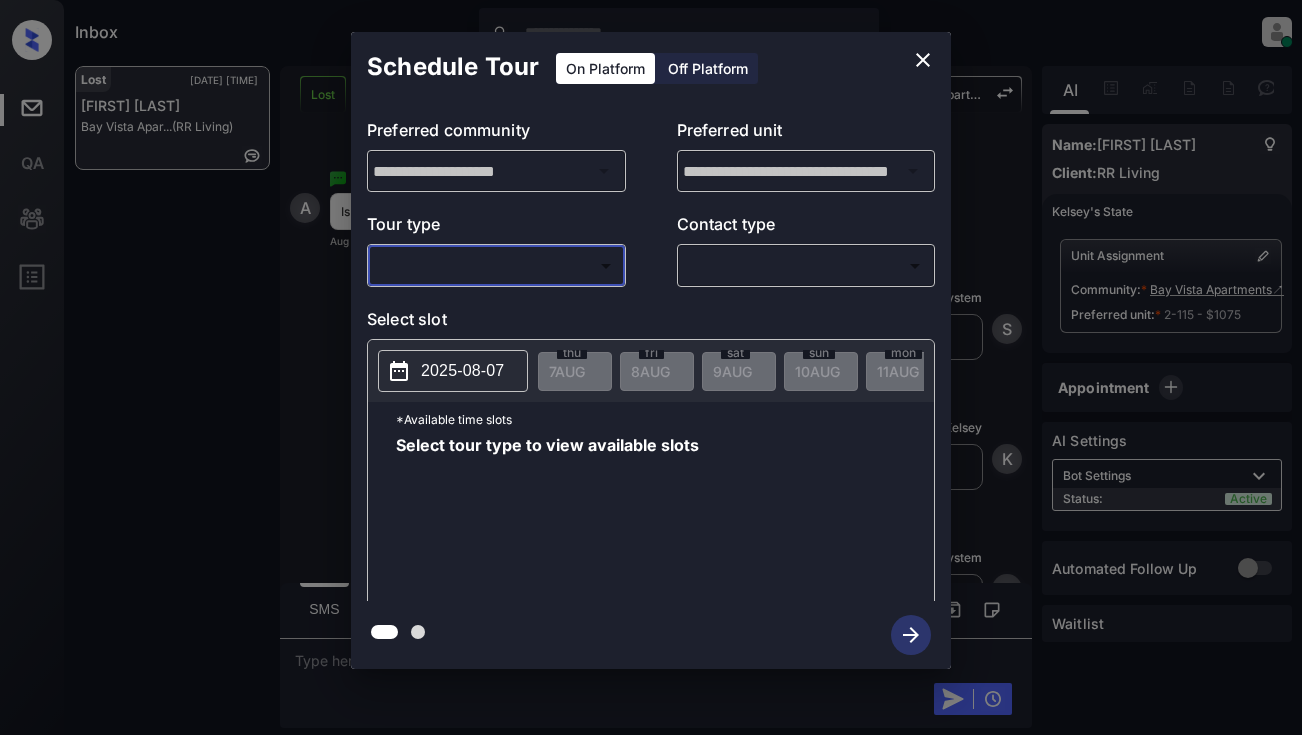 click on "**********" at bounding box center (651, 350) 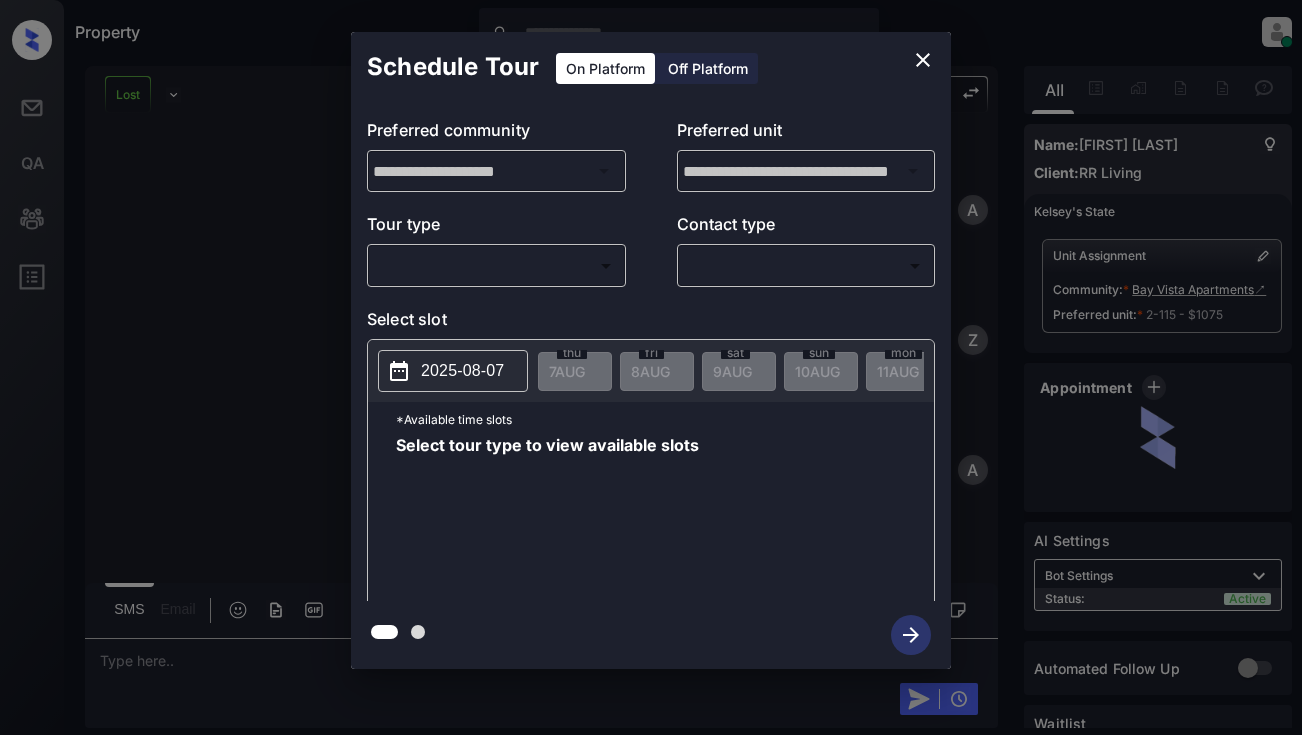 scroll, scrollTop: 0, scrollLeft: 0, axis: both 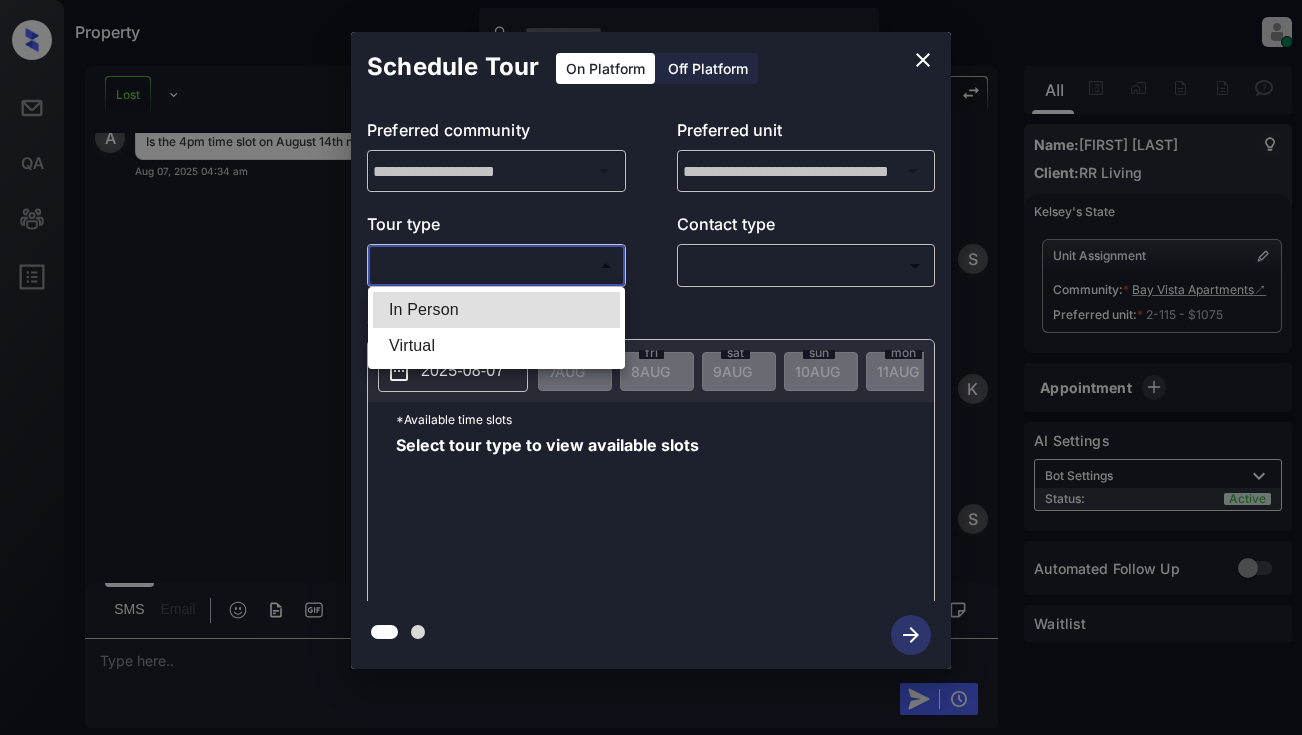 click on "Property Dominic Ceralde Online Set yourself   offline Set yourself   on break Profile Switch to  light  mode Sign out Lost Lead Sentiment: Angry Upon sliding the acknowledgement:  Lead will move to lost stage. * ​ SMS and call option will be set to opt out. AFM will be turned off for the lead. Bay Vista Apartments New Message Agent Lead created via webhook in Inbound stage. Aug 06, 2025 10:52 pm A New Message Zuma Lead transferred to leasing agent: kelsey Aug 06, 2025 10:52 pm  Sync'd w  knock Z New Message Agent AFM Request sent to Kelsey. Aug 06, 2025 10:52 pm A New Message Agent Notes Note: Structured Note:
Move In Date: 2025-08-14
Aug 06, 2025 10:52 pm A New Message Kelsey Lead Details Updated
Move In Date:  14-8-2025
Aug 06, 2025 10:53 pm K New Message Kelsey Aug 06, 2025 10:53 pm   | SmarterAFMV2Sms  Sync'd w  knock K New Message Kelsey Lead archived by Kelsey! Aug 06, 2025 10:53 pm K New Message Ashley Neumann A good day and time would be August 14th at 4pm. I am looking for a 1 bed 1 bath" at bounding box center (651, 367) 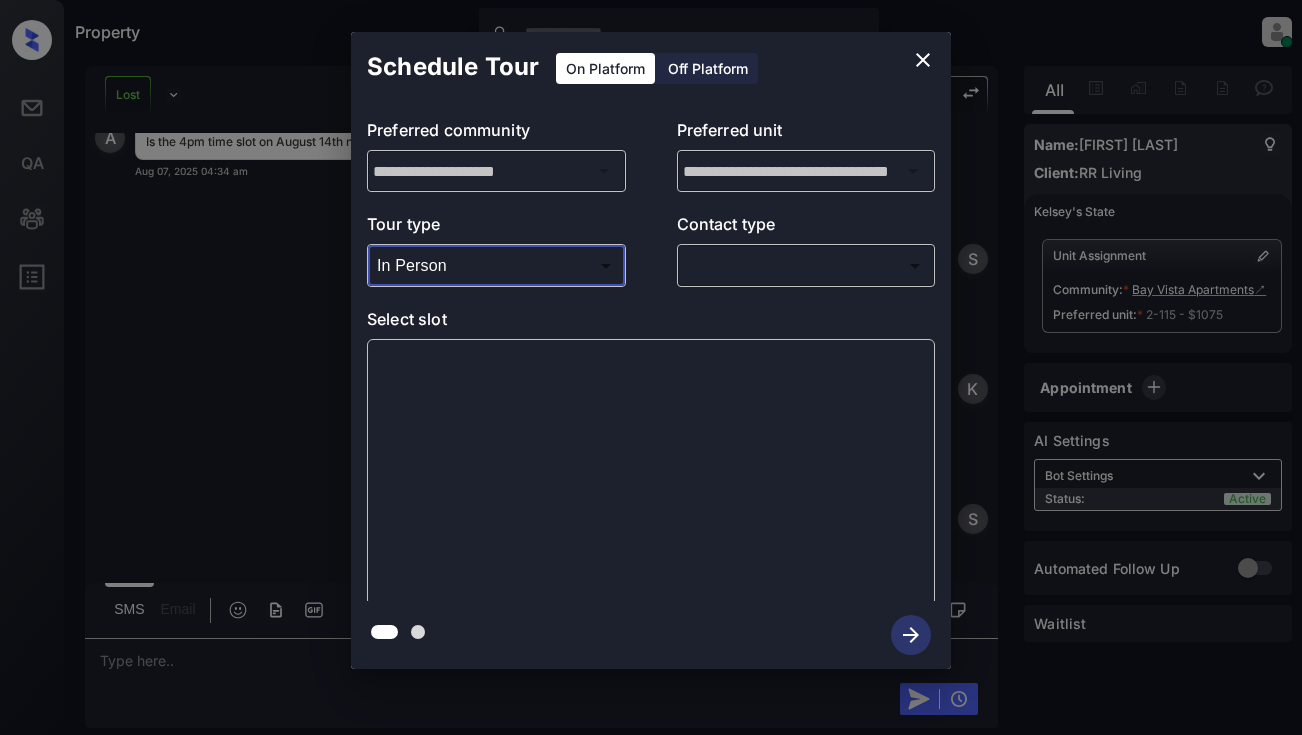 click on "Property Dominic Ceralde Online Set yourself   offline Set yourself   on break Profile Switch to  light  mode Sign out Lost Lead Sentiment: Angry Upon sliding the acknowledgement:  Lead will move to lost stage. * ​ SMS and call option will be set to opt out. AFM will be turned off for the lead. Bay Vista Apartments New Message Agent Lead created via webhook in Inbound stage. Aug 06, 2025 10:52 pm A New Message Zuma Lead transferred to leasing agent: kelsey Aug 06, 2025 10:52 pm  Sync'd w  knock Z New Message Agent AFM Request sent to Kelsey. Aug 06, 2025 10:52 pm A New Message Agent Notes Note: Structured Note:
Move In Date: 2025-08-14
Aug 06, 2025 10:52 pm A New Message Kelsey Lead Details Updated
Move In Date:  14-8-2025
Aug 06, 2025 10:53 pm K New Message Kelsey Aug 06, 2025 10:53 pm   | SmarterAFMV2Sms  Sync'd w  knock K New Message Kelsey Lead archived by Kelsey! Aug 06, 2025 10:53 pm K New Message Ashley Neumann A good day and time would be August 14th at 4pm. I am looking for a 1 bed 1 bath" at bounding box center (651, 367) 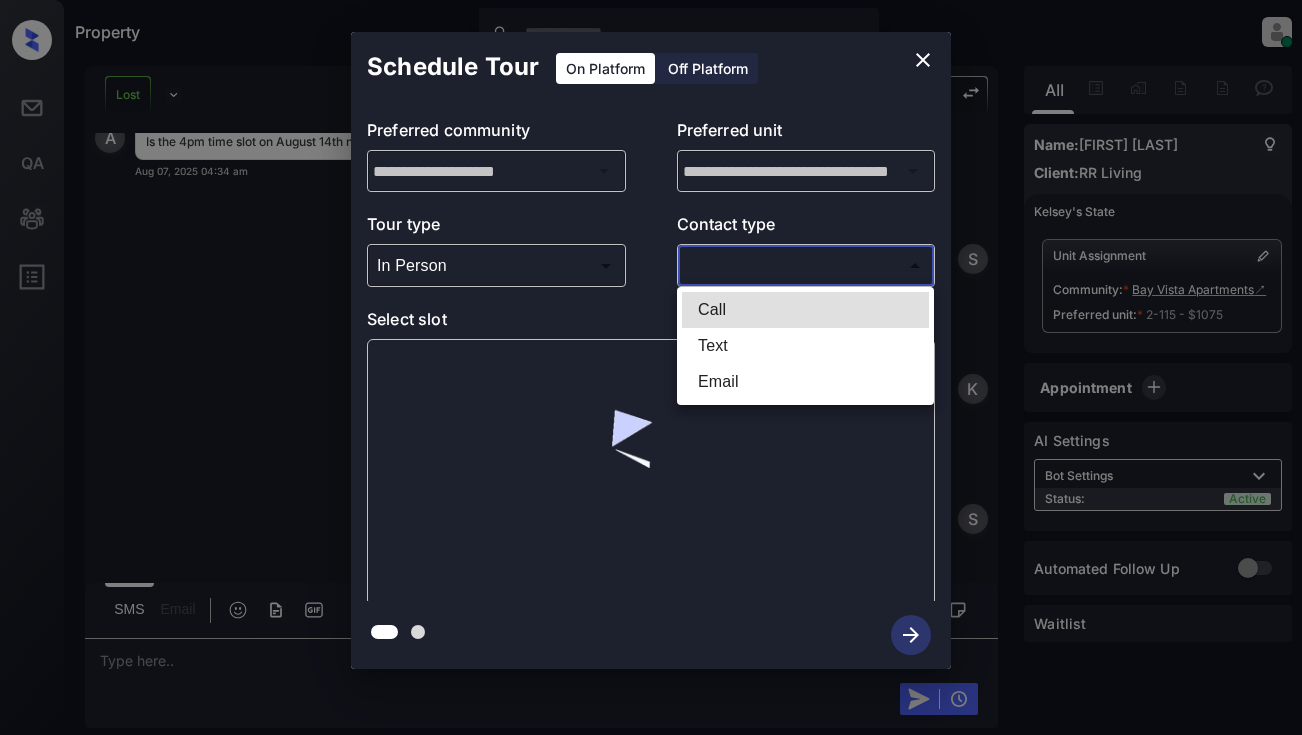 click on "Text" at bounding box center [805, 346] 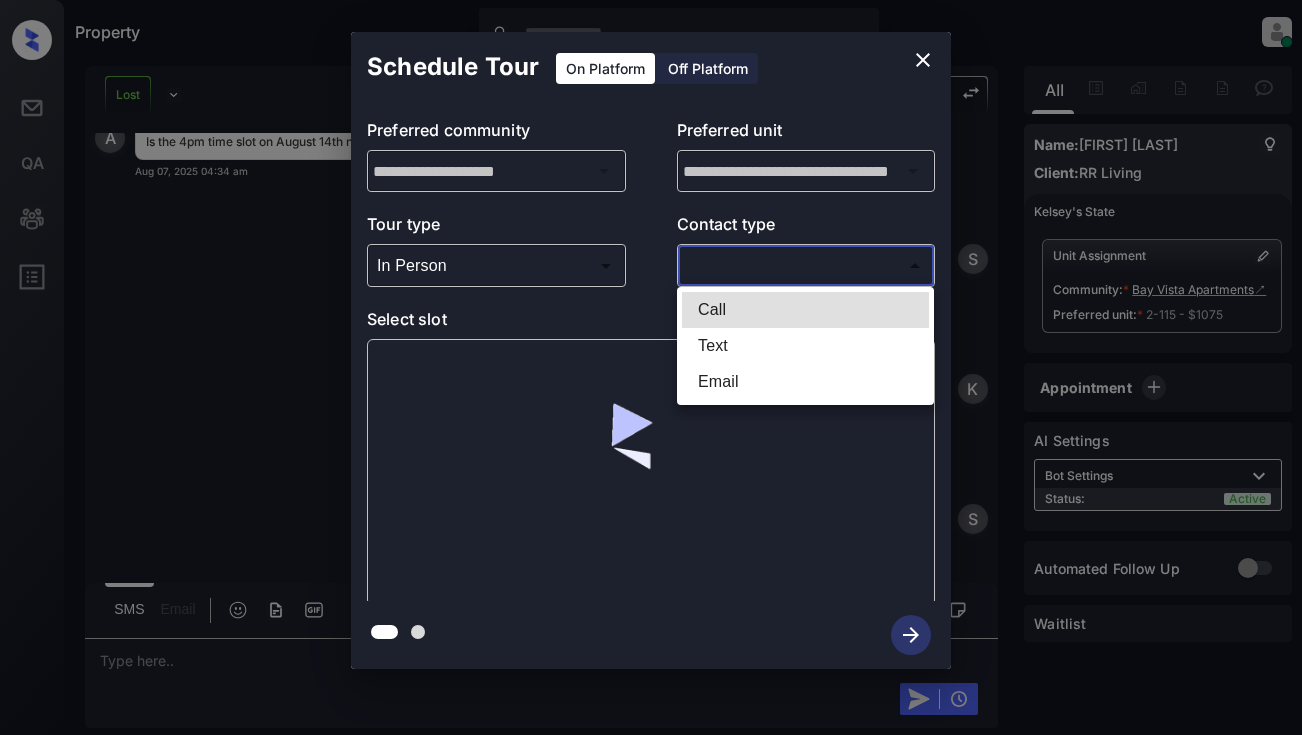type on "****" 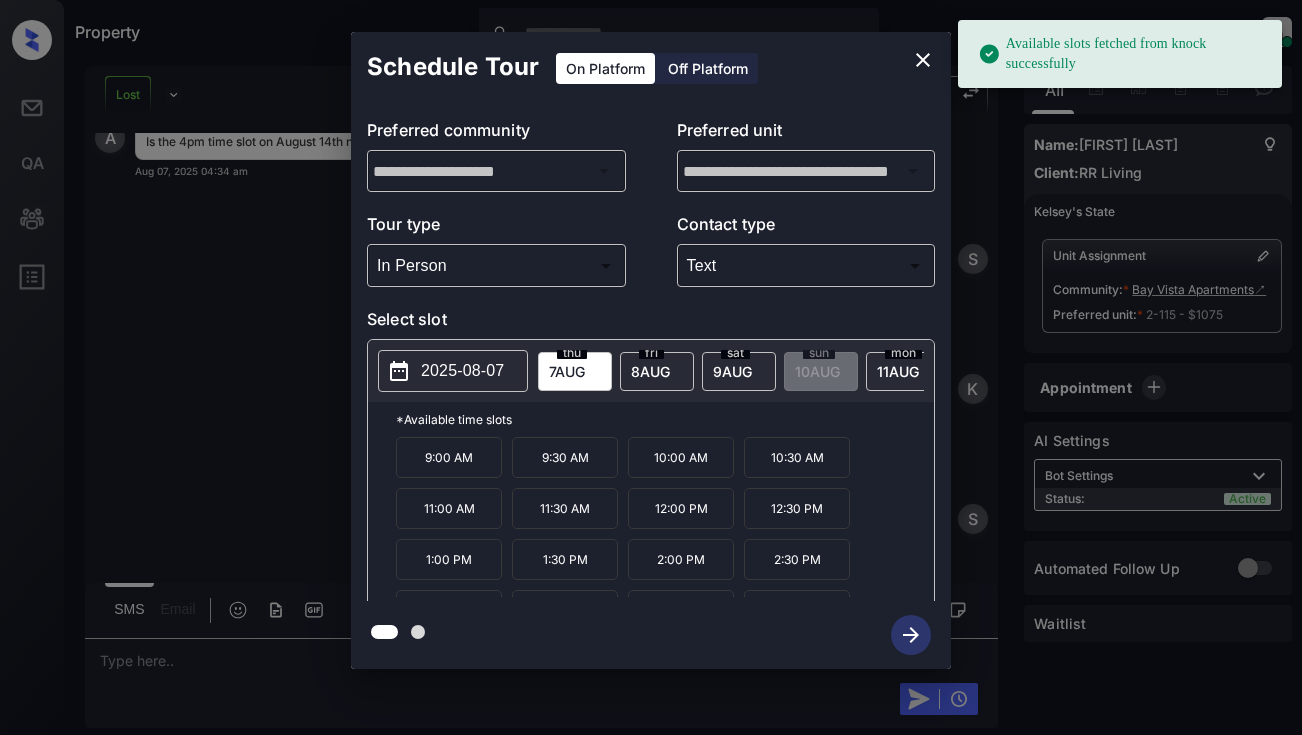 click on "2025-08-07" at bounding box center [462, 371] 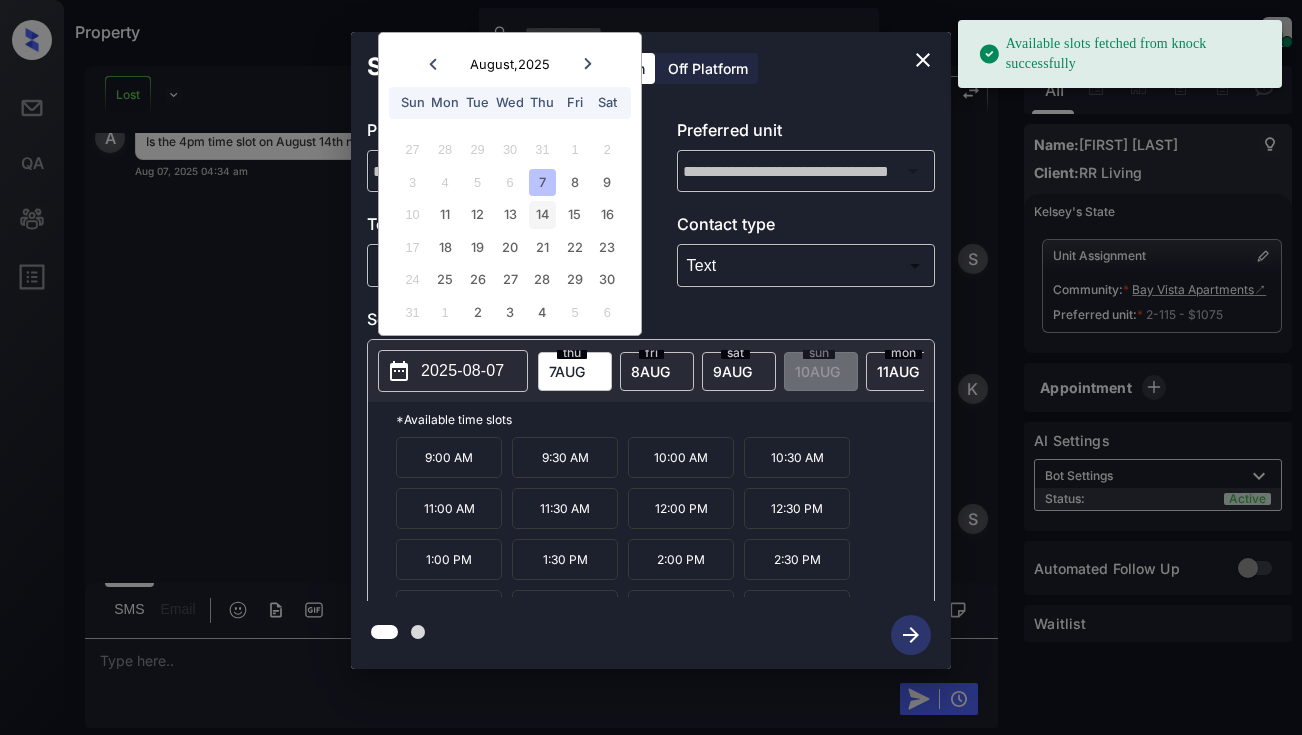 click on "14" at bounding box center (542, 214) 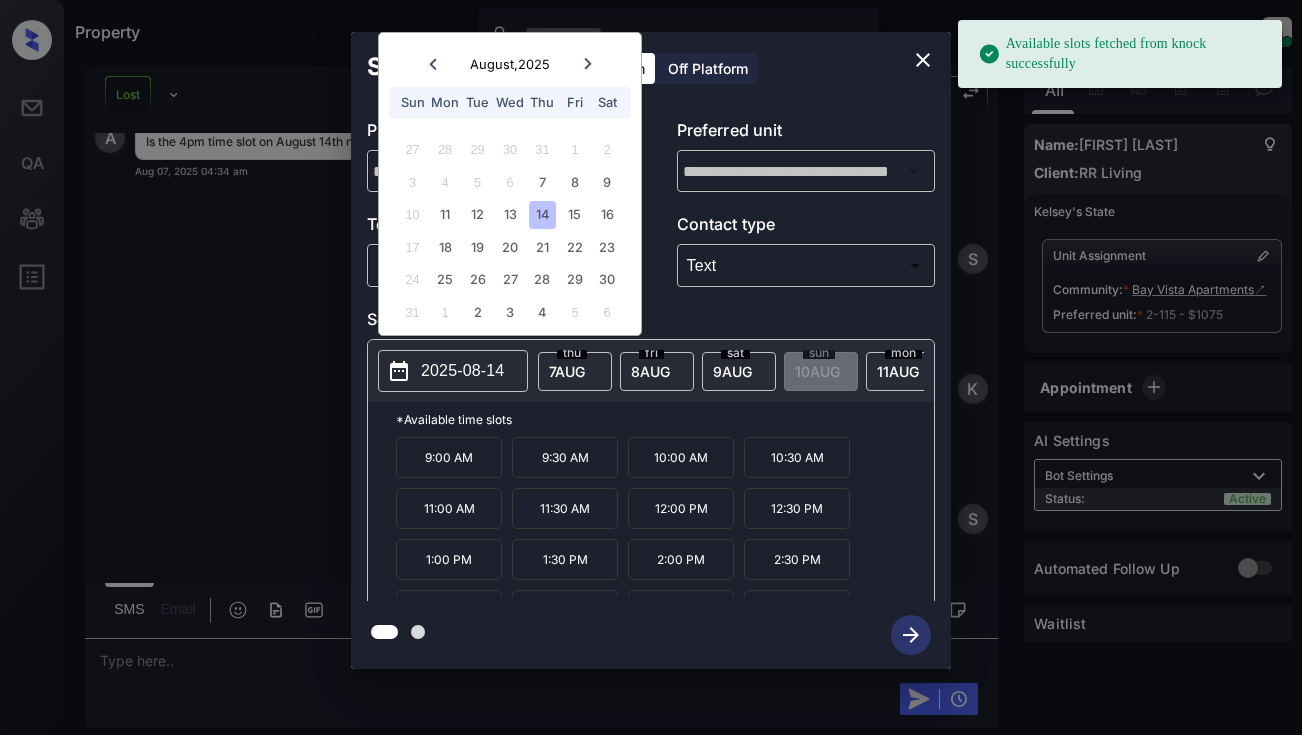 scroll, scrollTop: 34, scrollLeft: 0, axis: vertical 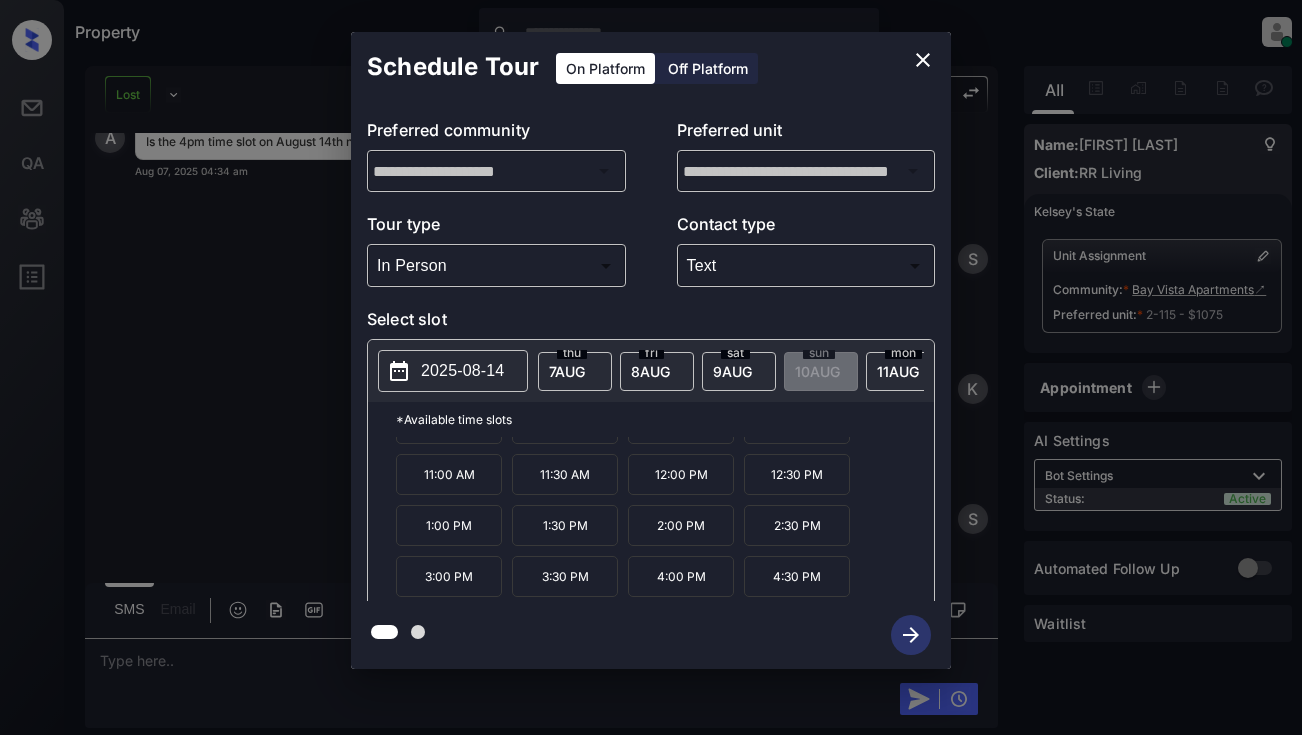 click on "4:00 PM" at bounding box center [681, 576] 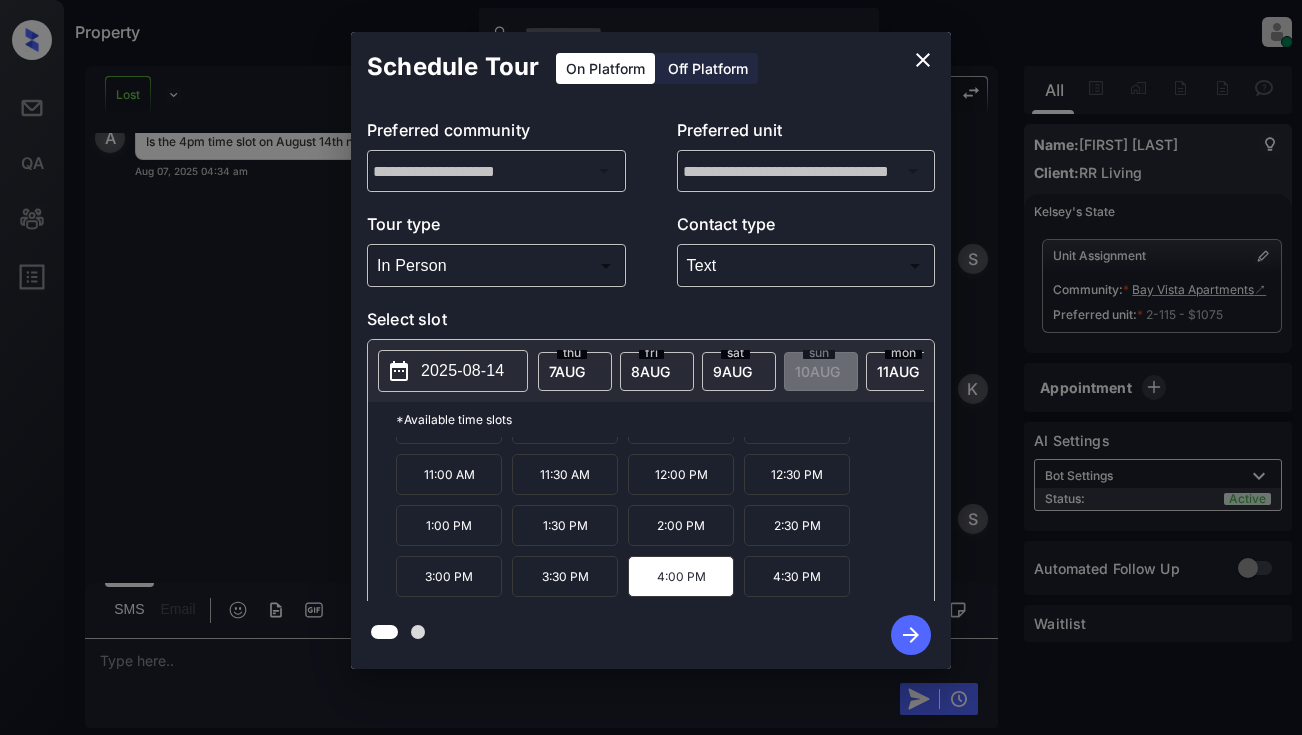 click 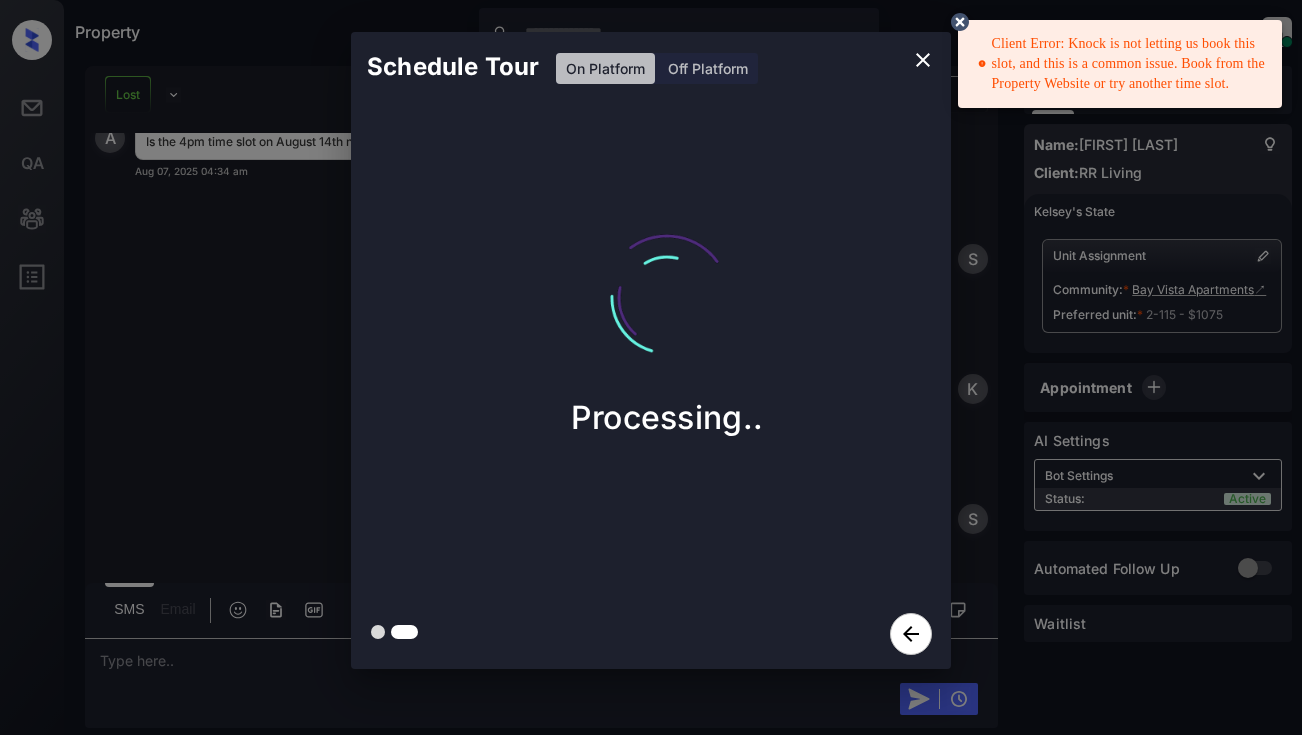 click 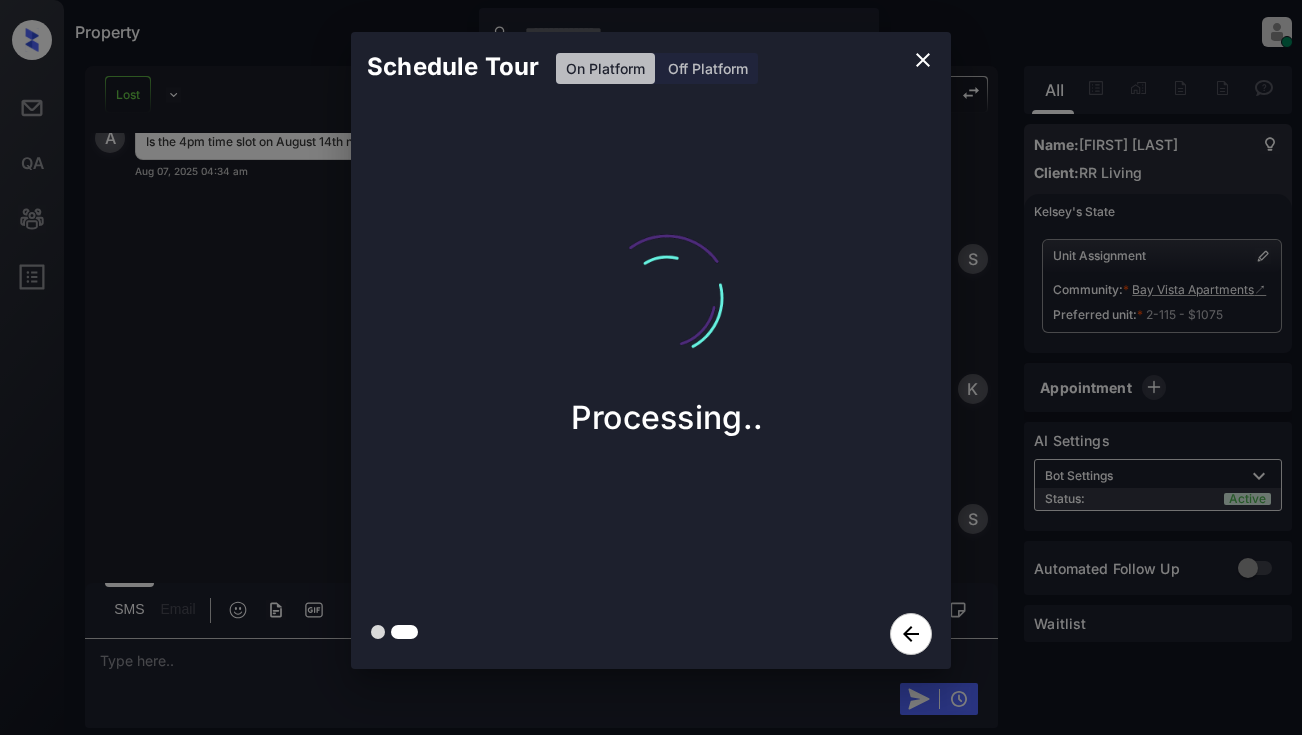 click at bounding box center (923, 60) 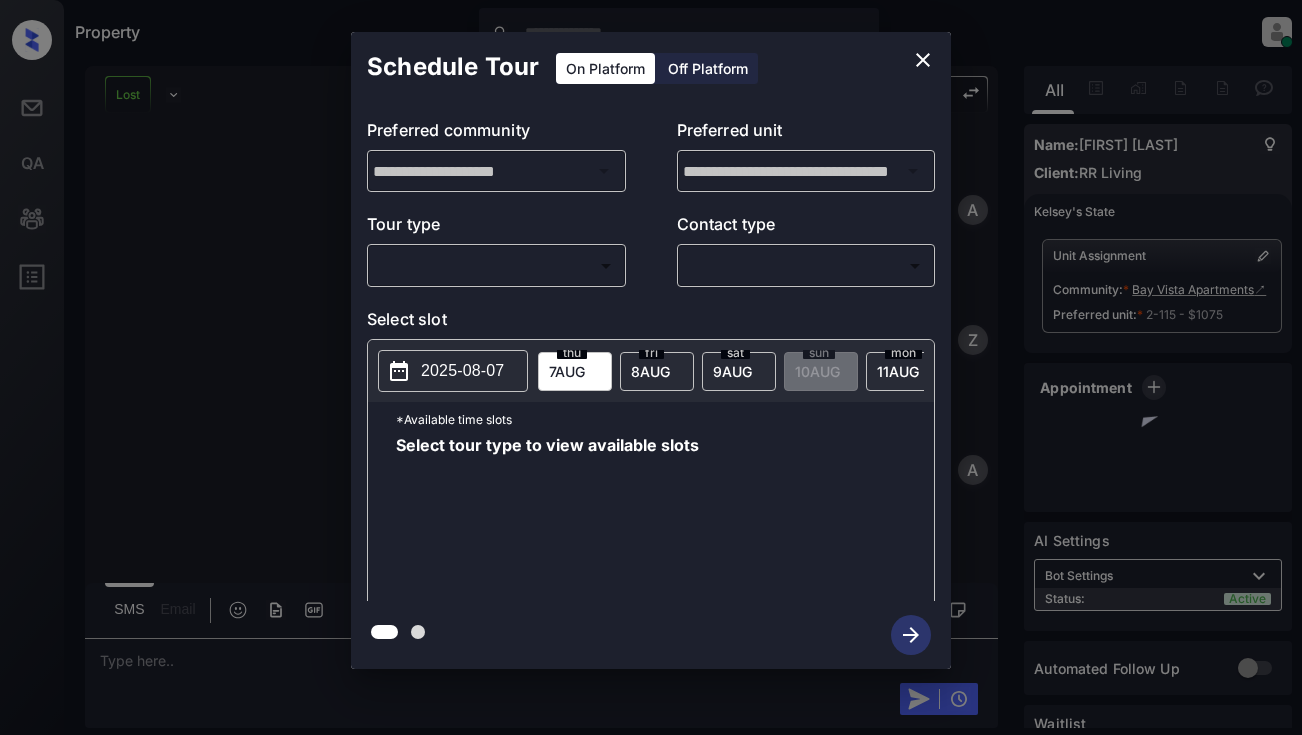 scroll, scrollTop: 0, scrollLeft: 0, axis: both 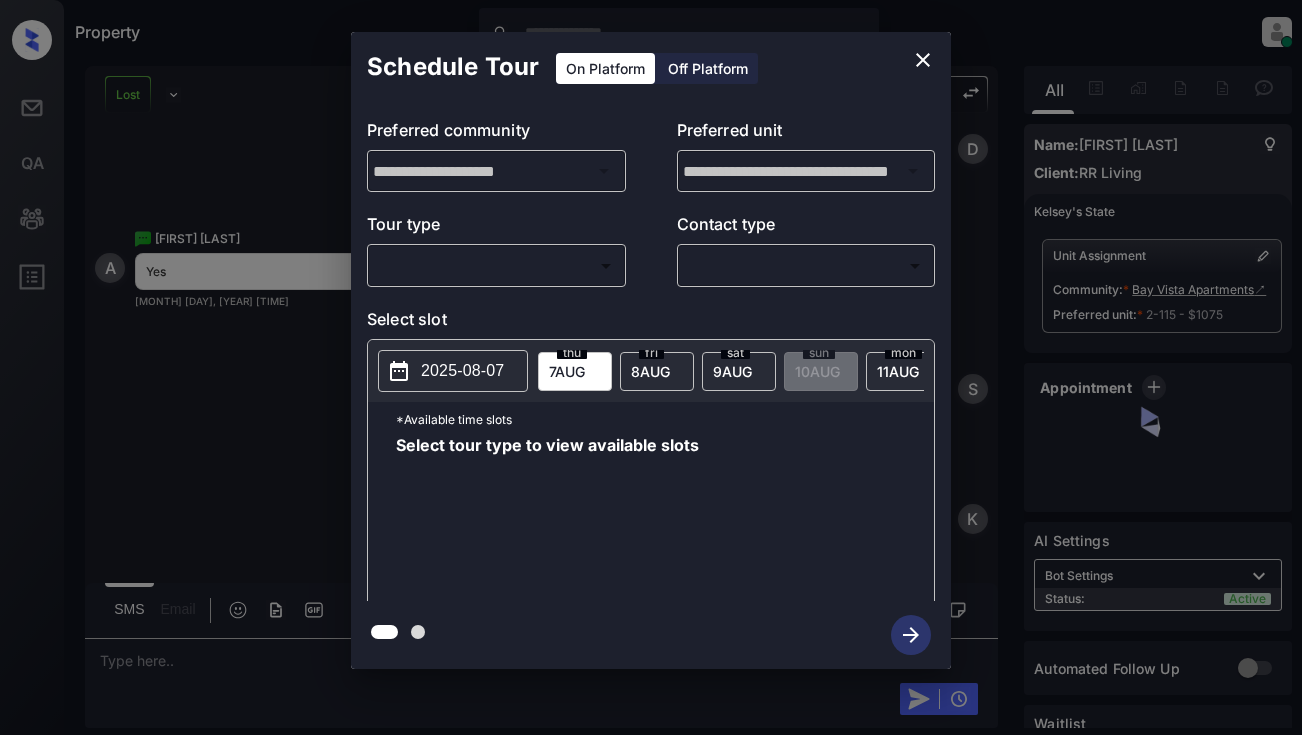 click on "​ ​" at bounding box center [496, 265] 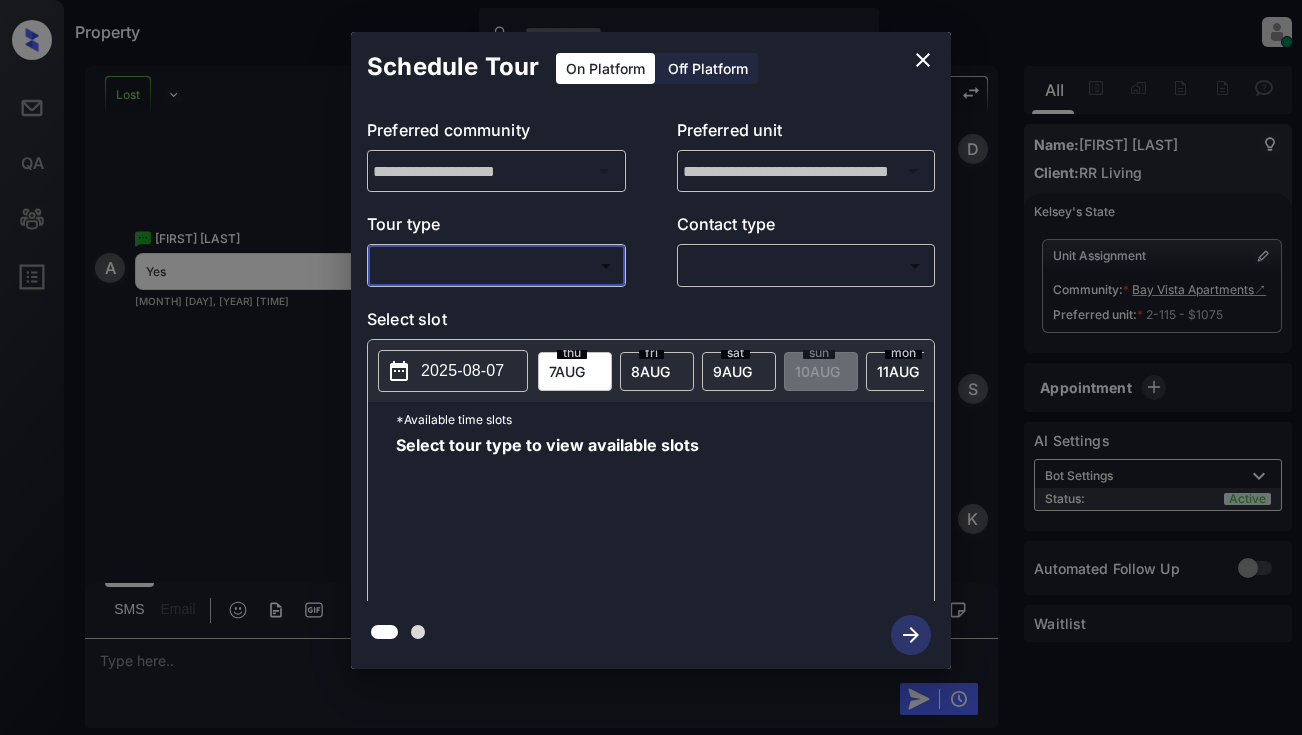 click on "Property Dominic Ceralde Online Set yourself   offline Set yourself   on break Profile Switch to  light  mode Sign out Lost Lead Sentiment: Angry Upon sliding the acknowledgement:  Lead will move to lost stage. * ​ SMS and call option will be set to opt out. AFM will be turned off for the lead. Bay Vista Apartments New Message Agent Lead created via webhook in Inbound stage. Aug 06, 2025 10:52 pm A New Message Zuma Lead transferred to leasing agent: kelsey Aug 06, 2025 10:52 pm  Sync'd w  knock Z New Message Agent AFM Request sent to Kelsey. Aug 06, 2025 10:52 pm A New Message Agent Notes Note: Structured Note:
Move In Date: 2025-08-14
Aug 06, 2025 10:52 pm A New Message Kelsey Lead Details Updated
Move In Date:  14-8-2025
Aug 06, 2025 10:53 pm K New Message Kelsey Aug 06, 2025 10:53 pm   | SmarterAFMV2Sms  Sync'd w  knock K New Message Kelsey Lead archived by Kelsey! Aug 06, 2025 10:53 pm K New Message Ashley Neumann A good day and time would be August 14th at 4pm. I am looking for a 1 bed 1 bath" at bounding box center [651, 367] 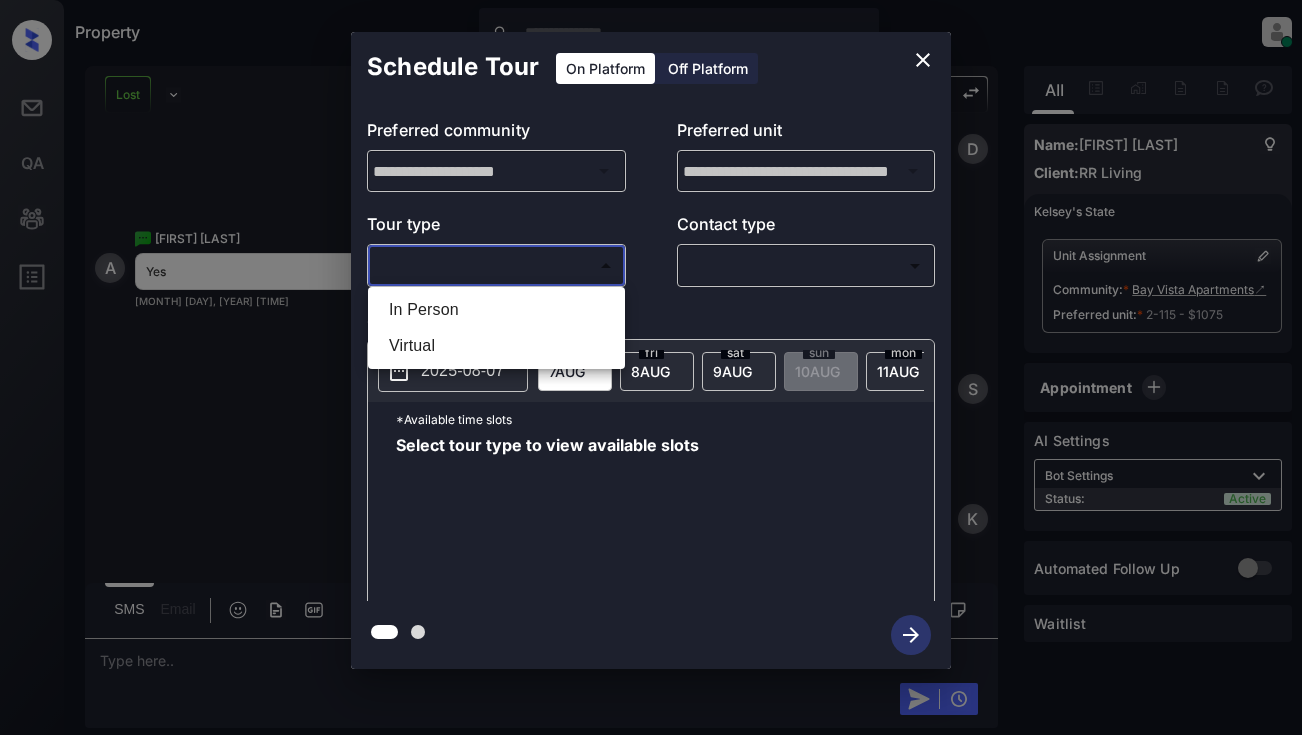 click on "In Person" at bounding box center (496, 310) 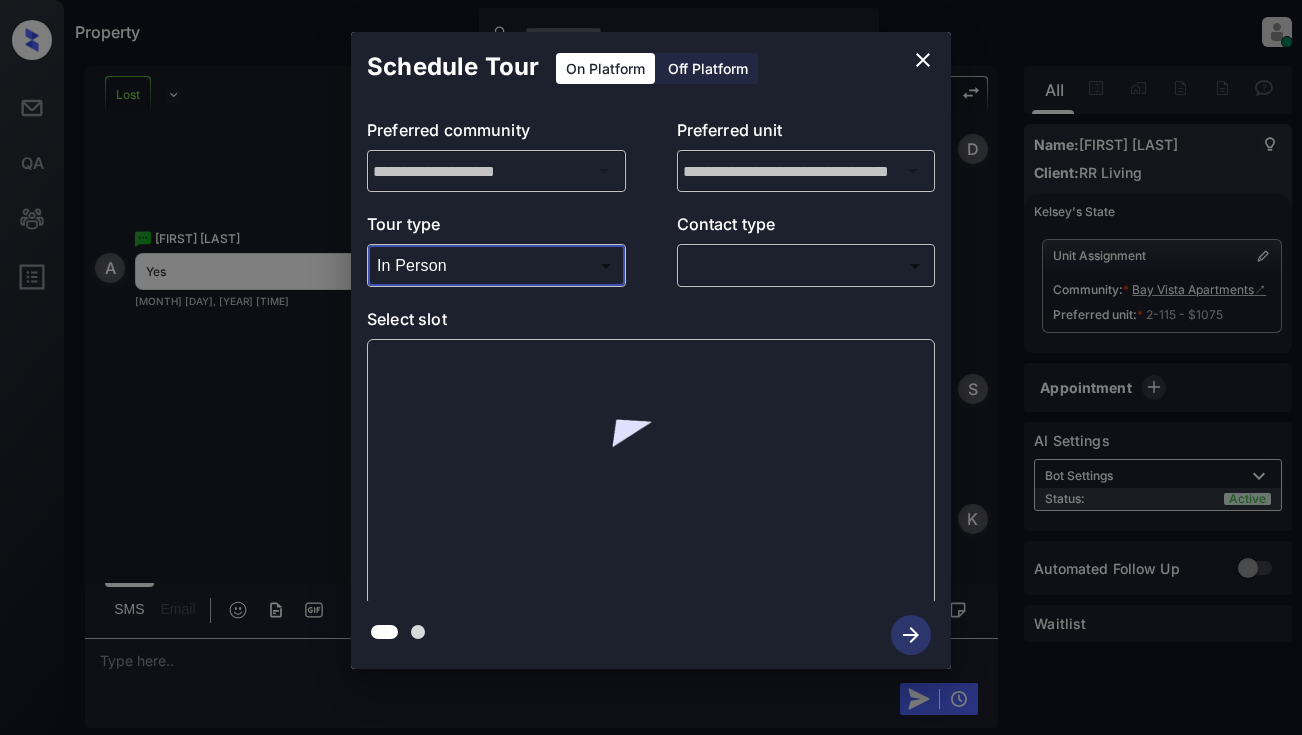 click on "Property Dominic Ceralde Online Set yourself   offline Set yourself   on break Profile Switch to  light  mode Sign out Lost Lead Sentiment: Angry Upon sliding the acknowledgement:  Lead will move to lost stage. * ​ SMS and call option will be set to opt out. AFM will be turned off for the lead. Bay Vista Apartments New Message Agent Lead created via webhook in Inbound stage. Aug 06, 2025 10:52 pm A New Message Zuma Lead transferred to leasing agent: kelsey Aug 06, 2025 10:52 pm  Sync'd w  knock Z New Message Agent AFM Request sent to Kelsey. Aug 06, 2025 10:52 pm A New Message Agent Notes Note: Structured Note:
Move In Date: 2025-08-14
Aug 06, 2025 10:52 pm A New Message Kelsey Lead Details Updated
Move In Date:  14-8-2025
Aug 06, 2025 10:53 pm K New Message Kelsey Aug 06, 2025 10:53 pm   | SmarterAFMV2Sms  Sync'd w  knock K New Message Kelsey Lead archived by Kelsey! Aug 06, 2025 10:53 pm K New Message Ashley Neumann A good day and time would be August 14th at 4pm. I am looking for a 1 bed 1 bath" at bounding box center [651, 367] 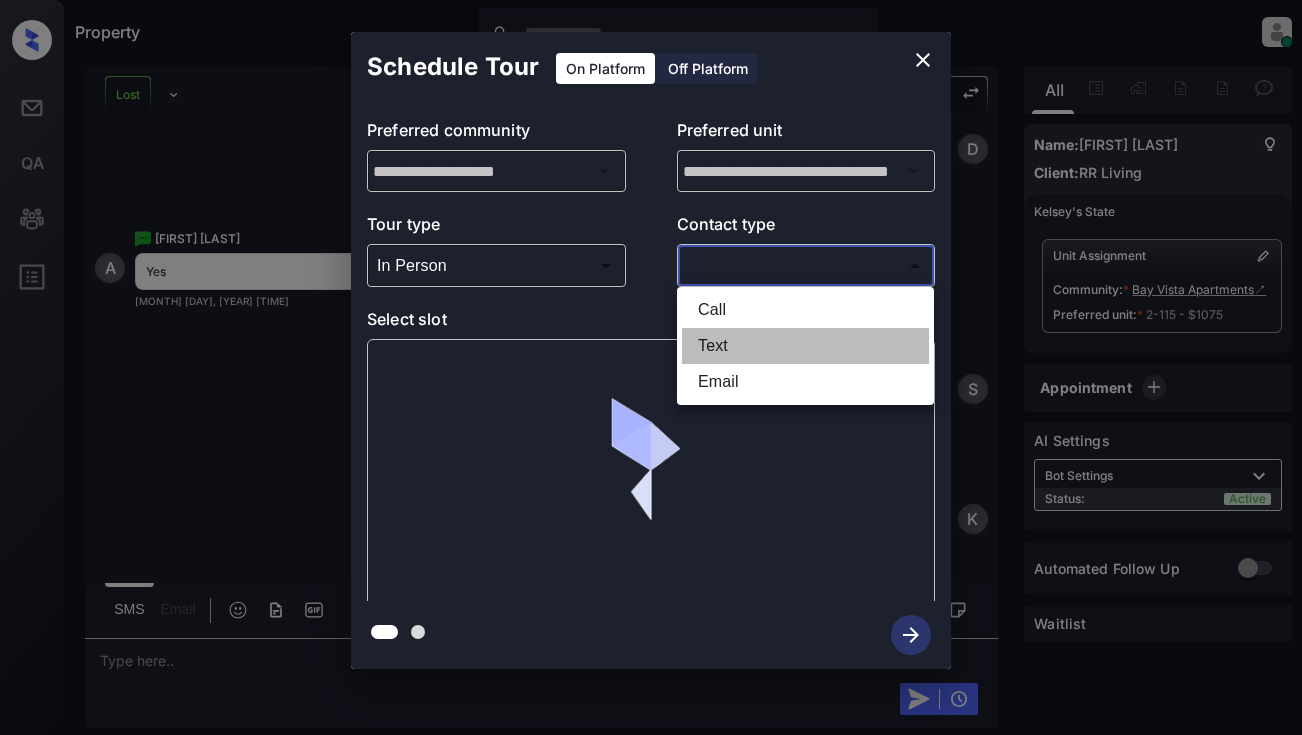 click on "Text" at bounding box center [805, 346] 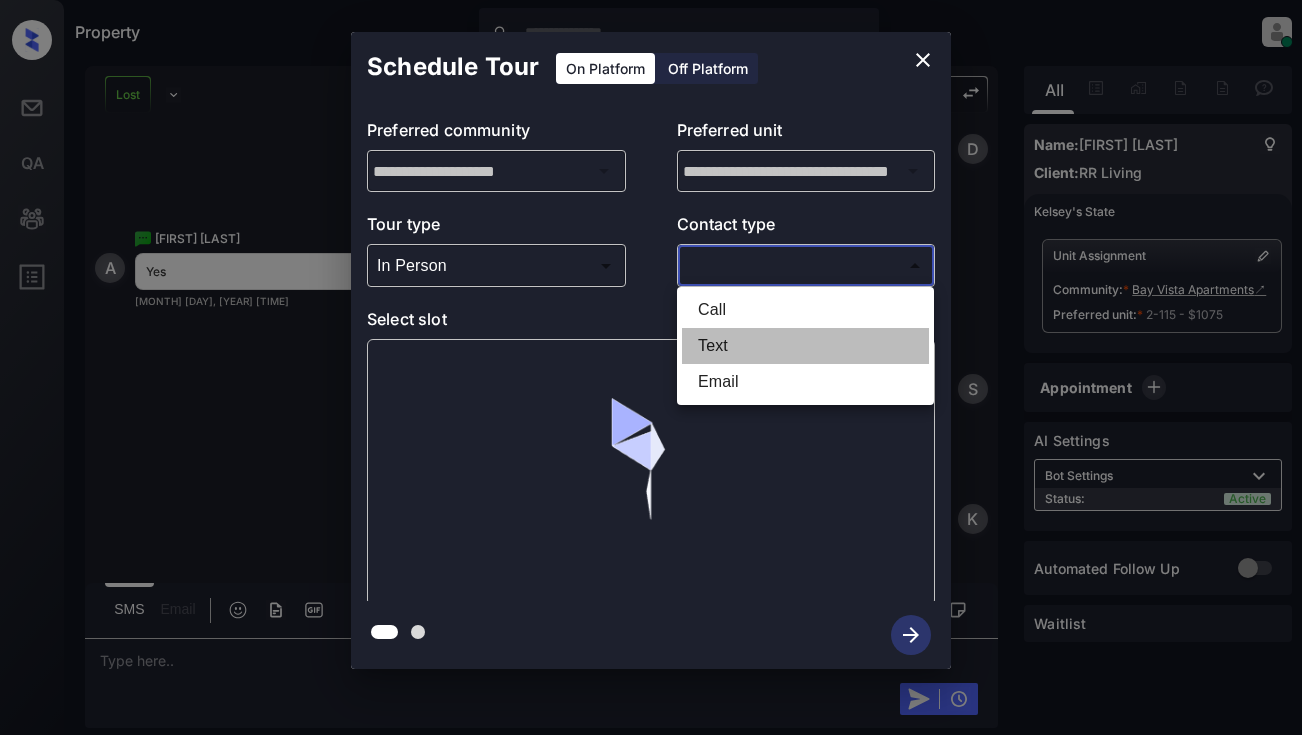 type on "****" 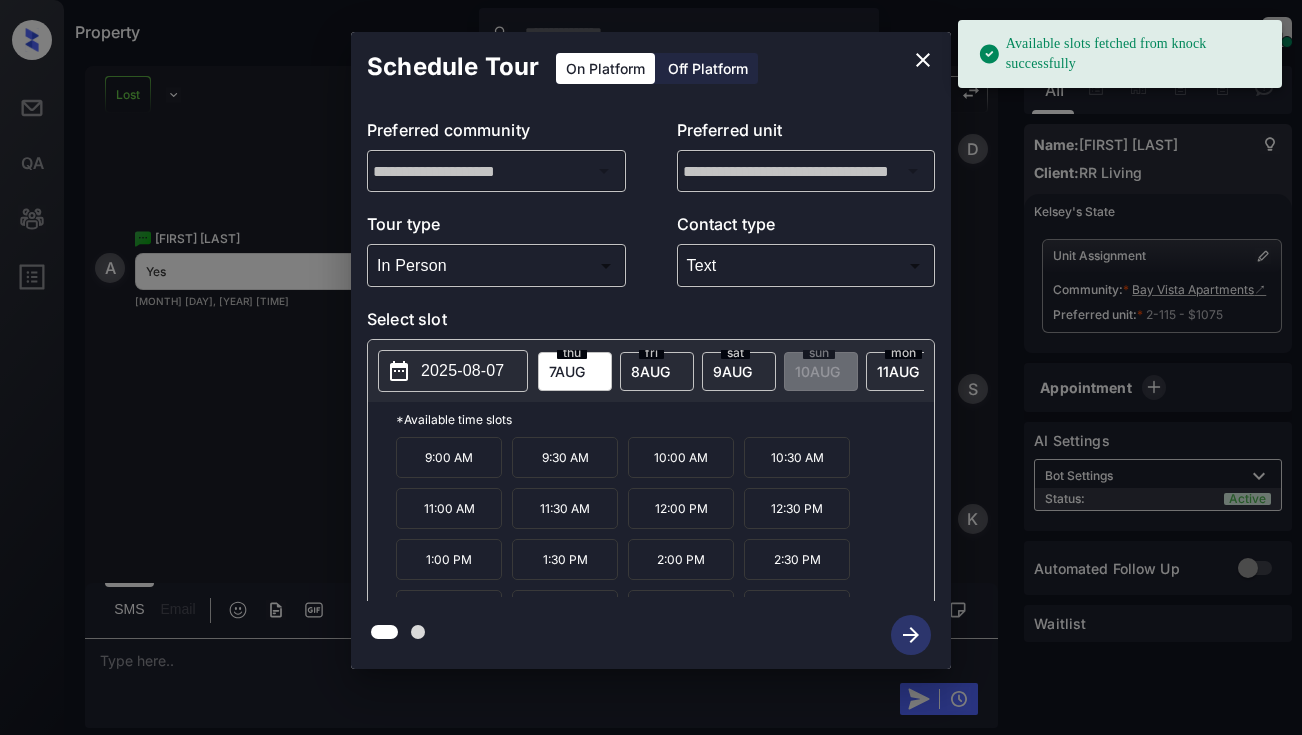click on "2025-08-07" at bounding box center [462, 371] 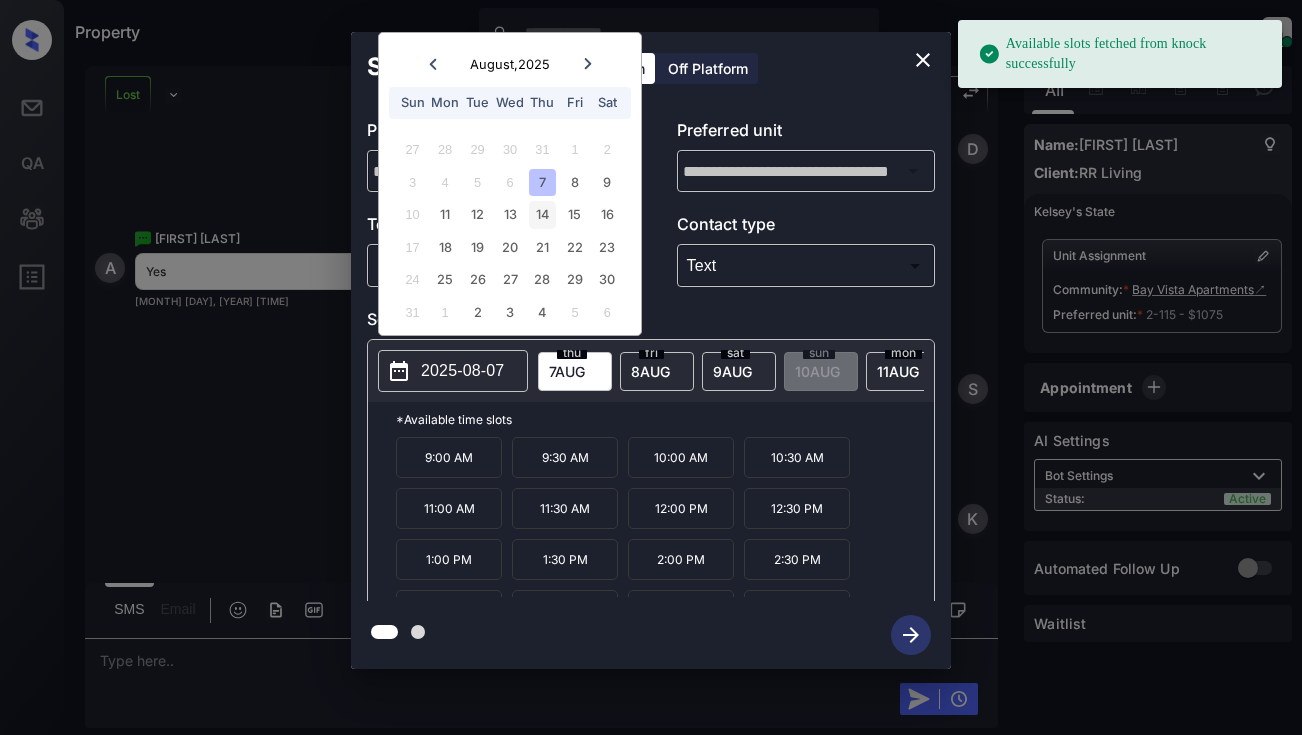 click on "14" at bounding box center (542, 214) 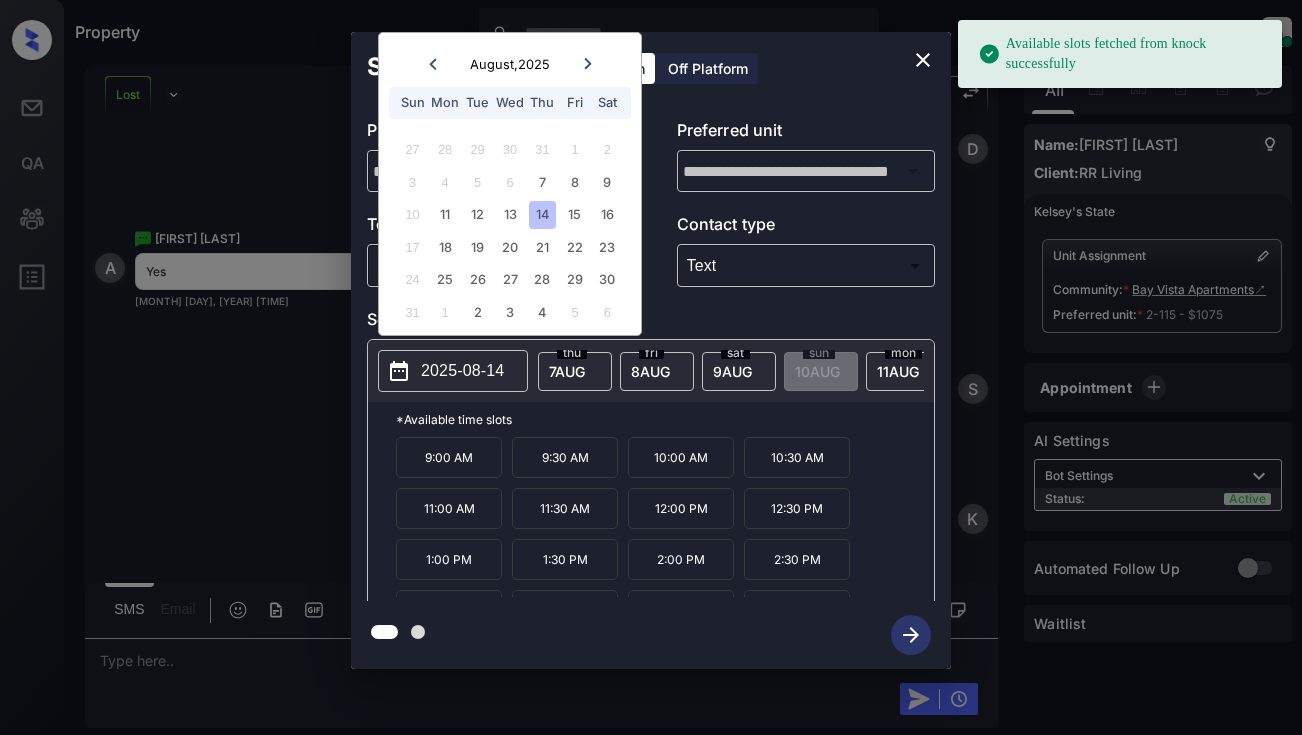 scroll, scrollTop: 34, scrollLeft: 0, axis: vertical 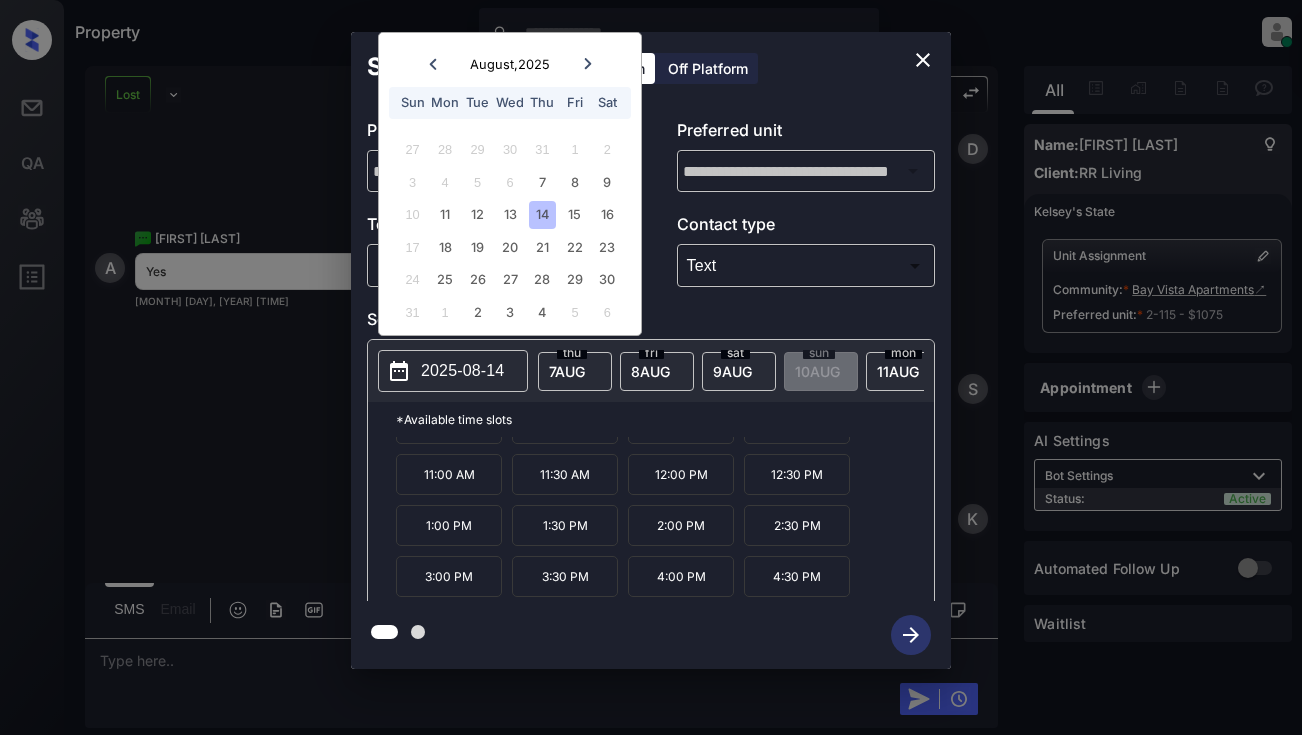 click on "4:30 PM" at bounding box center [797, 576] 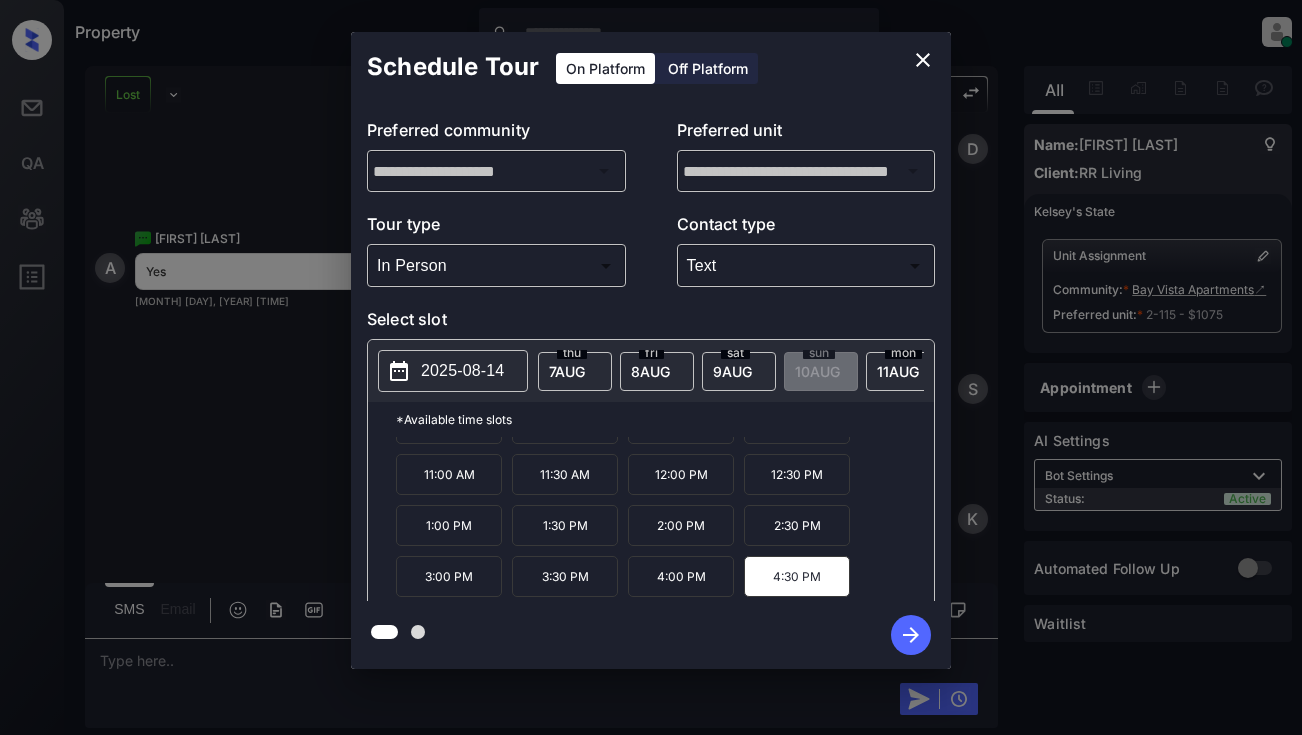 click 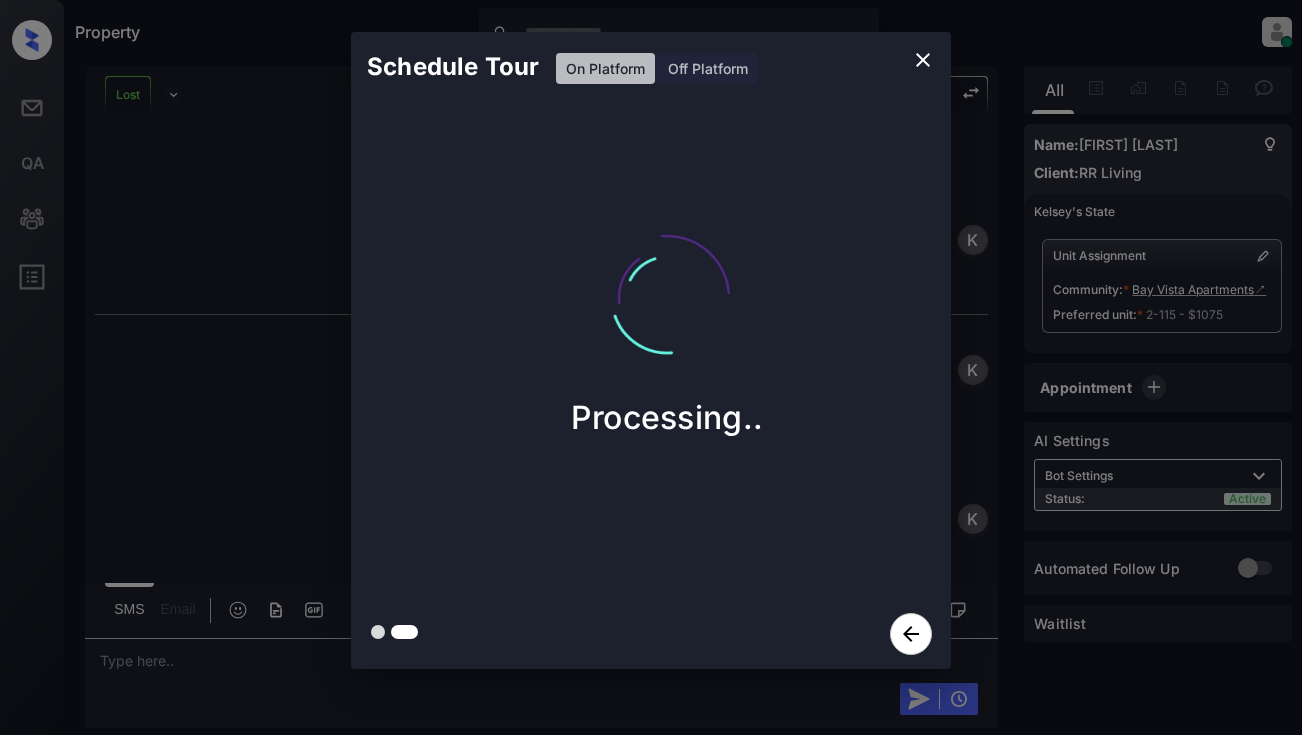 scroll, scrollTop: 4621, scrollLeft: 0, axis: vertical 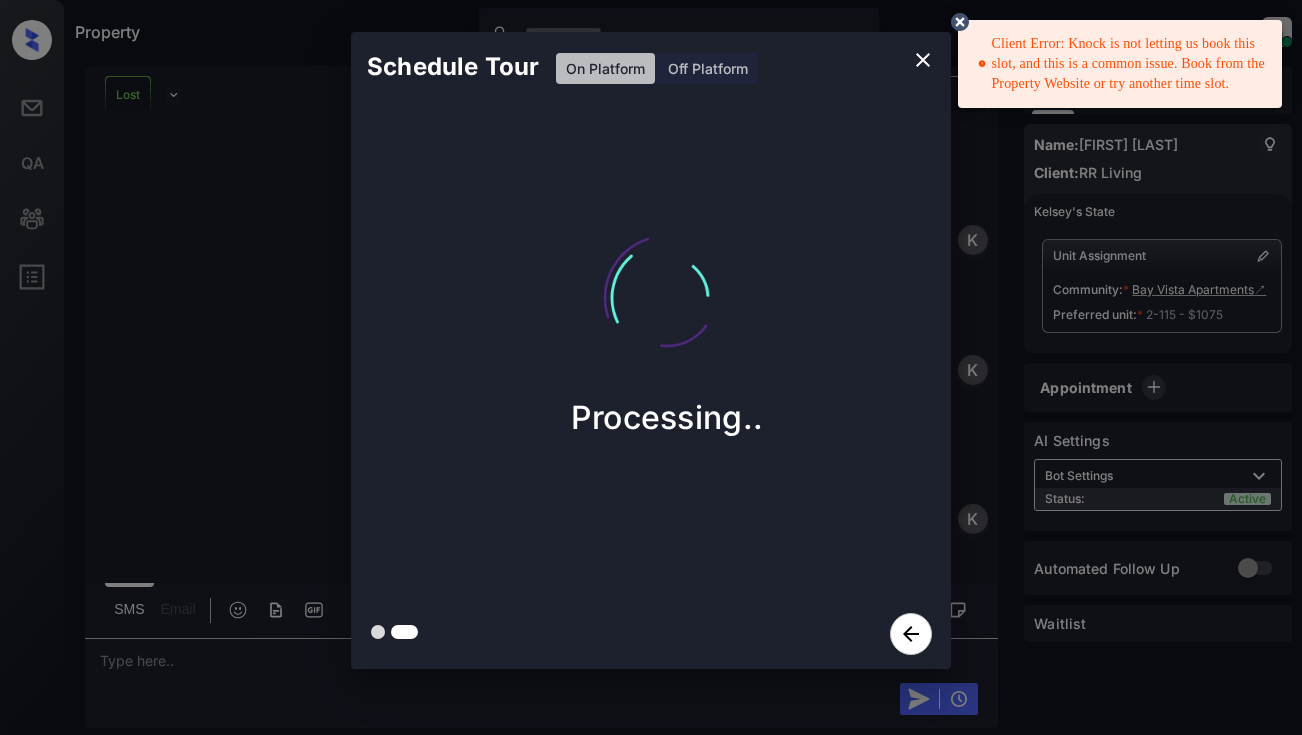 click 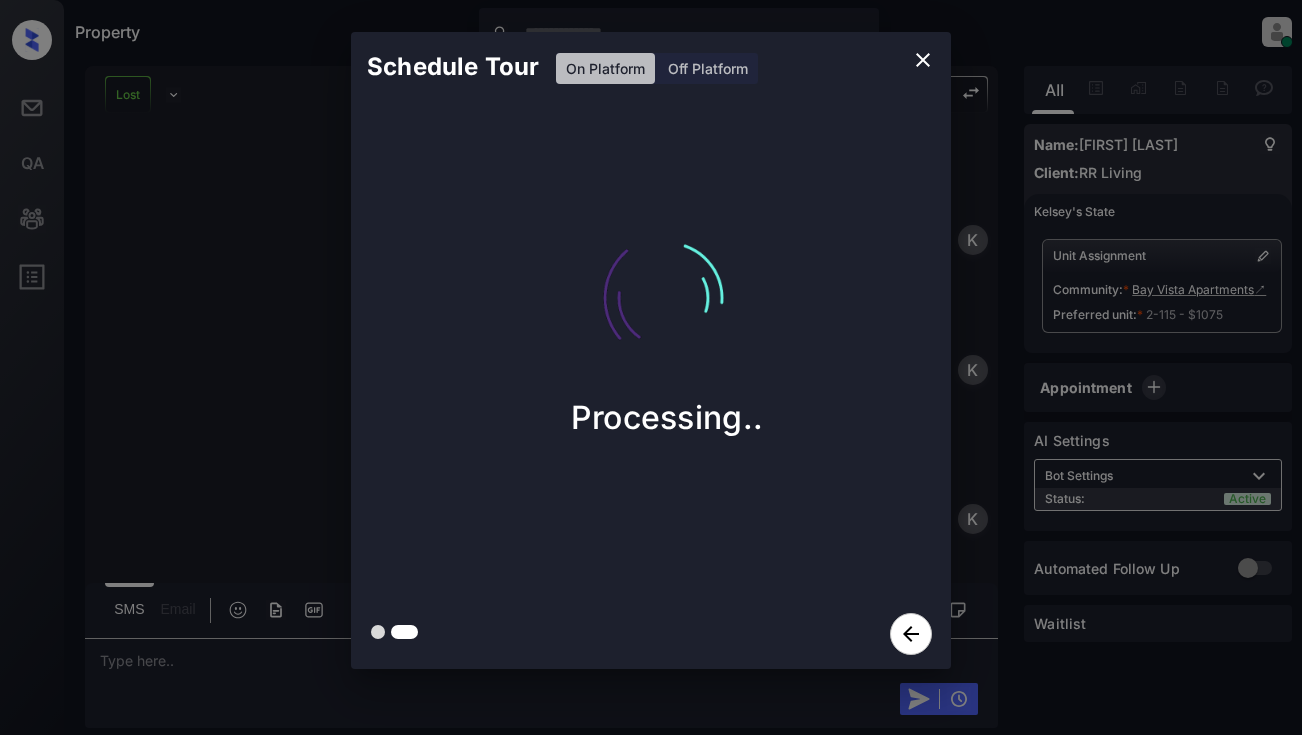 click 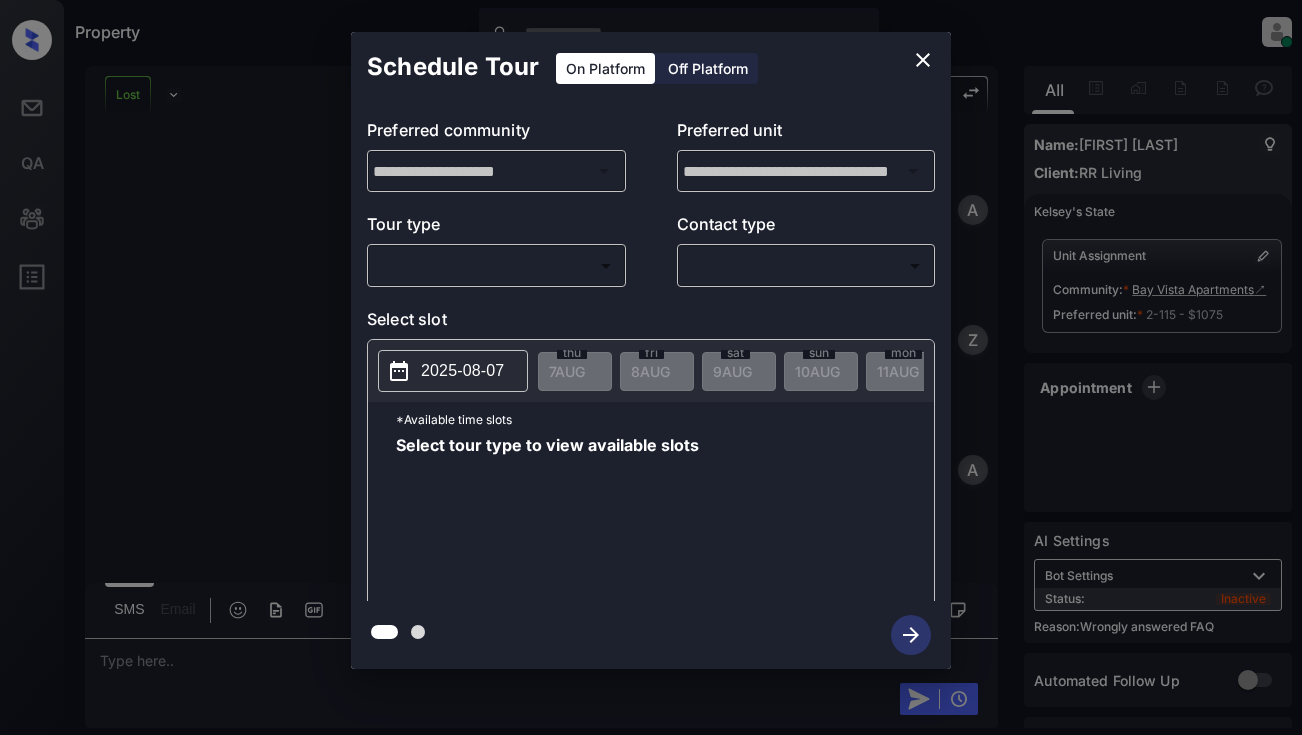 scroll, scrollTop: 0, scrollLeft: 0, axis: both 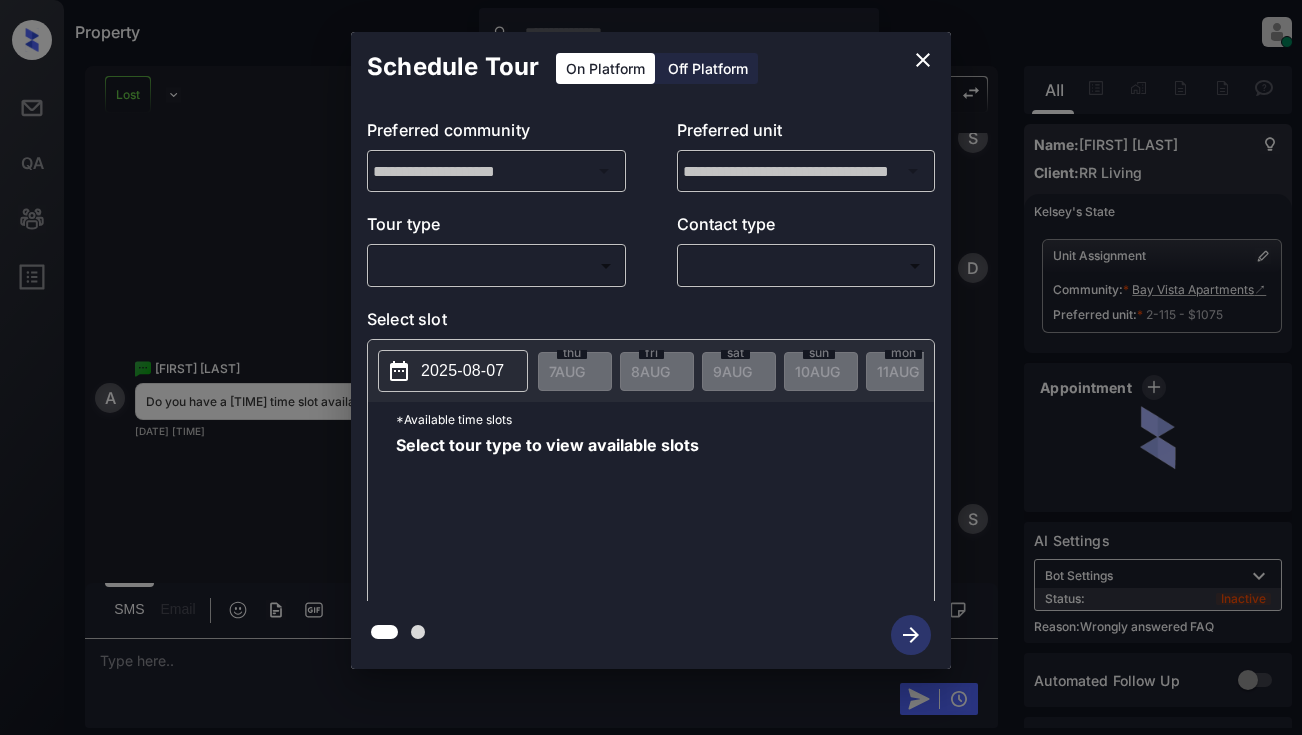 click on "Property Dominic Ceralde Online Set yourself   offline Set yourself   on break Profile Switch to  light  mode Sign out Lost Lead Sentiment: Angry Upon sliding the acknowledgement:  Lead will move to lost stage. * ​ SMS and call option will be set to opt out. AFM will be turned off for the lead. Bay Vista Apartments New Message Agent Lead created via webhook in Inbound stage. Aug 06, 2025 10:52 pm A New Message Zuma Lead transferred to leasing agent: kelsey Aug 06, 2025 10:52 pm  Sync'd w  knock Z New Message Agent AFM Request sent to Kelsey. Aug 06, 2025 10:52 pm A New Message Agent Notes Note: Structured Note:
Move In Date: 2025-08-14
Aug 06, 2025 10:52 pm A New Message Kelsey Lead Details Updated
Move In Date:  14-8-2025
Aug 06, 2025 10:53 pm K New Message Kelsey Aug 06, 2025 10:53 pm   | SmarterAFMV2Sms  Sync'd w  knock K New Message Kelsey Lead archived by Kelsey! Aug 06, 2025 10:53 pm K New Message Ashley Neumann A good day and time would be August 14th at 4pm. I am looking for a 1 bed 1 bath" at bounding box center (651, 367) 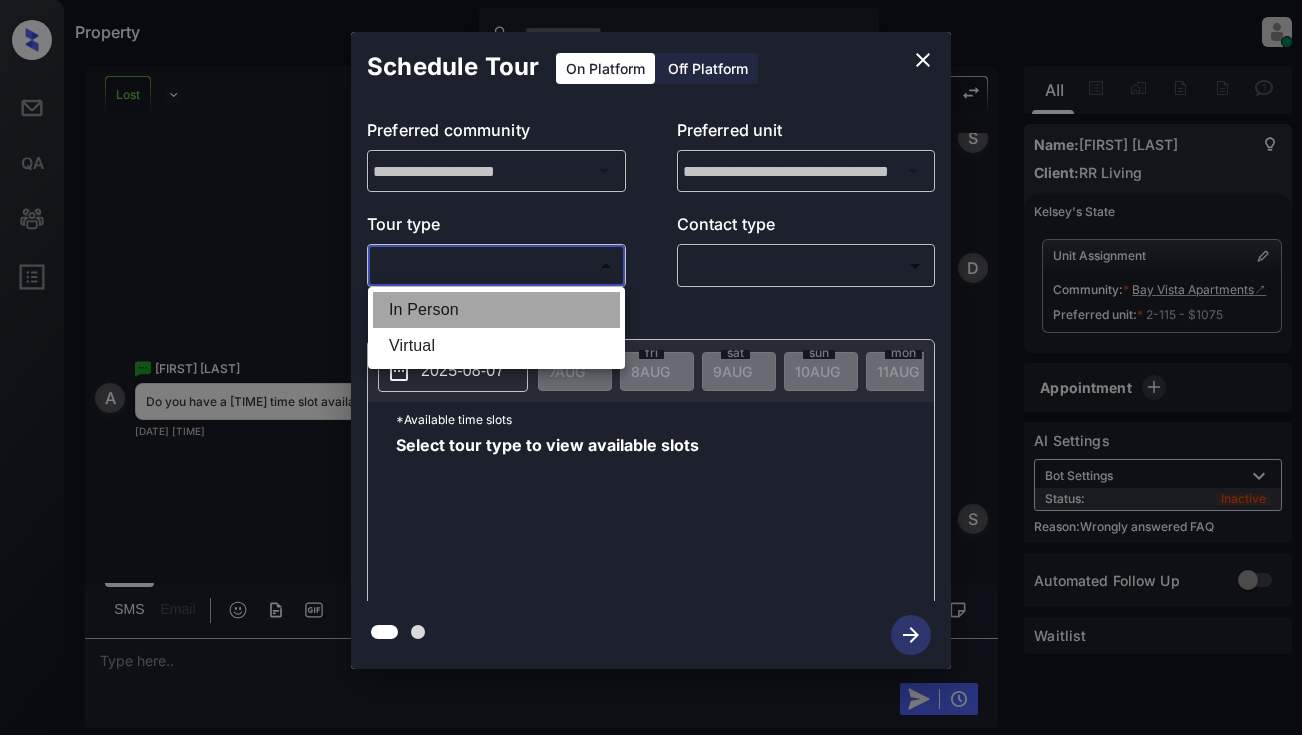 click on "In Person" at bounding box center [496, 310] 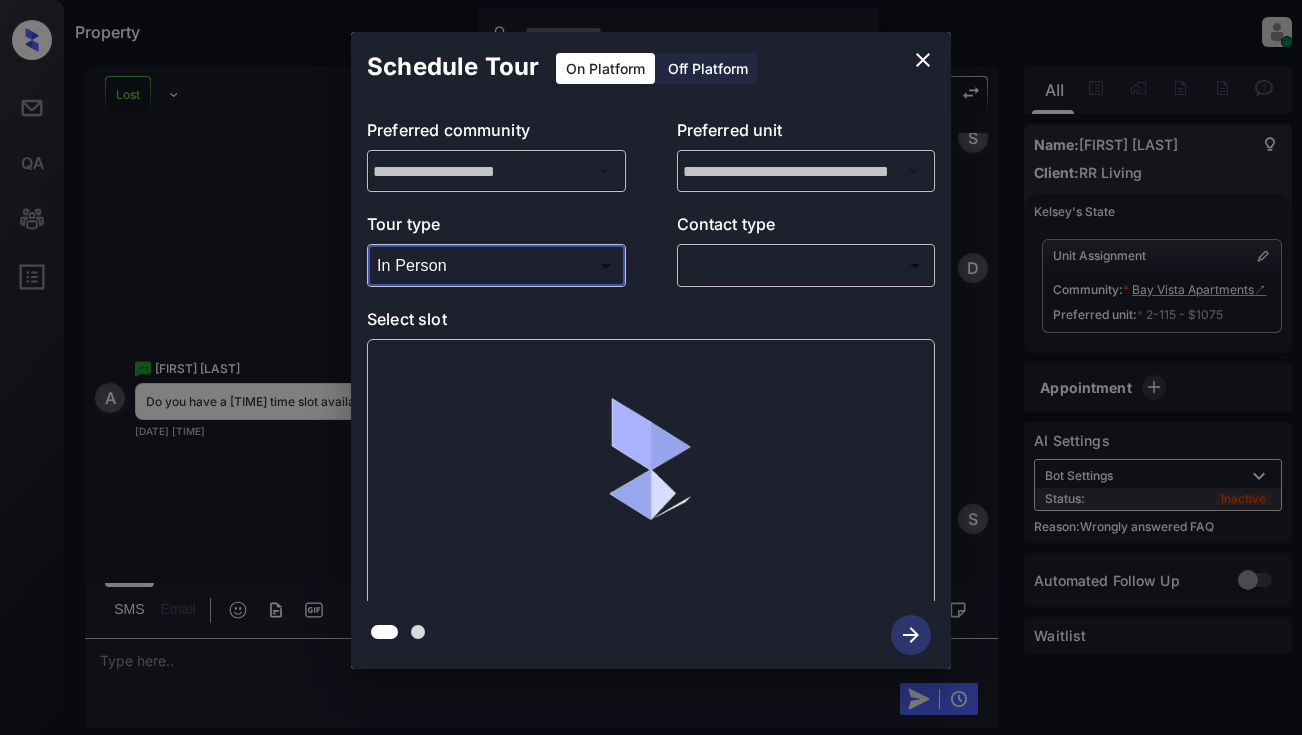 click on "Property Dominic Ceralde Online Set yourself   offline Set yourself   on break Profile Switch to  light  mode Sign out Lost Lead Sentiment: Angry Upon sliding the acknowledgement:  Lead will move to lost stage. * ​ SMS and call option will be set to opt out. AFM will be turned off for the lead. Bay Vista Apartments New Message Agent Lead created via webhook in Inbound stage. Aug 06, 2025 10:52 pm A New Message Zuma Lead transferred to leasing agent: kelsey Aug 06, 2025 10:52 pm  Sync'd w  knock Z New Message Agent AFM Request sent to Kelsey. Aug 06, 2025 10:52 pm A New Message Agent Notes Note: Structured Note:
Move In Date: 2025-08-14
Aug 06, 2025 10:52 pm A New Message Kelsey Lead Details Updated
Move In Date:  14-8-2025
Aug 06, 2025 10:53 pm K New Message Kelsey Aug 06, 2025 10:53 pm   | SmarterAFMV2Sms  Sync'd w  knock K New Message Kelsey Lead archived by Kelsey! Aug 06, 2025 10:53 pm K New Message Ashley Neumann A good day and time would be August 14th at 4pm. I am looking for a 1 bed 1 bath" at bounding box center [651, 367] 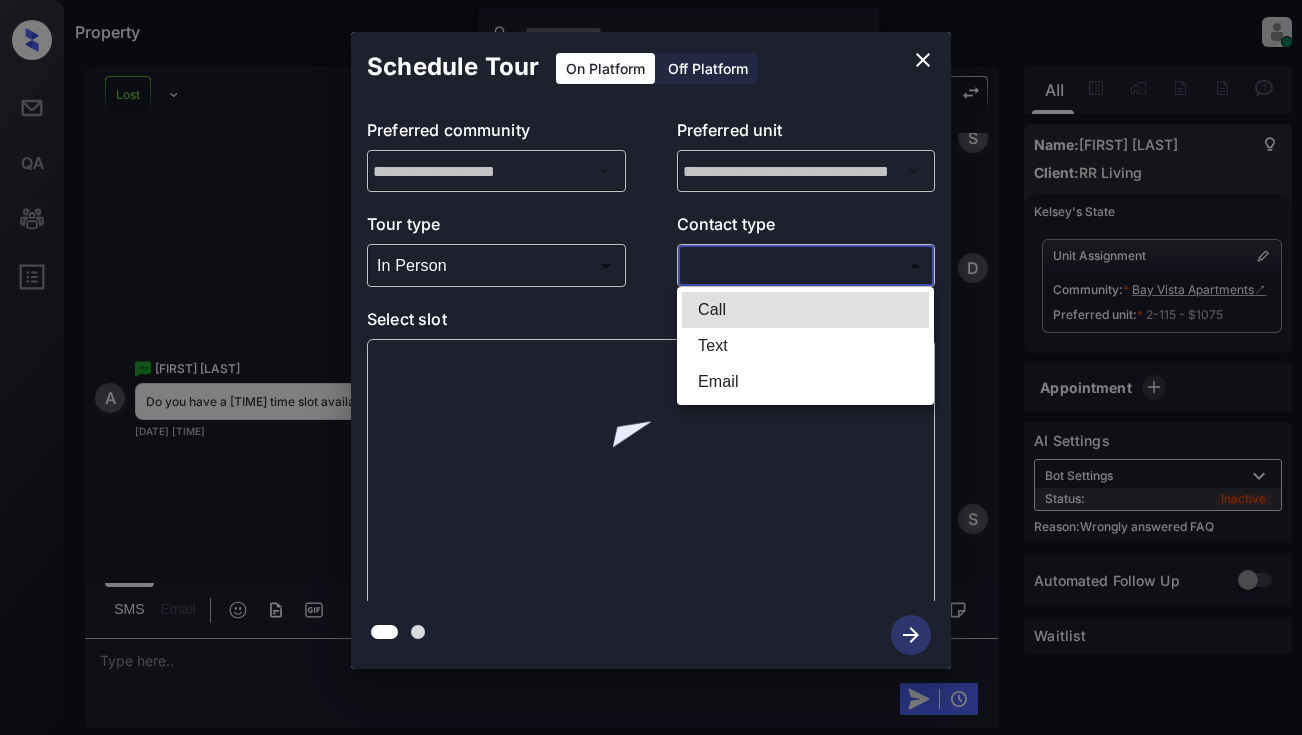click on "Text" at bounding box center [805, 346] 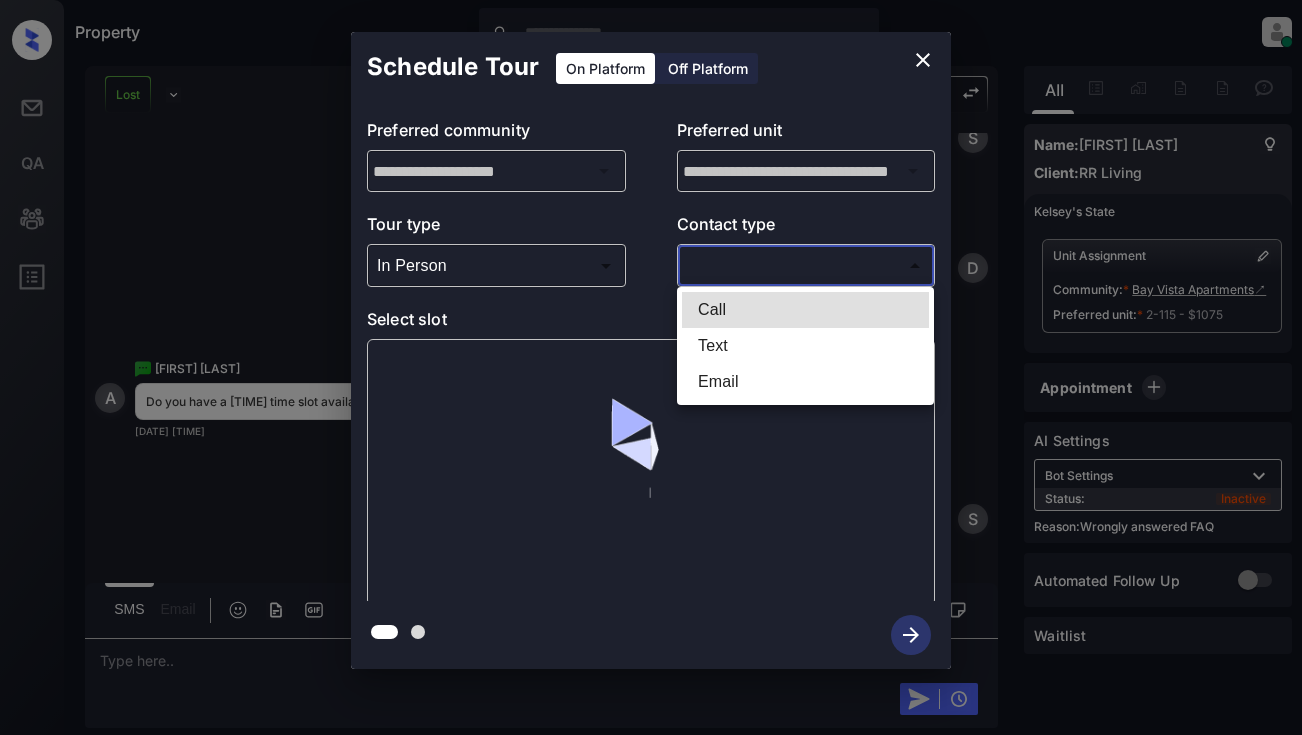 type on "****" 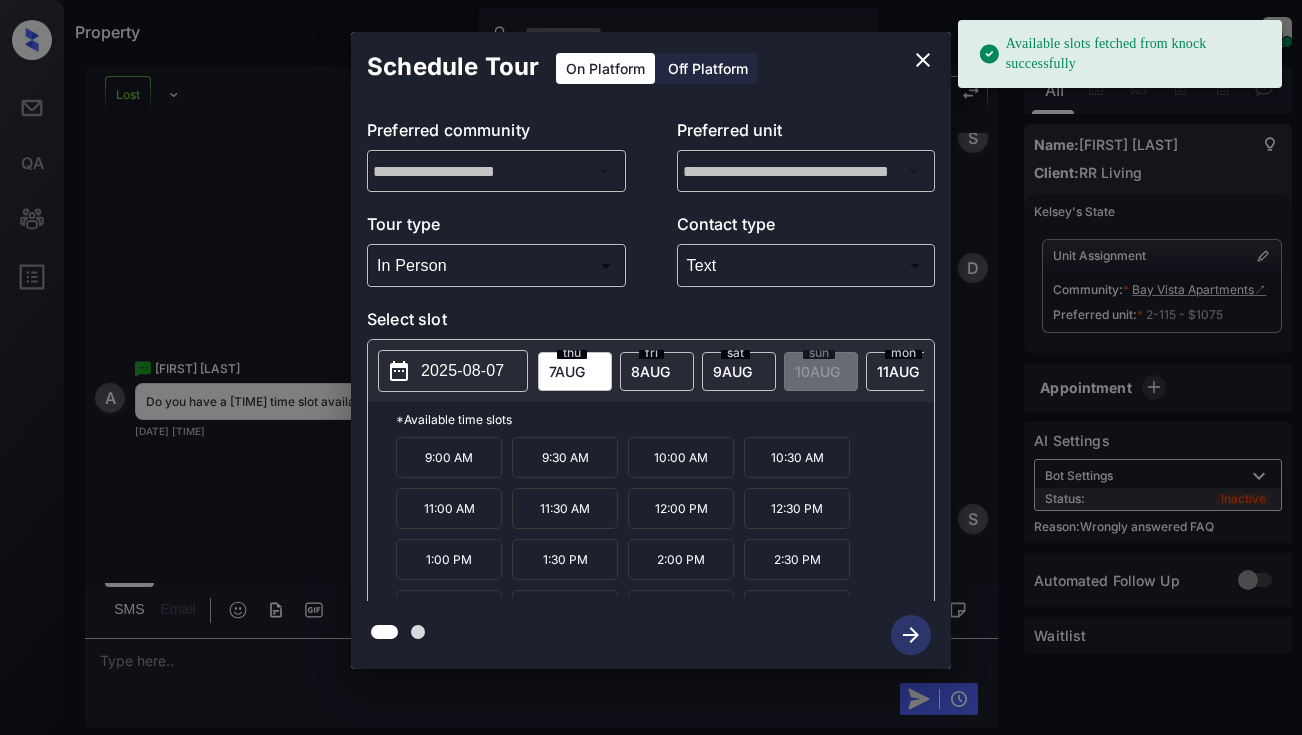 click on "2025-08-07" at bounding box center [462, 371] 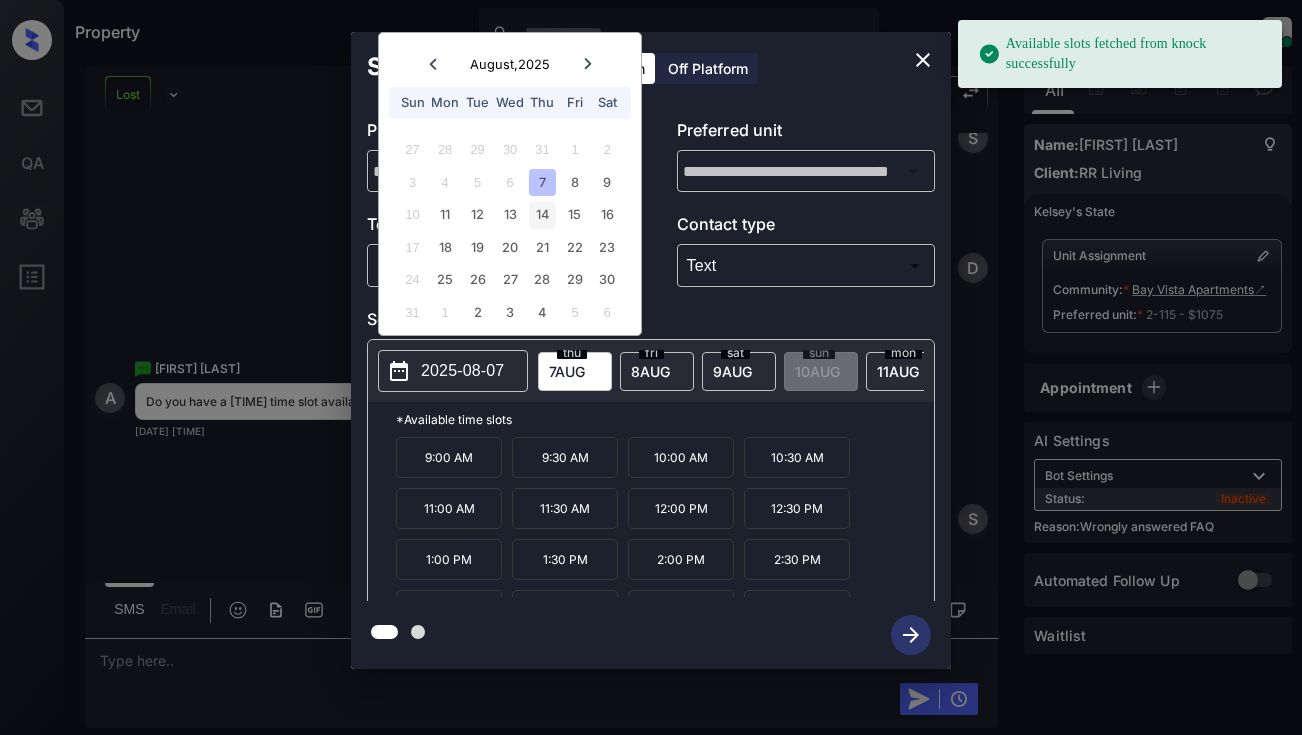 click on "14" at bounding box center [542, 214] 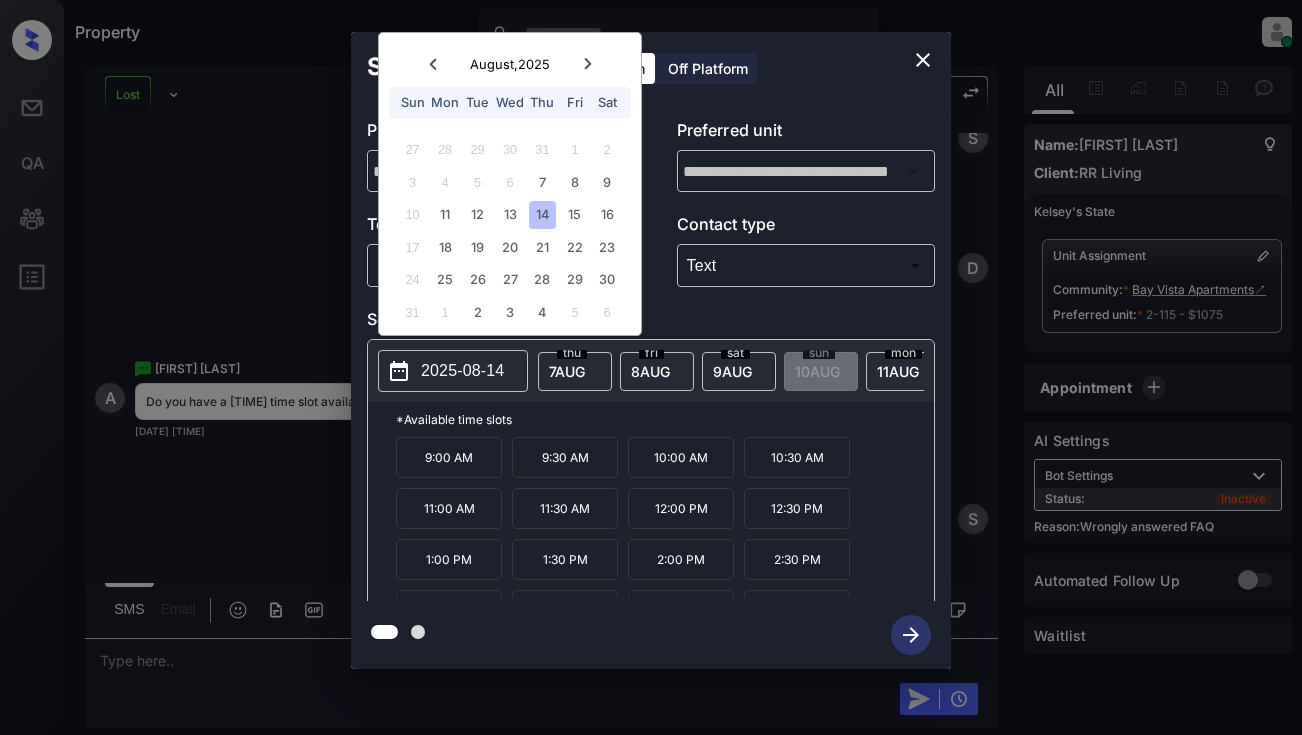 click on "2:00 PM" at bounding box center (681, 559) 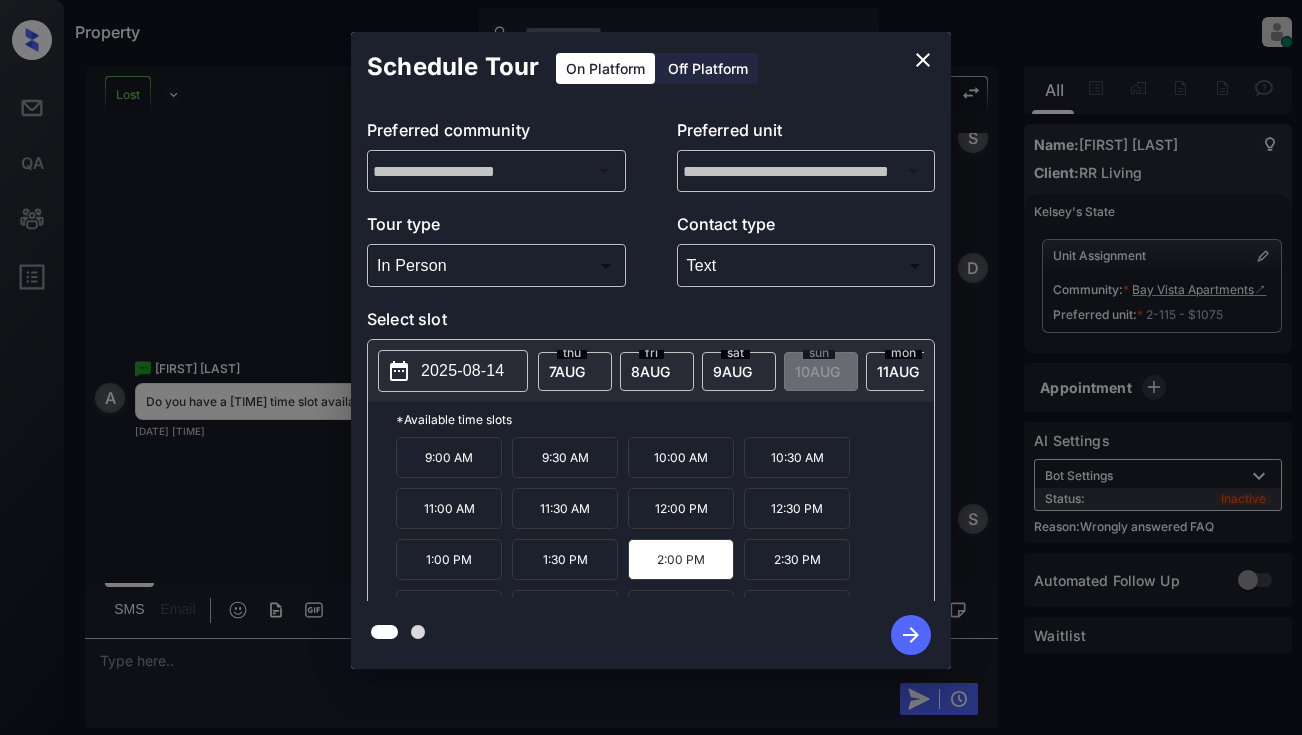 click 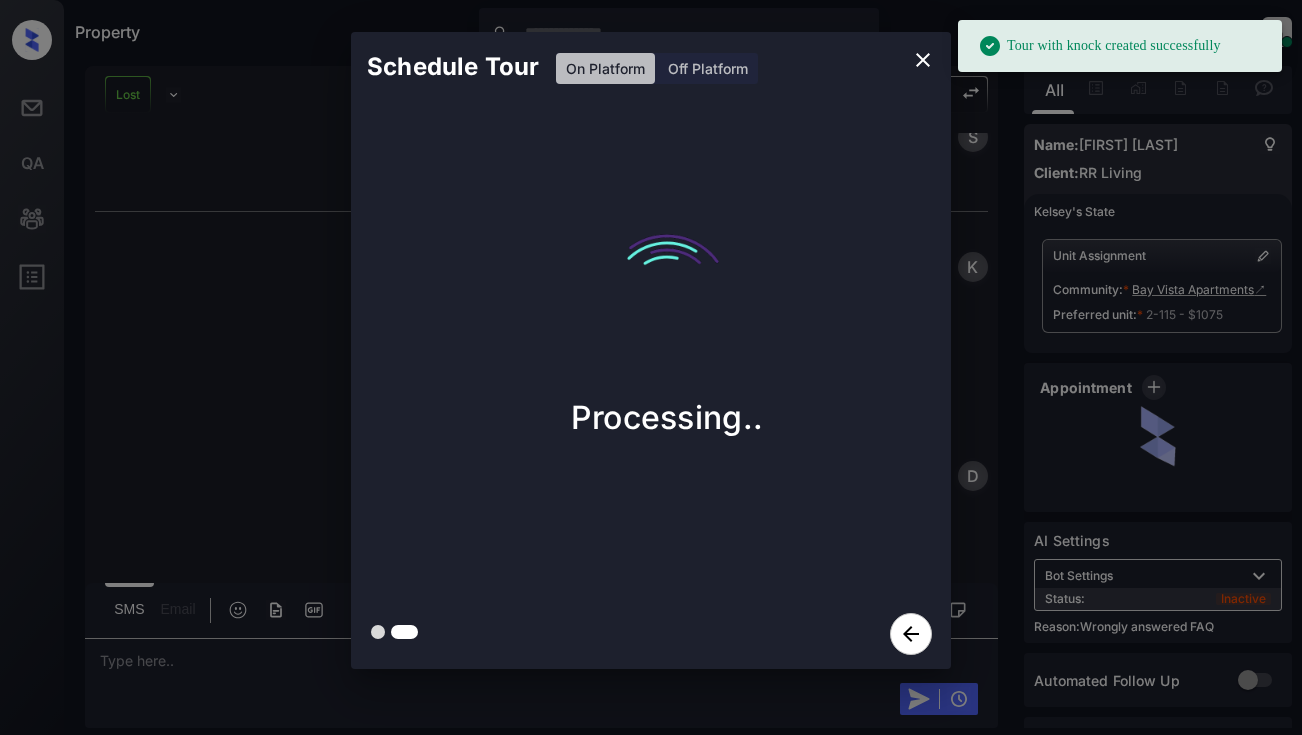 scroll, scrollTop: 6637, scrollLeft: 0, axis: vertical 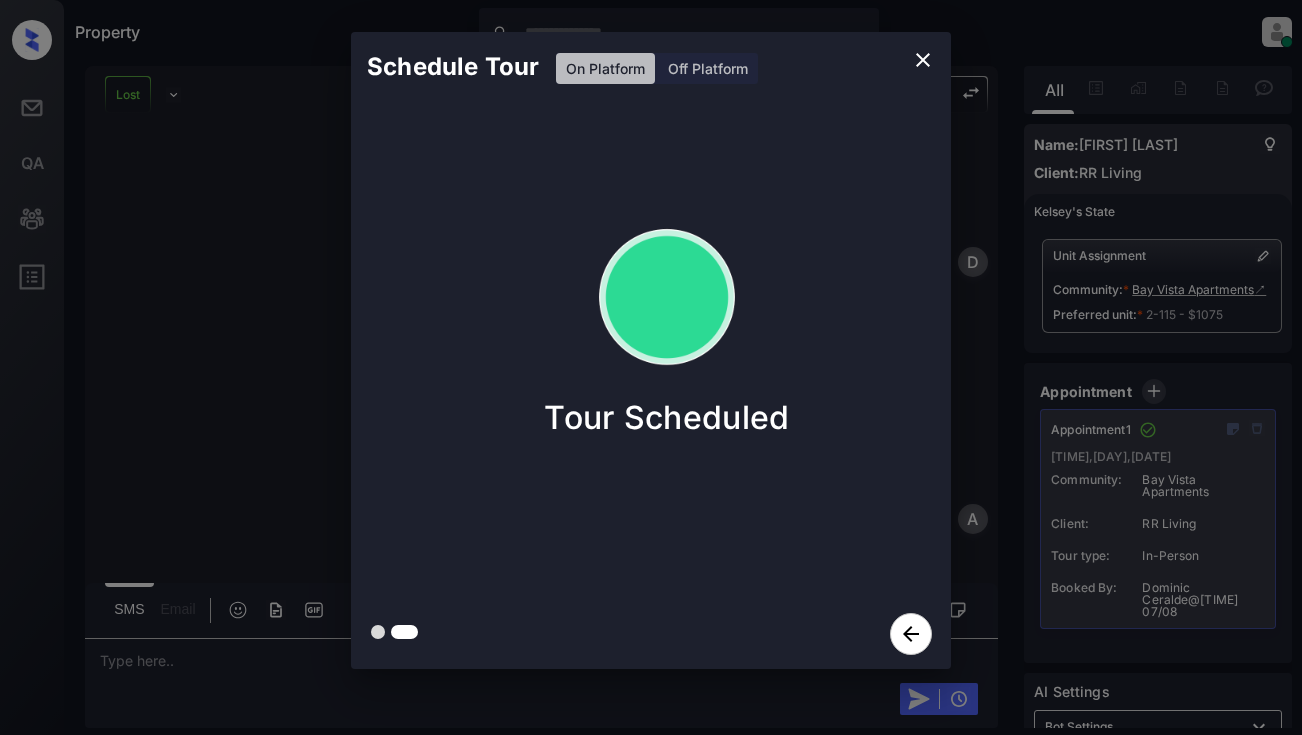 click on "Schedule Tour On Platform Off Platform Tour Scheduled" at bounding box center [651, 350] 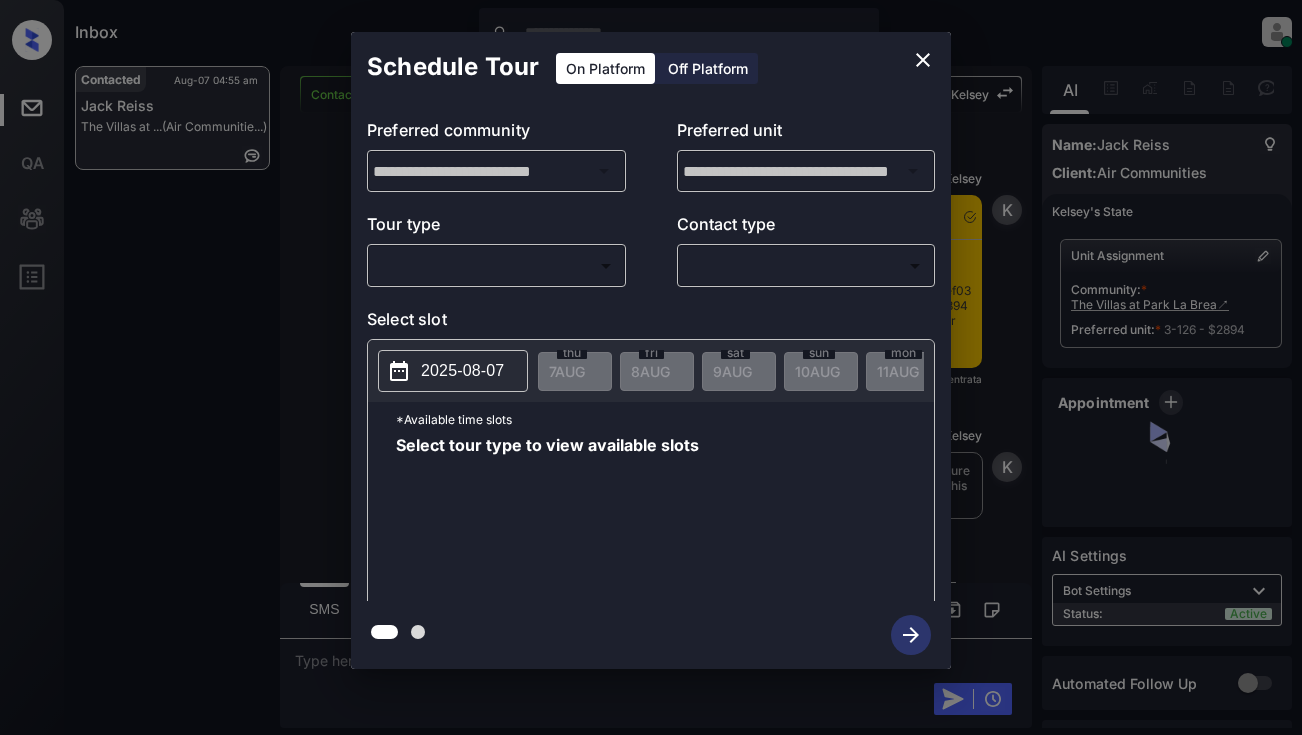 scroll, scrollTop: 0, scrollLeft: 0, axis: both 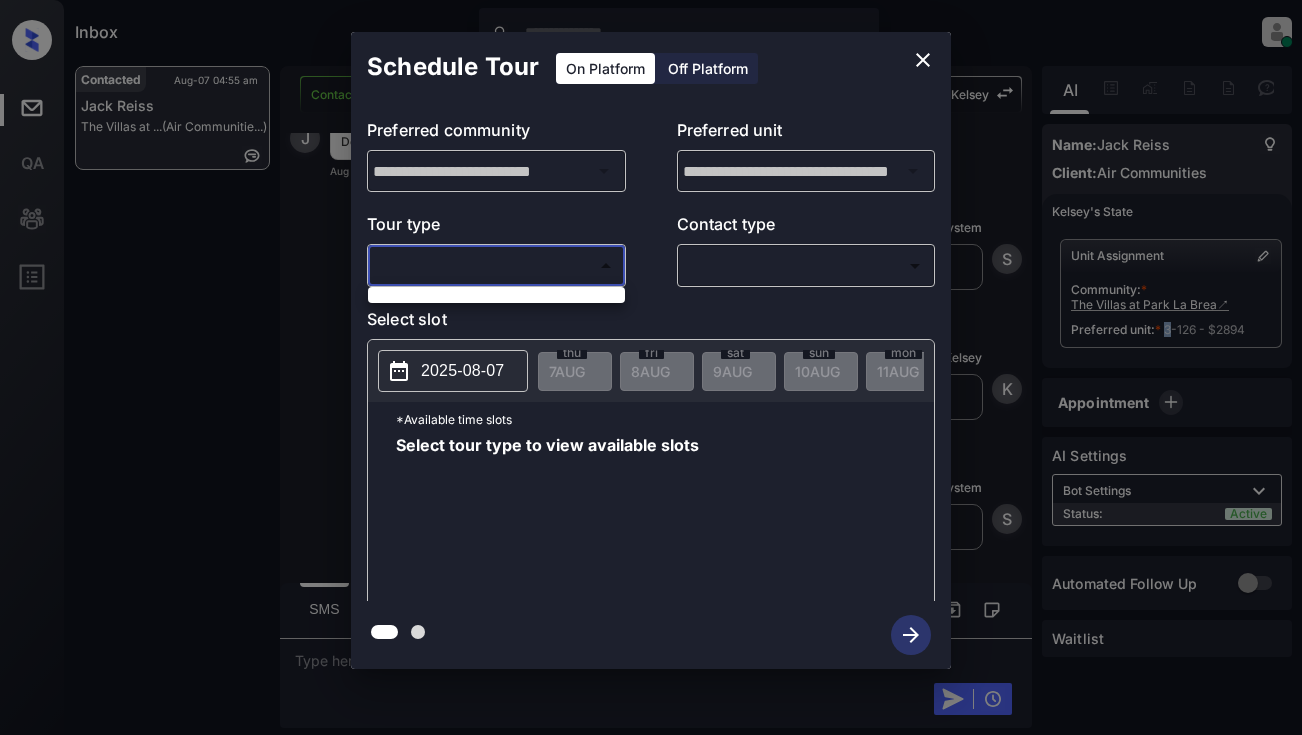 click on "Inbox [PERSON] Online Set yourself   offline Set yourself   on break Profile Switch to  light  mode Sign out Contacted Aug-07 04:55 am   [FIRST] [LAST] The Villas at ...  (Air Communitie...) Contacted Lost Lead Sentiment: Angry Upon sliding the acknowledgement:  Lead will move to lost stage. * ​ SMS and call option will be set to opt out. AFM will be turned off for the lead. [PERSON] New Message [PERSON] Notes Note:  - Paste this link into your browser to view [PERSON]’s conversation with the prospect Aug 07, 2025 04:53 am  Sync'd w  entrata [PERSON] New Message [PERSON] Due to the activation of disableLeadTransfer feature flag, [PERSON] will no longer transfer ownership of this CRM guest card Aug 07, 2025 04:53 am [PERSON] New Message Zuma Lead transferred to leasing agent: [PERSON] Aug 07, 2025 04:53 am [PERSON] Agent Lead created via emailParser in Inbound stage. Aug 07, 2025 04:53 am [PERSON] Agent" at bounding box center [651, 367] 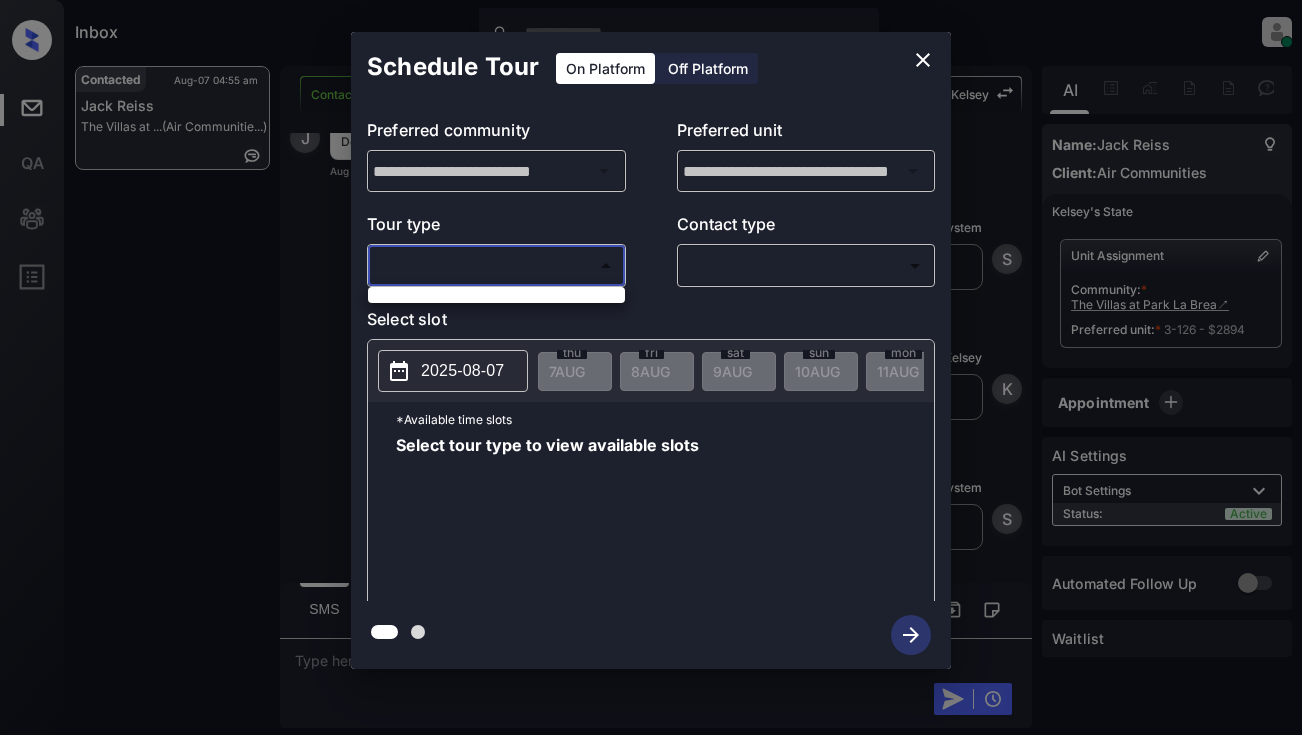 click at bounding box center (651, 367) 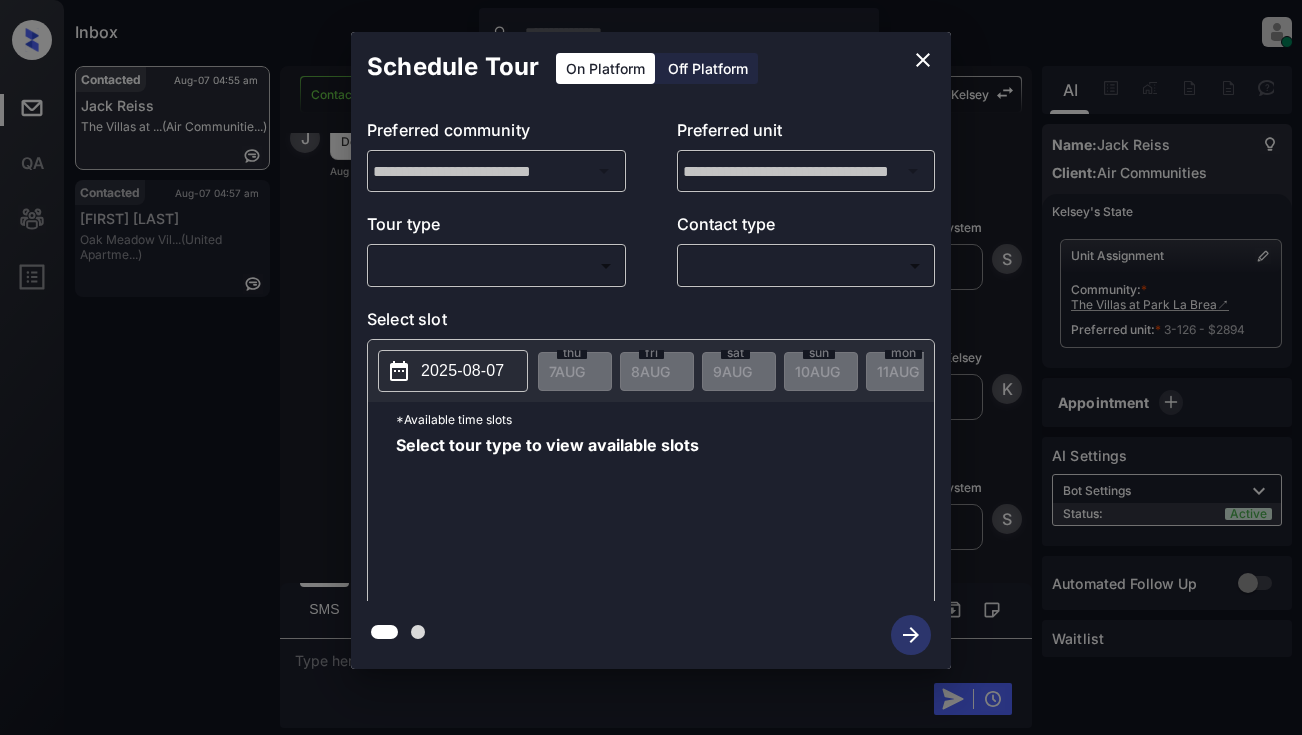 click on "Select tour type to view available slots" at bounding box center (665, 517) 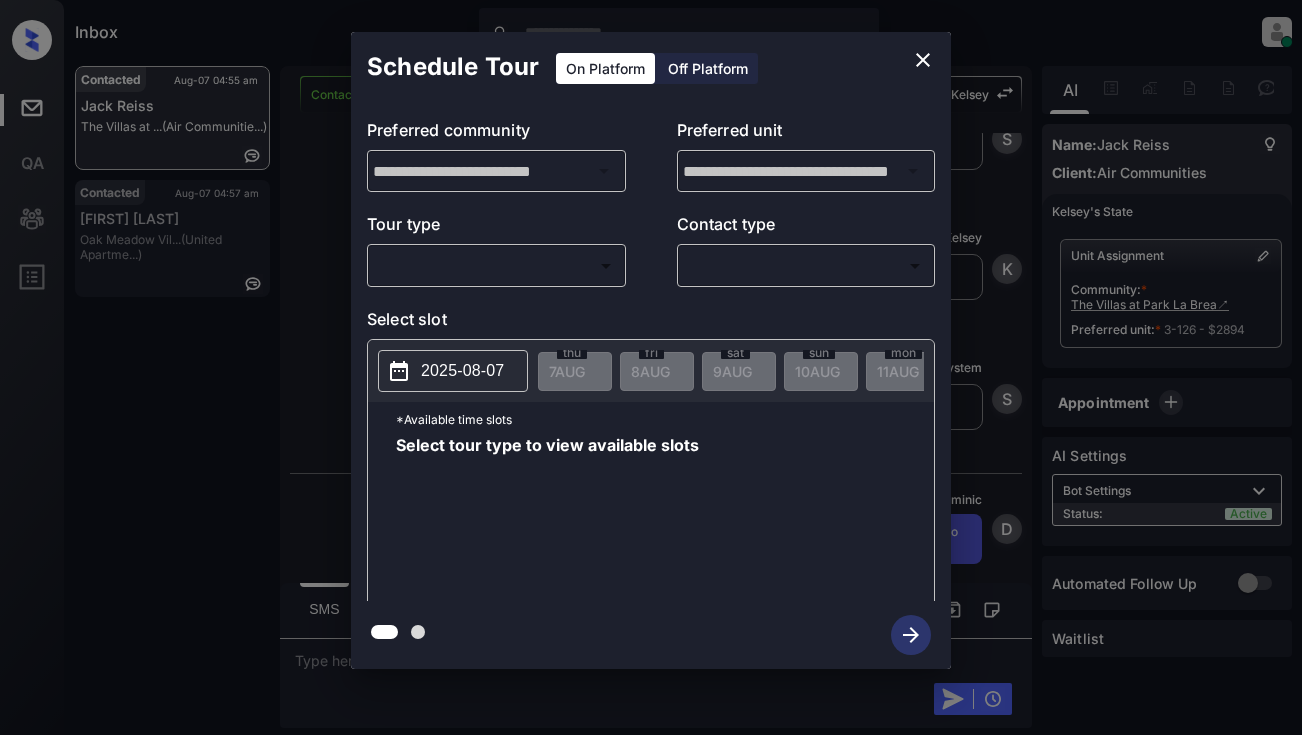scroll, scrollTop: 1945, scrollLeft: 0, axis: vertical 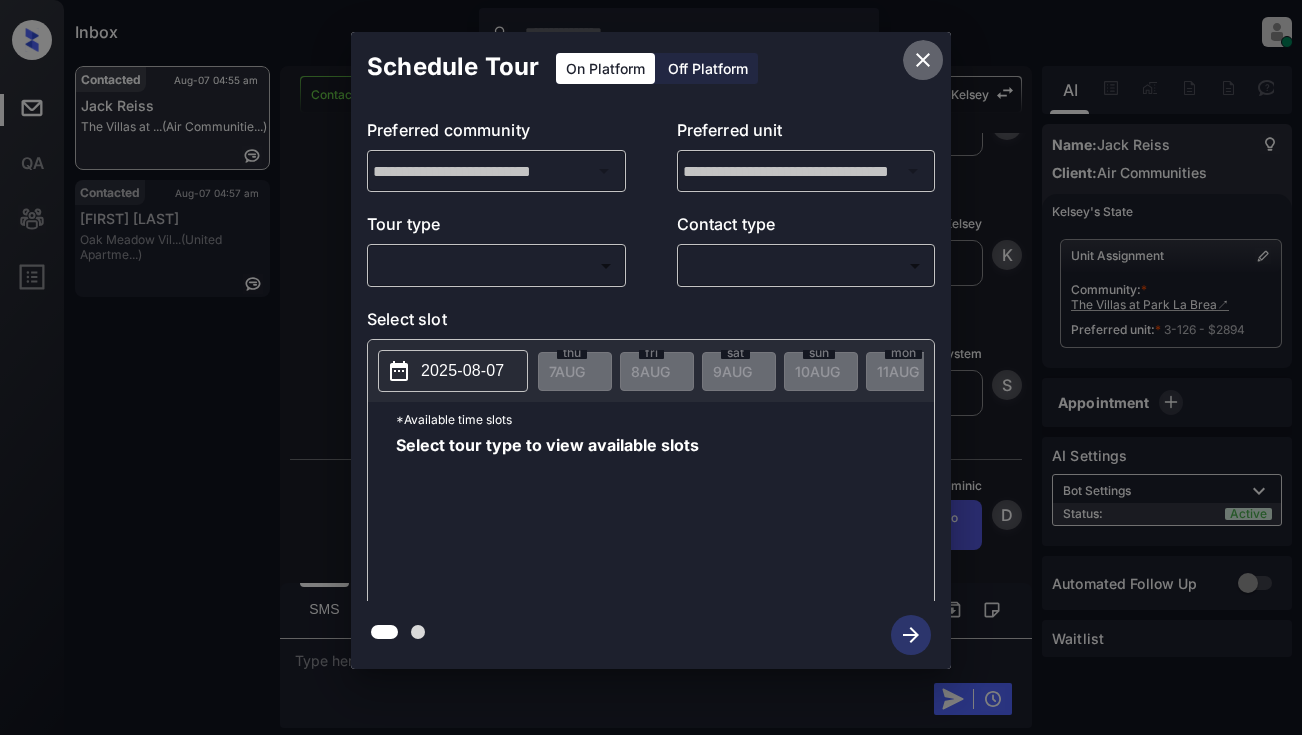 click 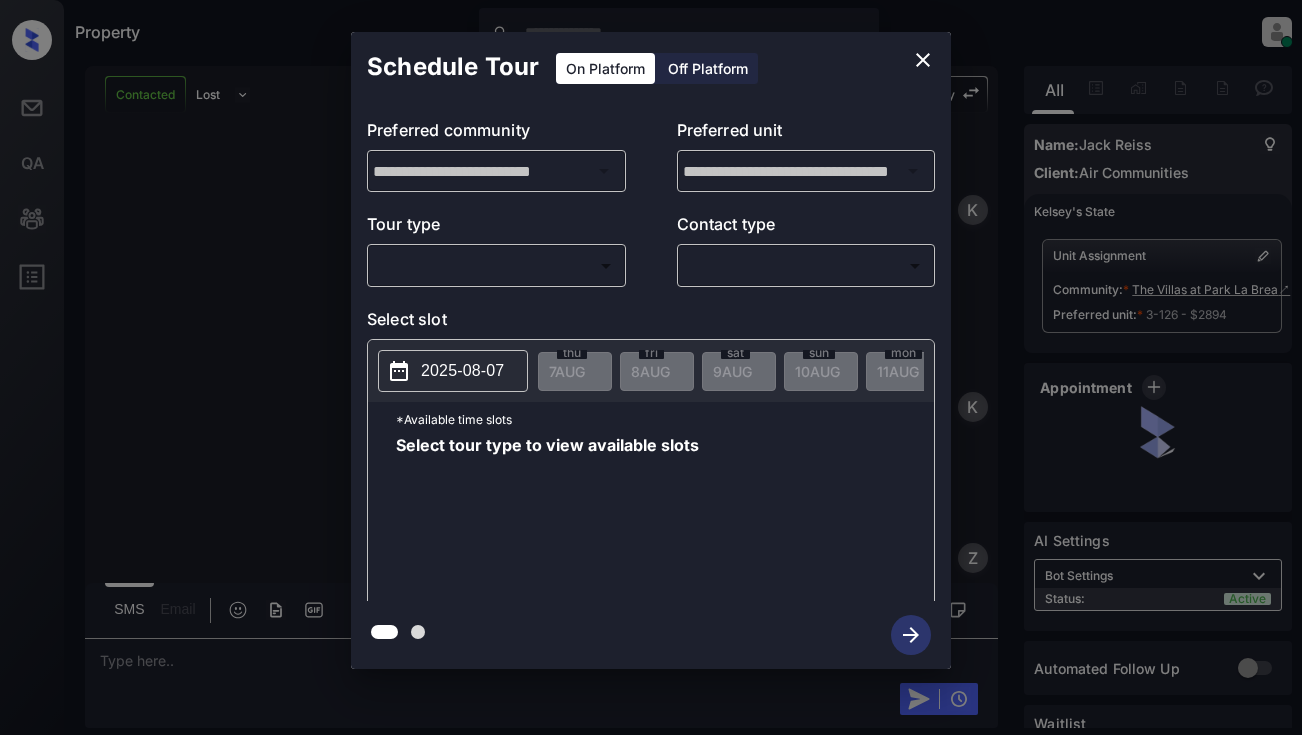 scroll, scrollTop: 0, scrollLeft: 0, axis: both 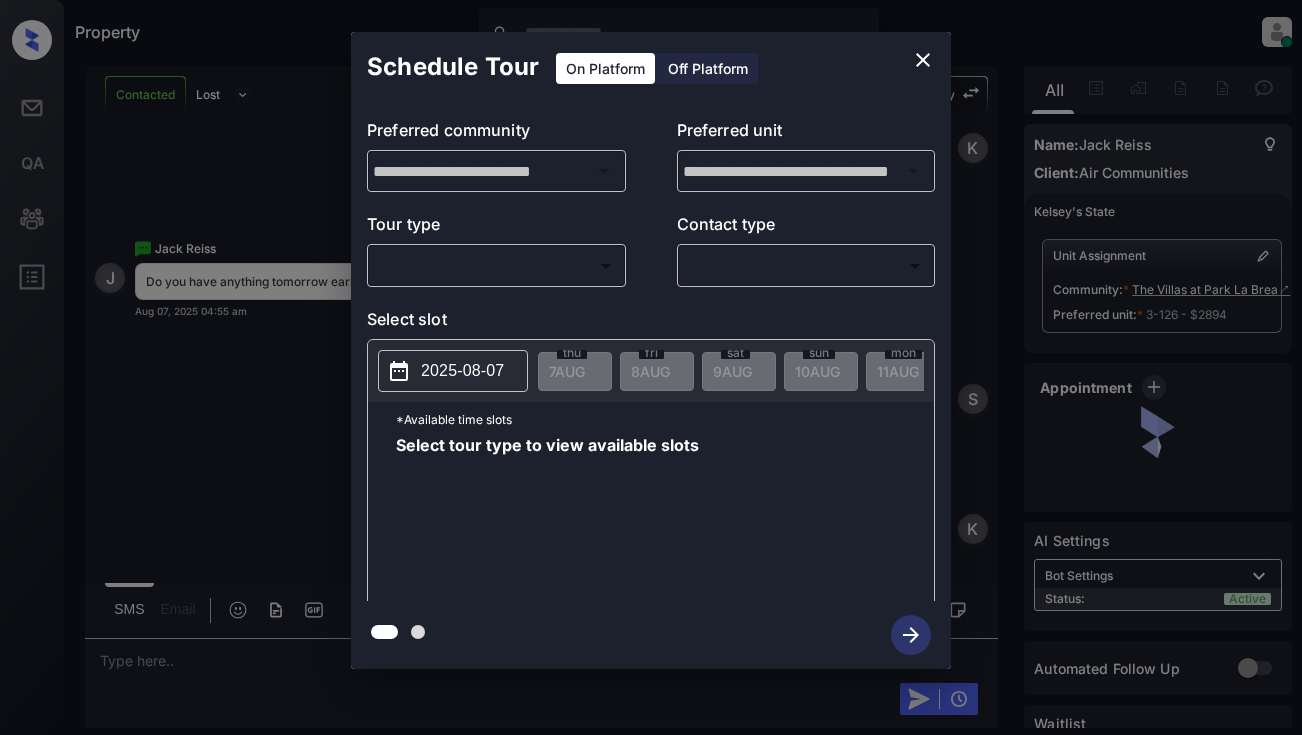 click on "​ ​" at bounding box center [496, 265] 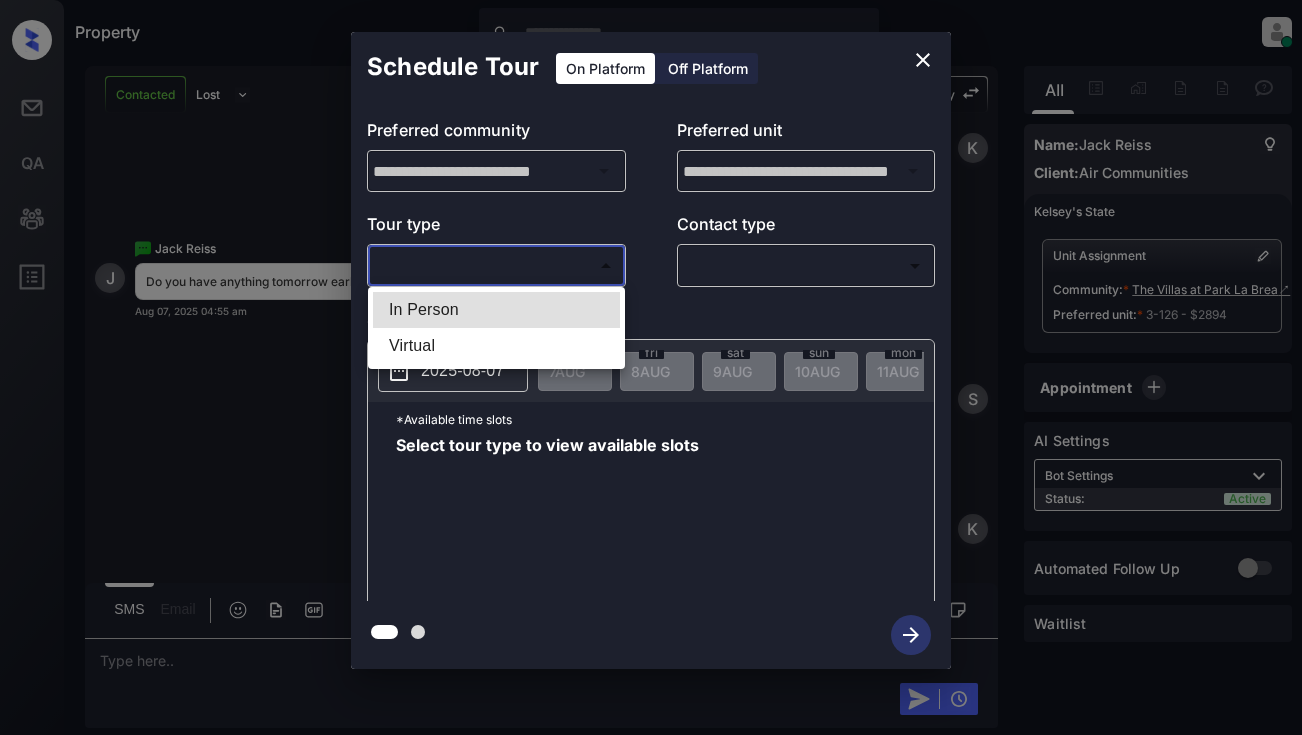 click on "Property [NAME] Online Set yourself   offline Set yourself   on break Profile Switch to  light  mode Sign out Contacted Lost Lead Sentiment: Angry Upon sliding the acknowledgement:  Lead will move to lost stage. * ​ SMS and call option will be set to opt out. AFM will be turned off for the lead. [NAME] New Message [NAME] Notes Note: [URL] - Paste this link into your browser to view [NAME]’s conversation with the prospect Aug 07, 2025 04:53 am  Sync'd w  entrata K New Message [NAME] Due to the activation of disableLeadTransfer feature flag, [NAME] will no longer transfer ownership of this CRM guest card Aug 07, 2025 04:53 am K New Message Zuma Lead transferred to leasing agent: [NAME] Aug 07, 2025 04:53 am Z New Message Agent Lead created via emailParser in Inbound stage. Aug 07, 2025 04:53 am A New Message Agent AFM Request sent to [NAME]. Aug 07, 2025 04:53 am A New Message" at bounding box center [651, 367] 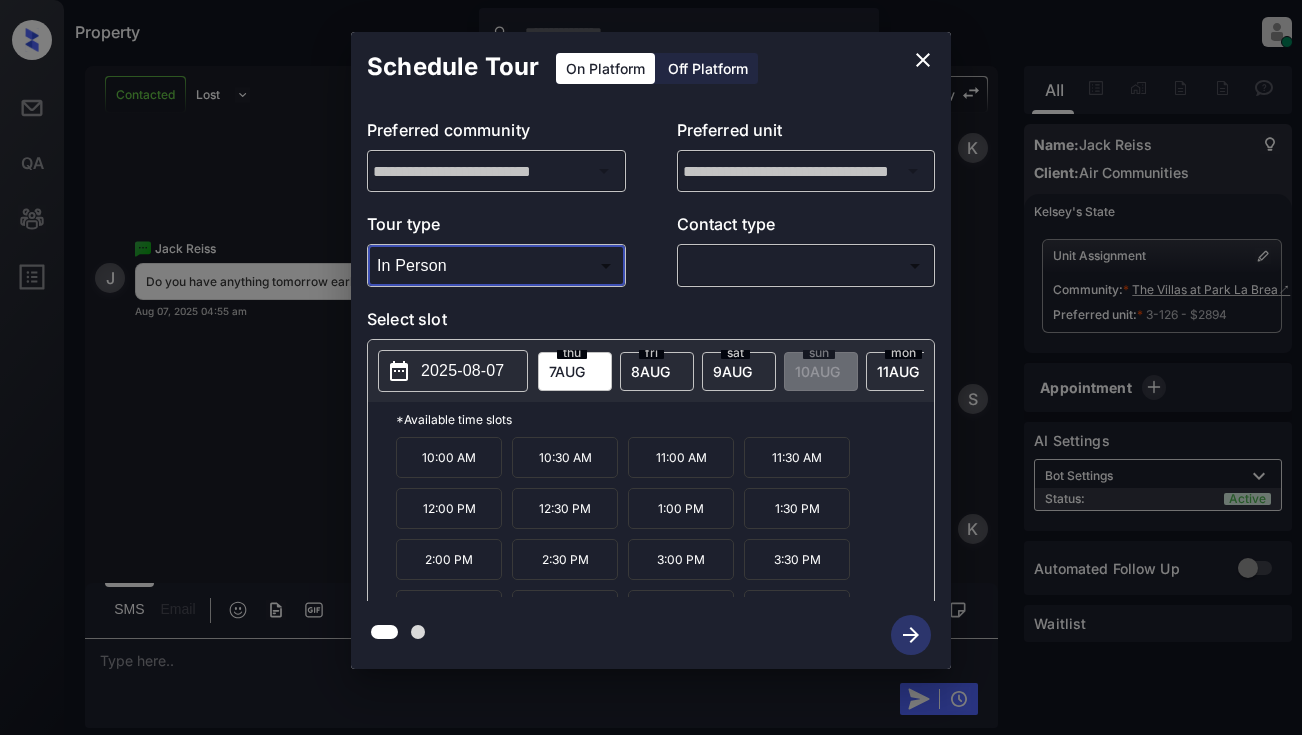click on "8 AUG" at bounding box center (567, 371) 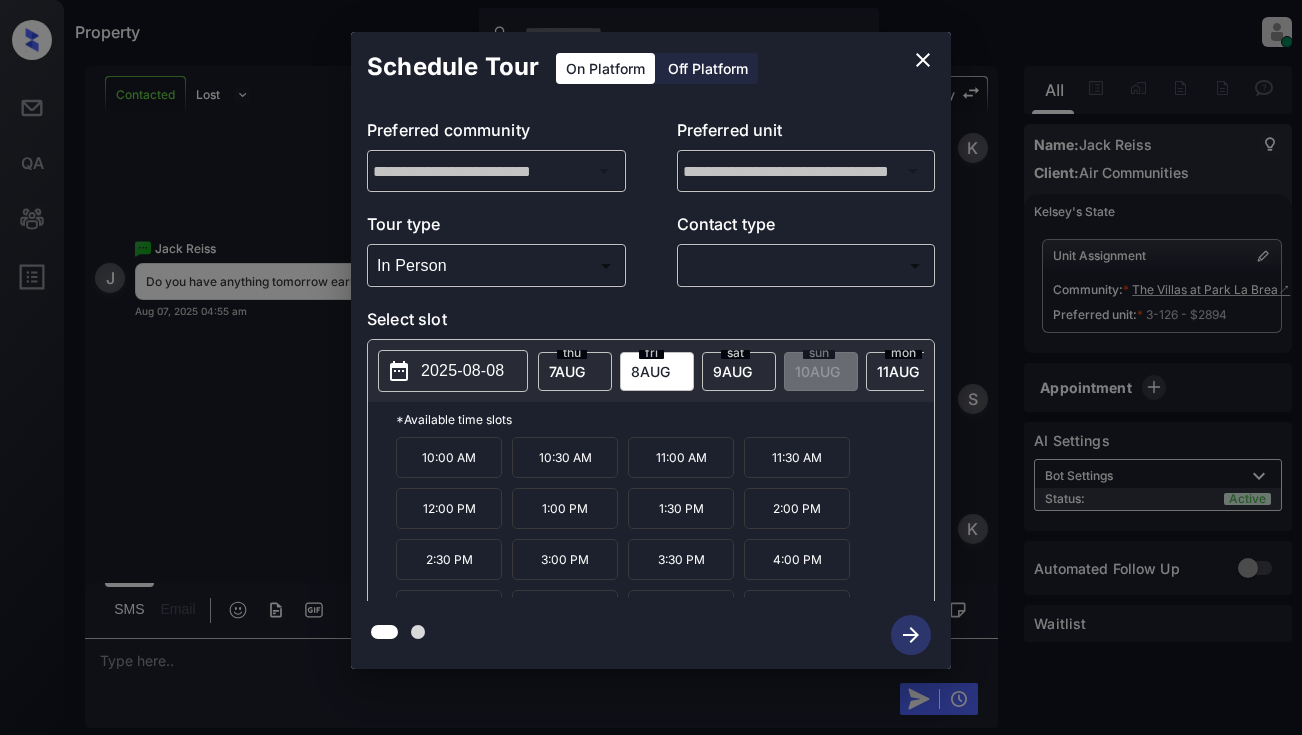 click 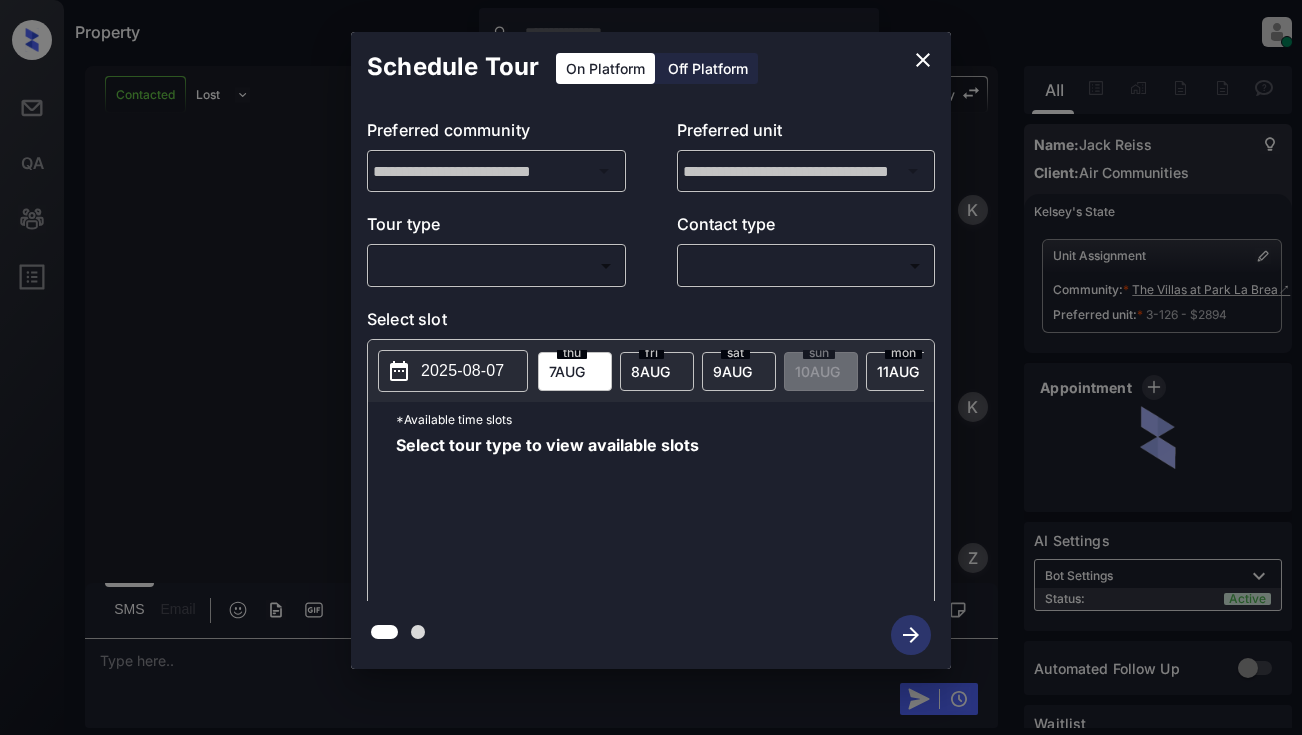 scroll, scrollTop: 0, scrollLeft: 0, axis: both 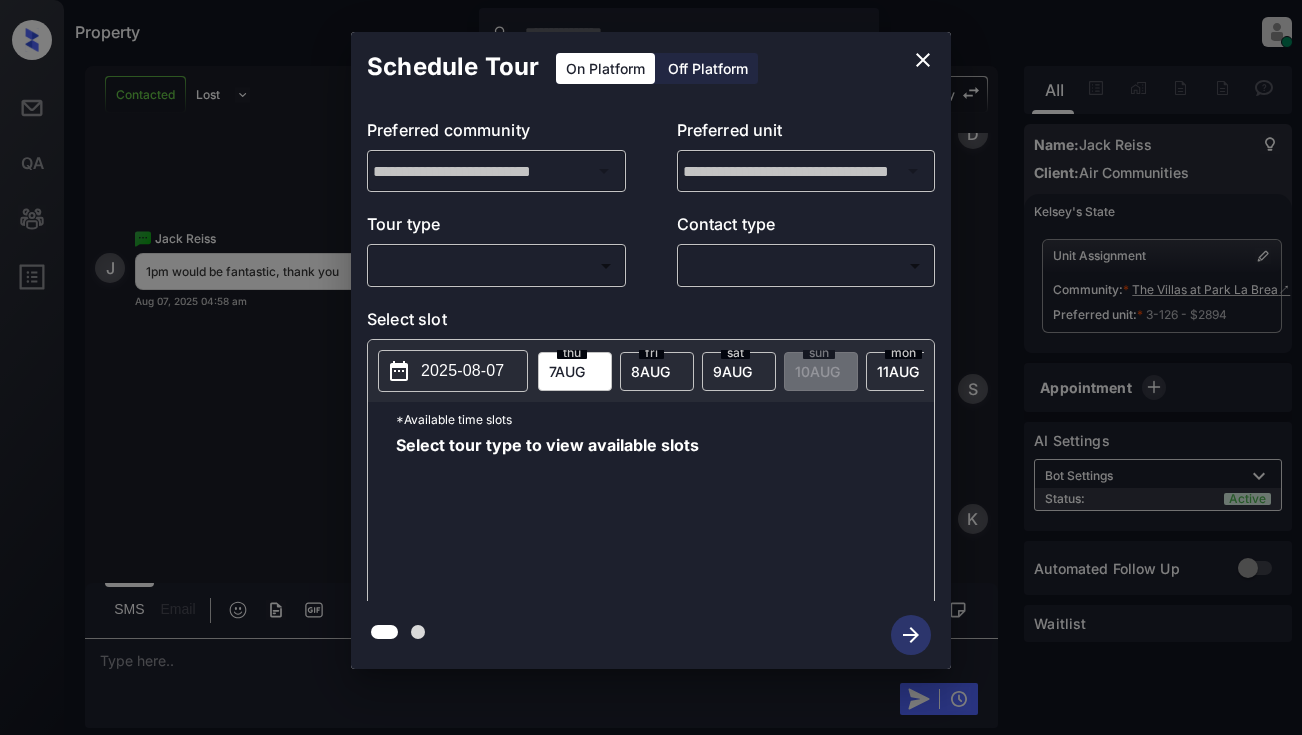 click on "Property [NAME] Online Set yourself   offline Set yourself   on break Profile Switch to  light  mode Sign out Contacted Lost Lead Sentiment: Angry Upon sliding the acknowledgement:  Lead will move to lost stage. * ​ SMS and call option will be set to opt out. AFM will be turned off for the lead. [NAME] New Message [NAME] Notes Note: [URL] - Paste this link into your browser to view [NAME]’s conversation with the prospect Aug 07, 2025 04:53 am  Sync'd w  entrata K New Message [NAME] Due to the activation of disableLeadTransfer feature flag, [NAME] will no longer transfer ownership of this CRM guest card Aug 07, 2025 04:53 am K New Message Zuma Lead transferred to leasing agent: [NAME] Aug 07, 2025 04:53 am Z New Message Agent Lead created via emailParser in Inbound stage. Aug 07, 2025 04:53 am A New Message Agent AFM Request sent to [NAME]. Aug 07, 2025 04:53 am A New Message" at bounding box center [651, 367] 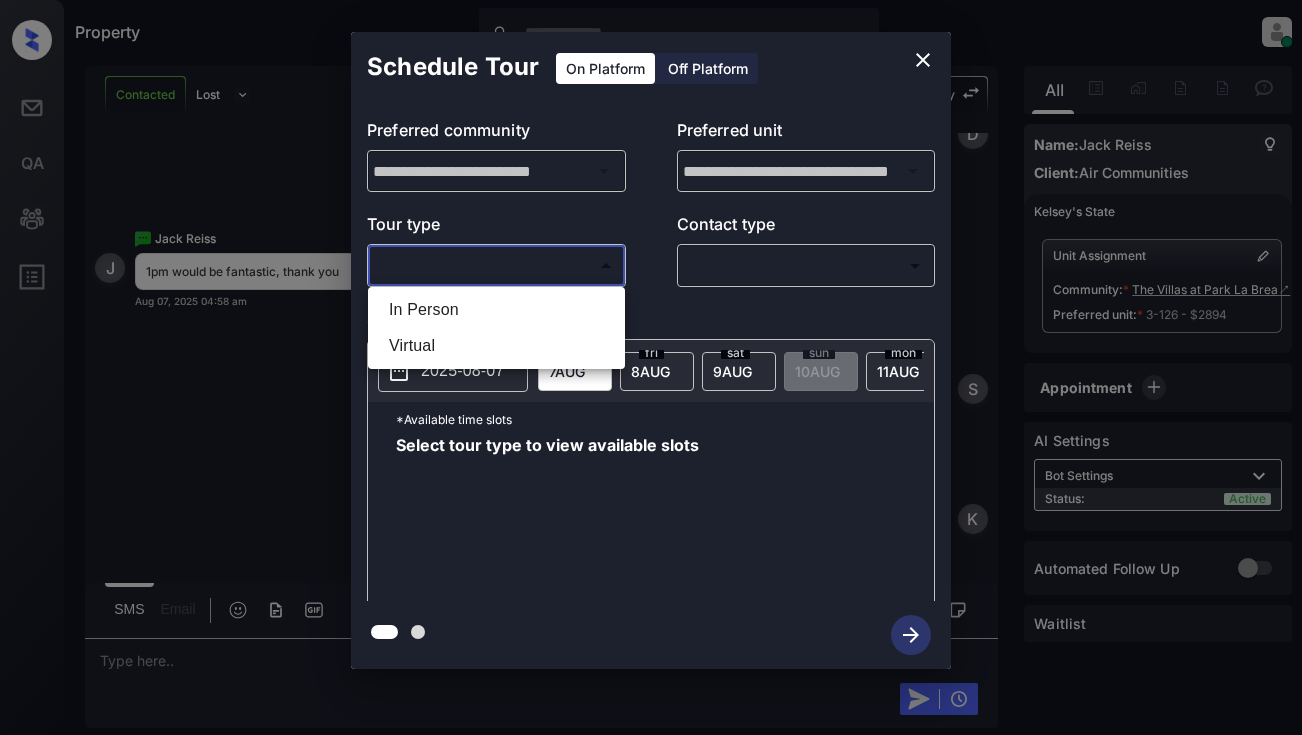 click on "In Person" at bounding box center [496, 310] 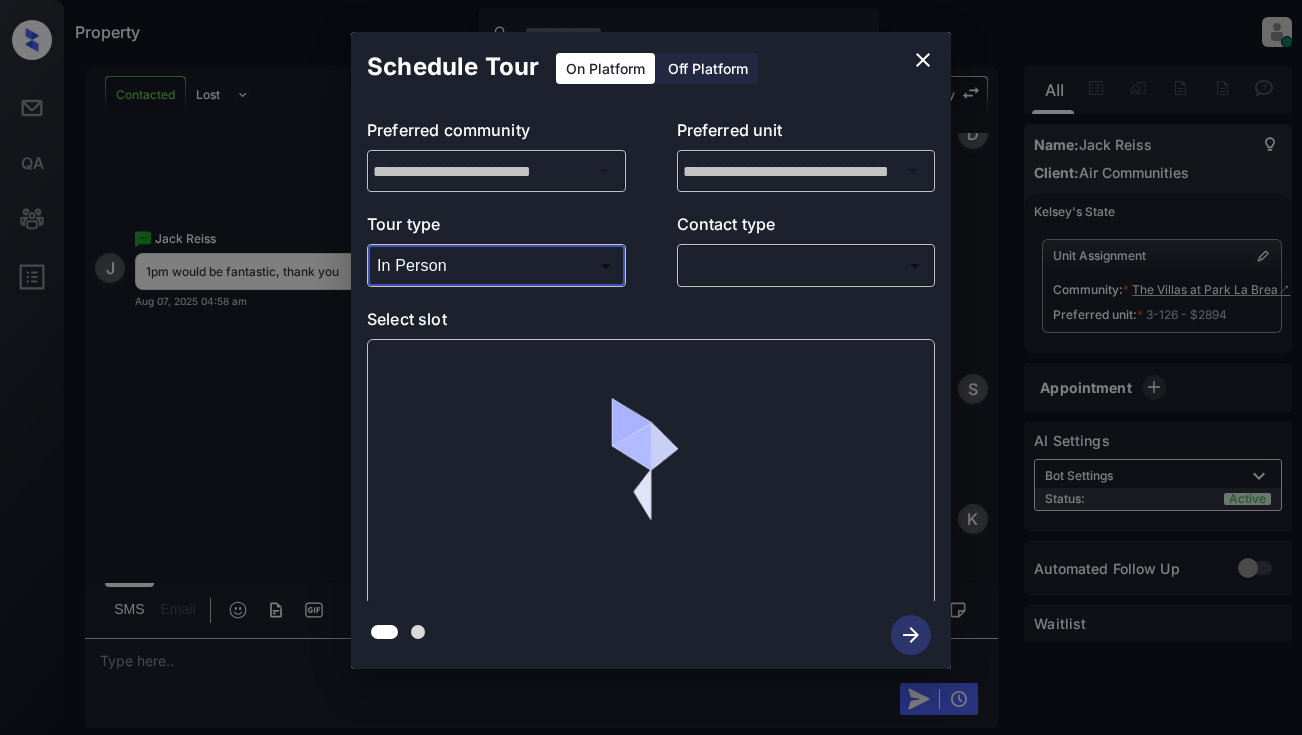 click on "Property [NAME] Online Set yourself   offline Set yourself   on break Profile Switch to  light  mode Sign out Contacted Lost Lead Sentiment: Angry Upon sliding the acknowledgement:  Lead will move to lost stage. * ​ SMS and call option will be set to opt out. AFM will be turned off for the lead. [NAME] New Message [NAME] Notes Note: [URL] - Paste this link into your browser to view [NAME]’s conversation with the prospect Aug 07, 2025 04:53 am  Sync'd w  entrata K New Message [NAME] Due to the activation of disableLeadTransfer feature flag, [NAME] will no longer transfer ownership of this CRM guest card Aug 07, 2025 04:53 am K New Message Zuma Lead transferred to leasing agent: [NAME] Aug 07, 2025 04:53 am Z New Message Agent Lead created via emailParser in Inbound stage. Aug 07, 2025 04:53 am A New Message Agent AFM Request sent to [NAME]. Aug 07, 2025 04:53 am A New Message" at bounding box center (651, 367) 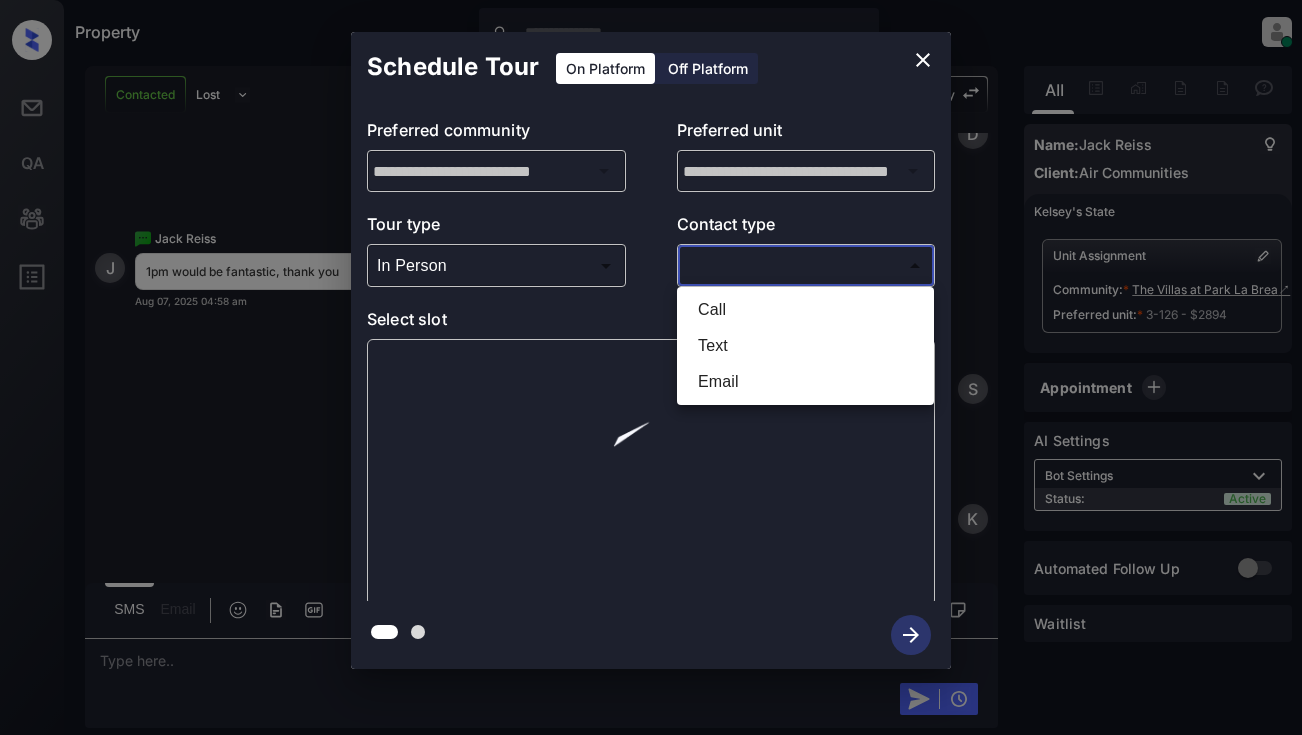 click on "Text" at bounding box center (805, 346) 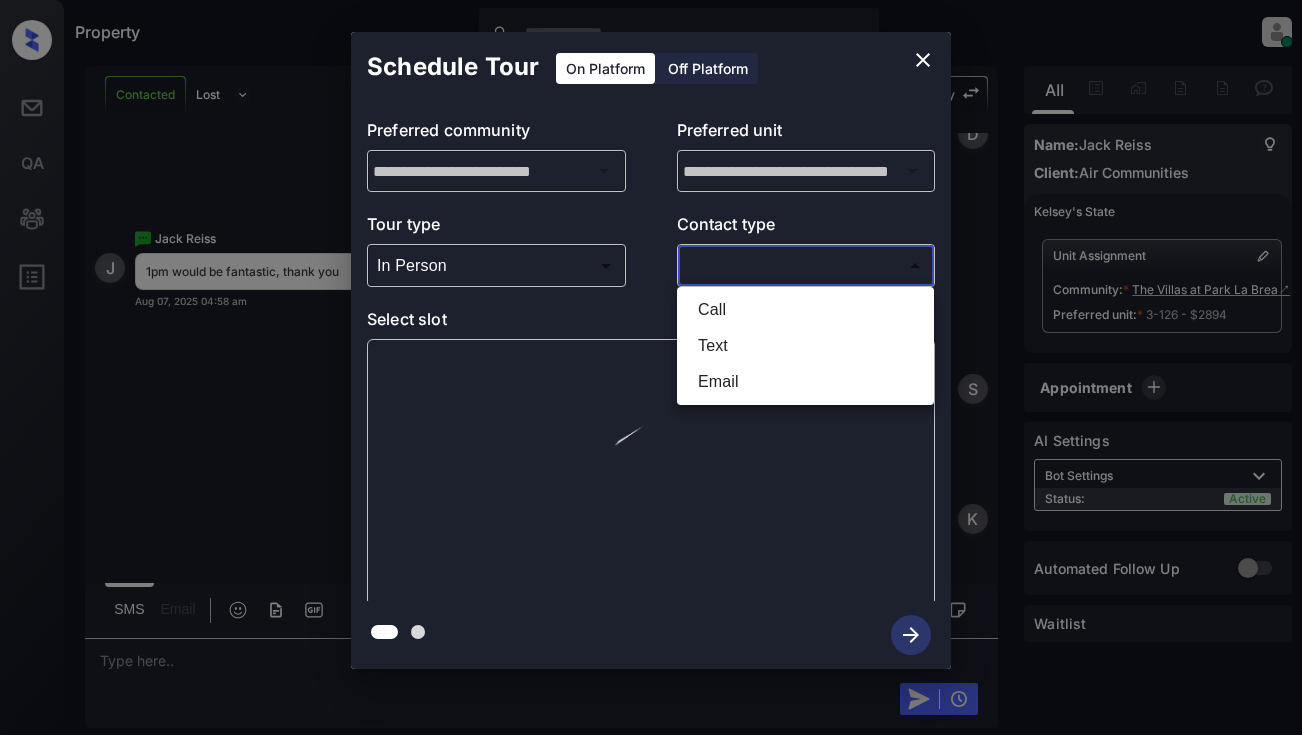 type on "****" 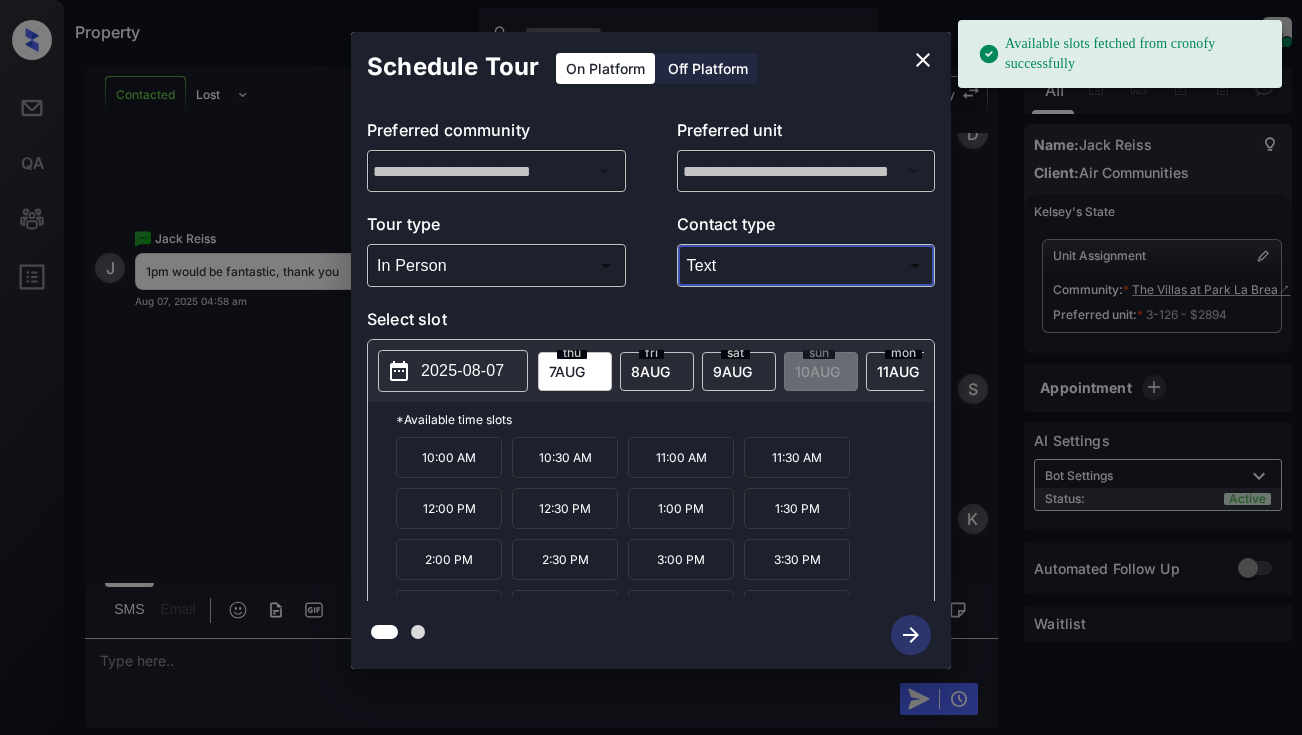 click 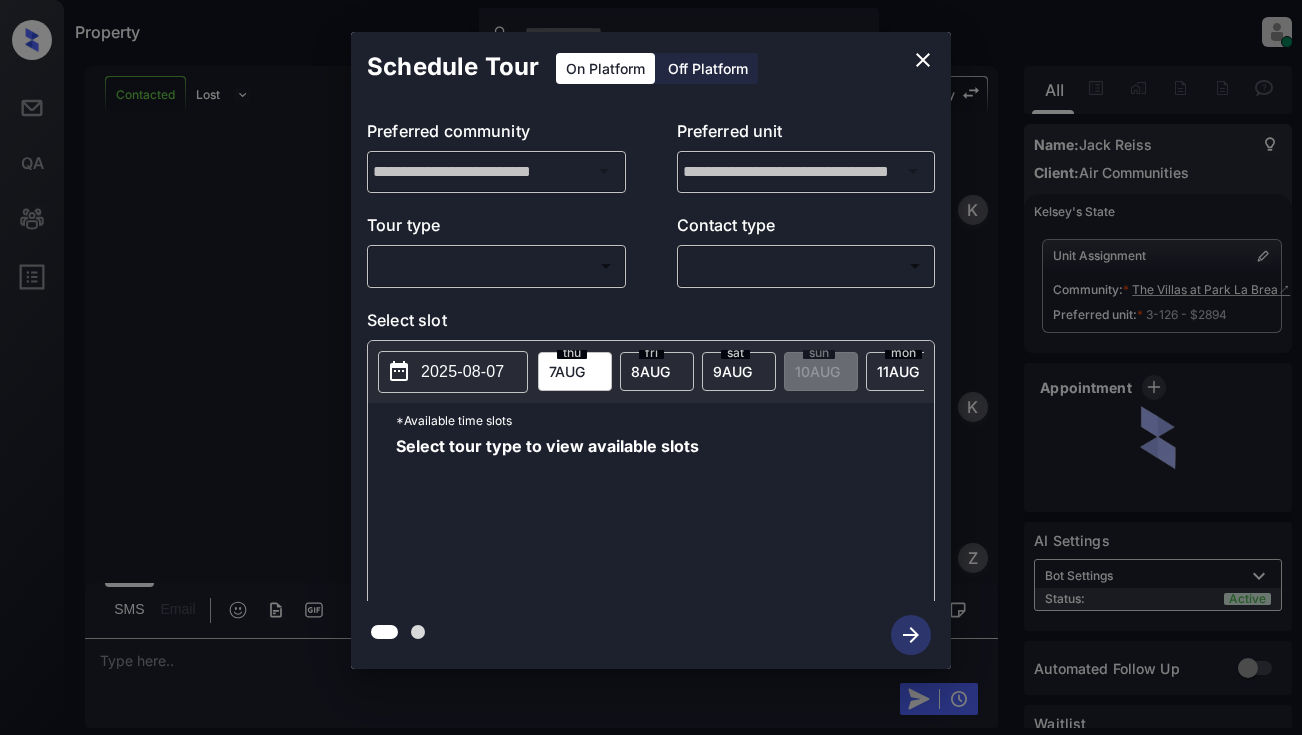 scroll, scrollTop: 0, scrollLeft: 0, axis: both 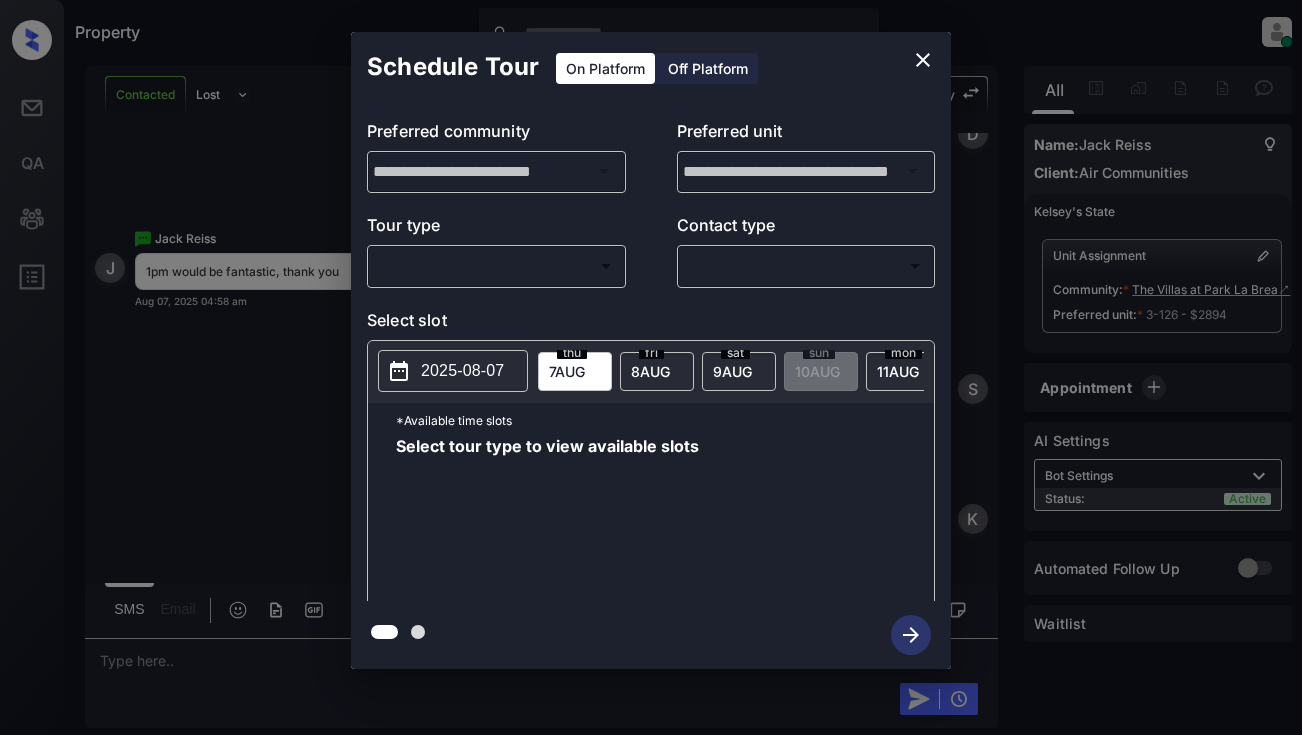 click on "​ ​" at bounding box center (496, 265) 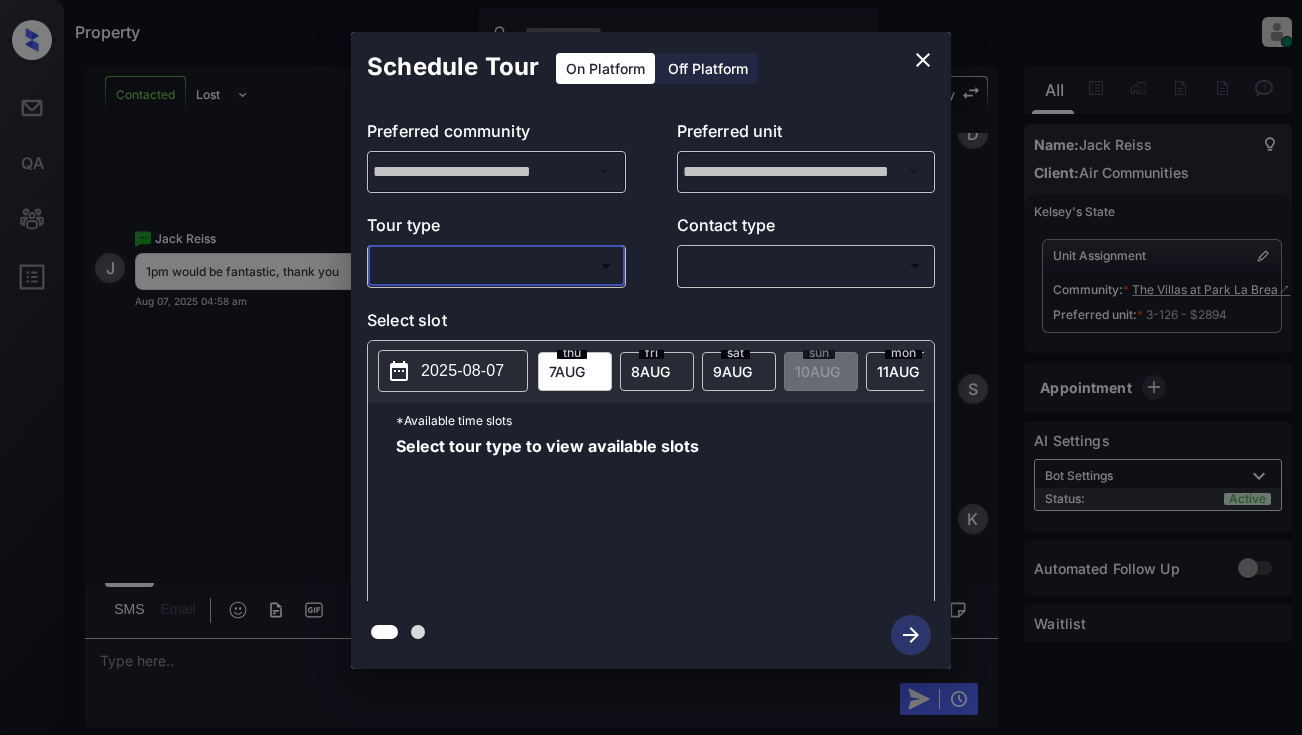 click on "Property [PERSON] Online Set yourself   offline Set yourself   on break Profile Switch to  light  mode Sign out Contacted Lost Lead Sentiment: Angry Upon sliding the acknowledgement:  Lead will move to lost stage. * ​ SMS and call option will be set to opt out. AFM will be turned off for the lead. [PERSON] New Message [PERSON] Notes Note:  - Paste this link into your browser to view [PERSON]’s conversation with the prospect Aug 07, 2025 04:53 am  Sync'd w  entrata [PERSON] New Message [PERSON] Due to the activation of disableLeadTransfer feature flag, [PERSON] will no longer transfer ownership of this CRM guest card Aug 07, 2025 04:53 am [PERSON] New Message Zuma Lead transferred to leasing agent: [PERSON] Aug 07, 2025 04:53 am [PERSON] New Message Agent Lead created via emailParser in Inbound stage. Aug 07, 2025 04:53 am [PERSON] New Message Agent AFM Request sent to [PERSON]. Aug 07, 2025 04:53 am [PERSON] New Message" at bounding box center (651, 367) 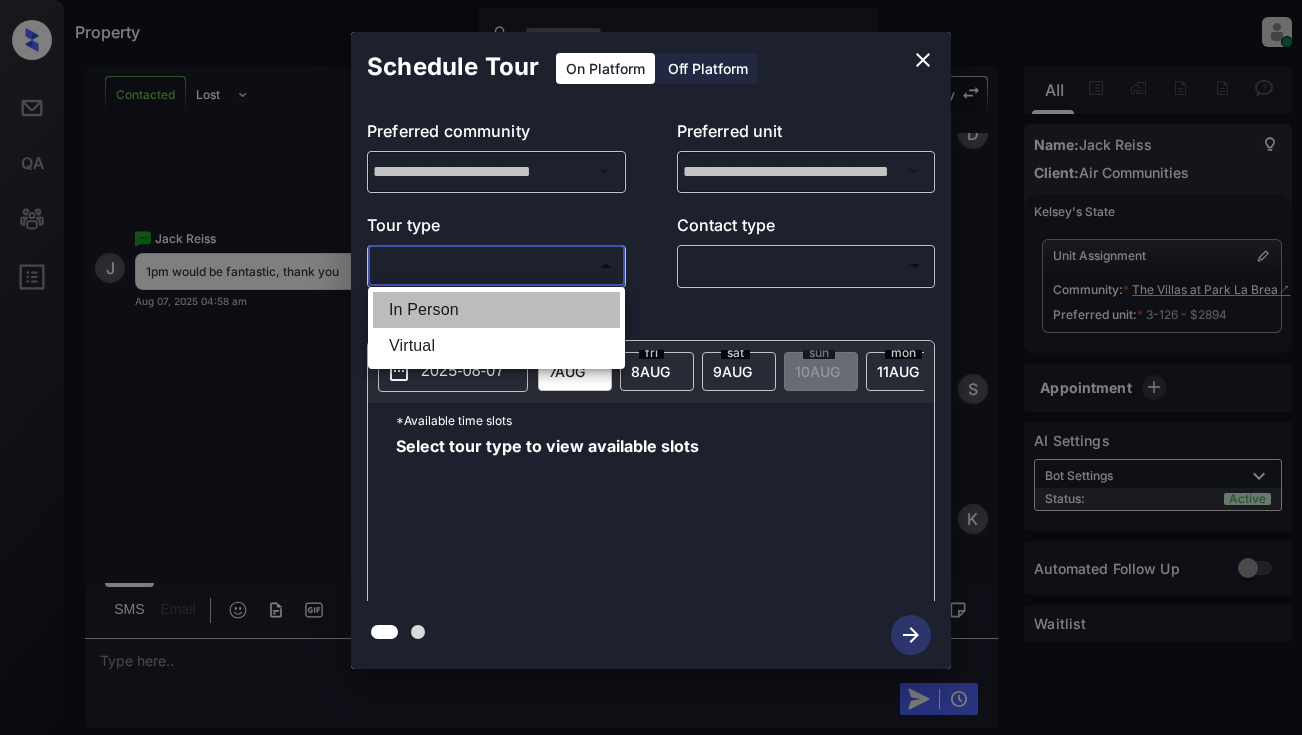 click on "In Person" at bounding box center [496, 310] 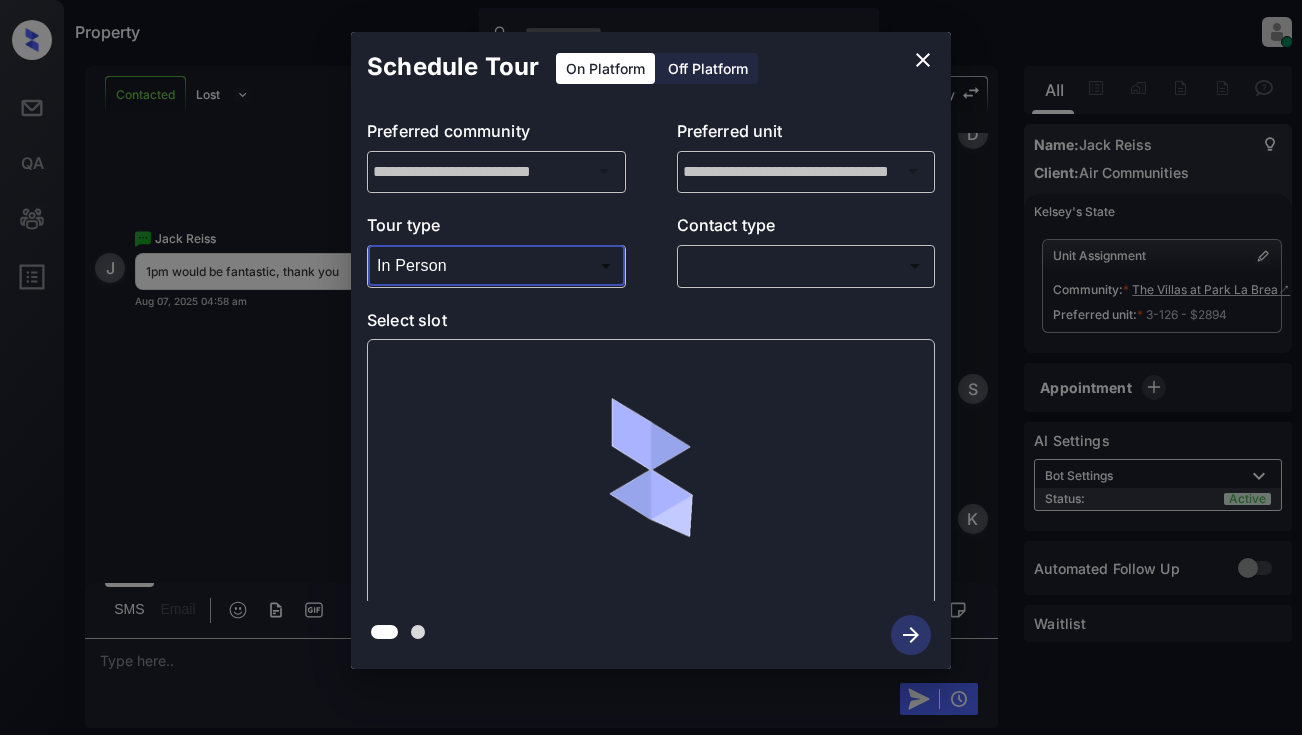 click on "Property [PERSON] Online Set yourself   offline Set yourself   on break Profile Switch to  light  mode Sign out Contacted Lost Lead Sentiment: Angry Upon sliding the acknowledgement:  Lead will move to lost stage. * ​ SMS and call option will be set to opt out. AFM will be turned off for the lead. [PERSON] New Message [PERSON] Notes Note:  - Paste this link into your browser to view [PERSON]’s conversation with the prospect Aug 07, 2025 04:53 am  Sync'd w  entrata [PERSON] New Message [PERSON] Due to the activation of disableLeadTransfer feature flag, [PERSON] will no longer transfer ownership of this CRM guest card Aug 07, 2025 04:53 am [PERSON] New Message Zuma Lead transferred to leasing agent: [PERSON] Aug 07, 2025 04:53 am [PERSON] New Message Agent Lead created via emailParser in Inbound stage. Aug 07, 2025 04:53 am [PERSON] New Message Agent AFM Request sent to [PERSON]. Aug 07, 2025 04:53 am [PERSON] New Message" at bounding box center [651, 367] 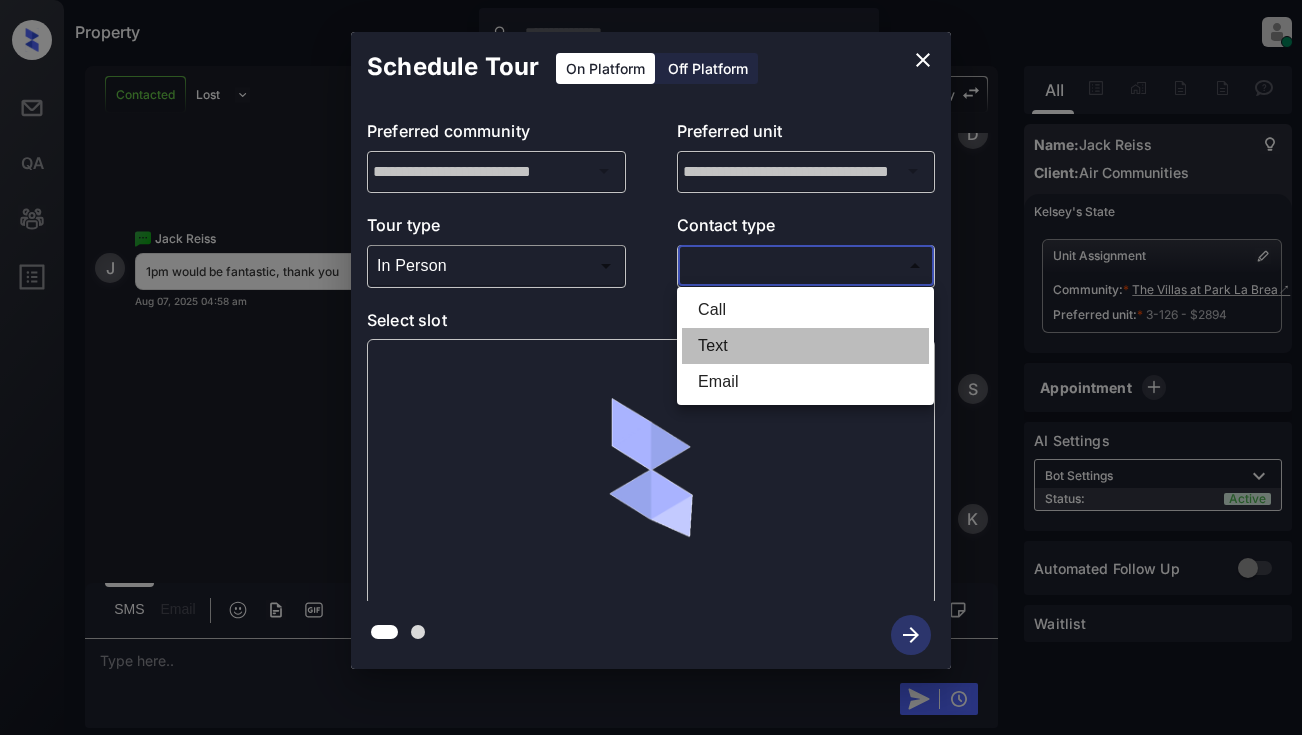 click on "Text" at bounding box center [805, 346] 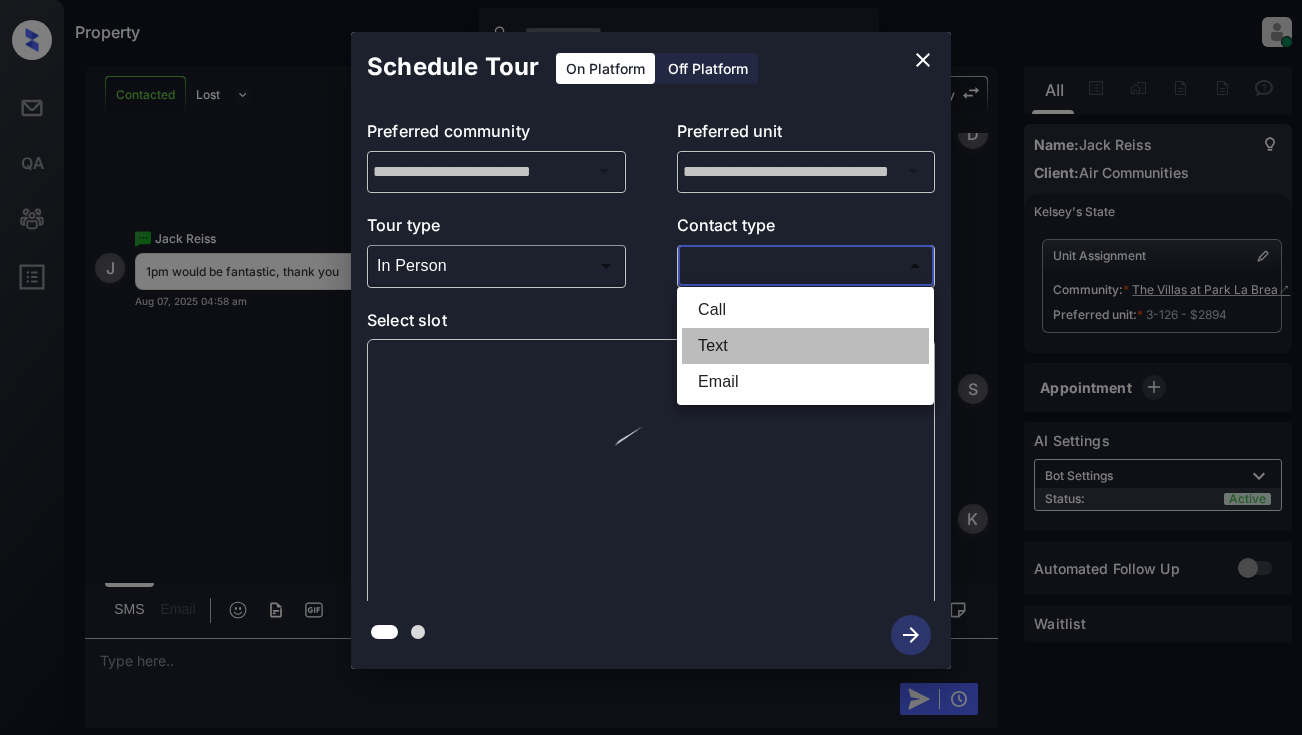 type on "****" 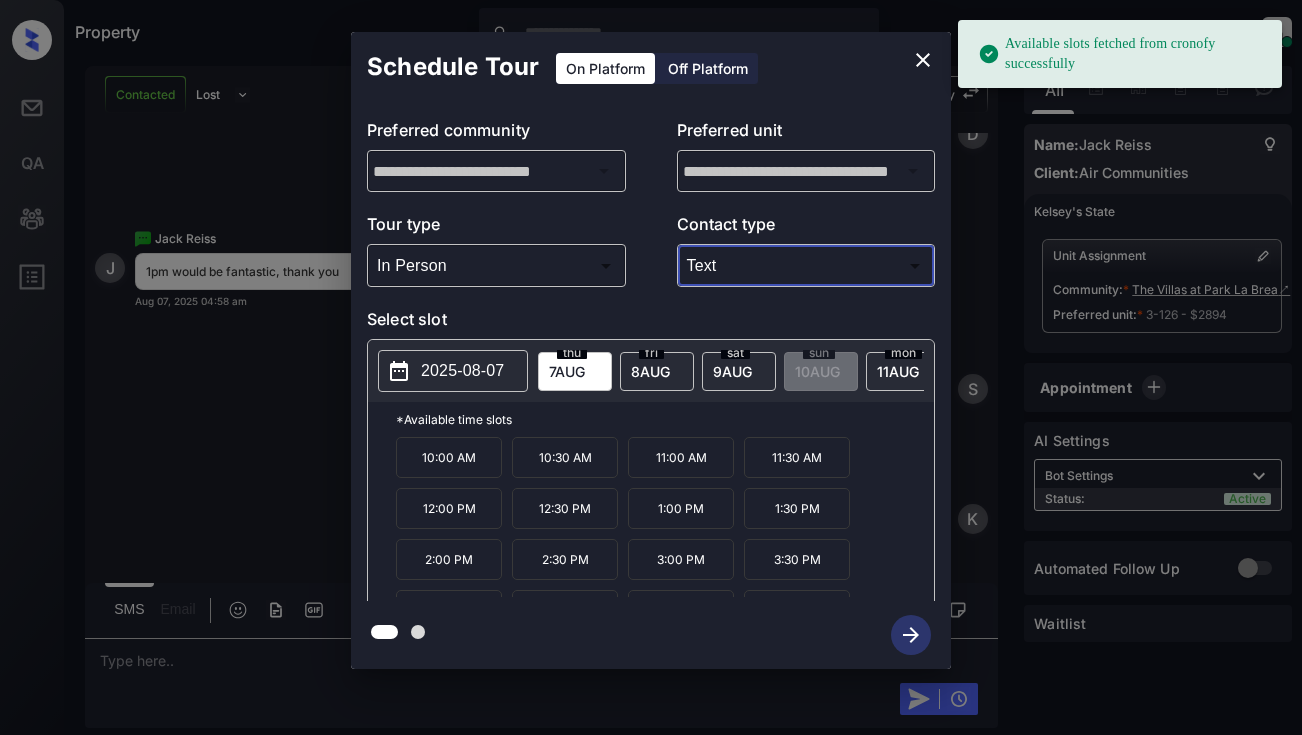 click on "8 AUG" at bounding box center [567, 371] 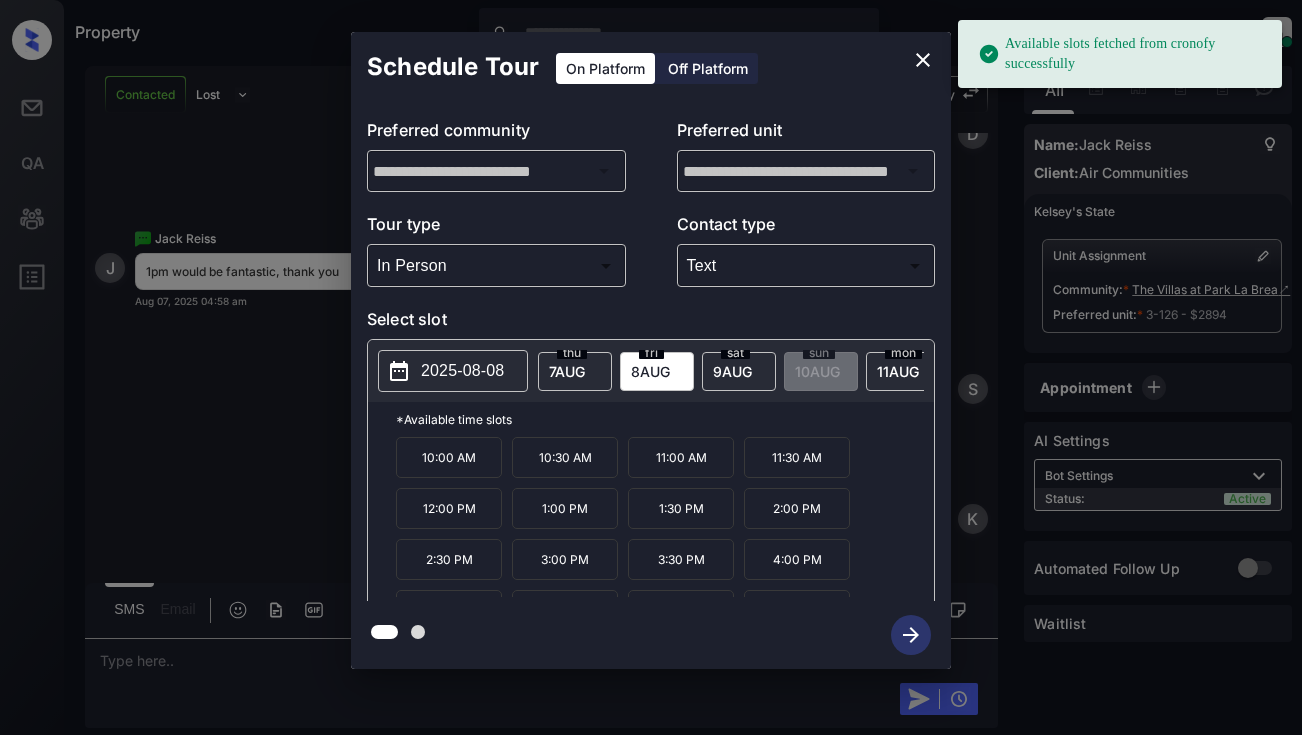 click on "1:00 PM" at bounding box center (565, 508) 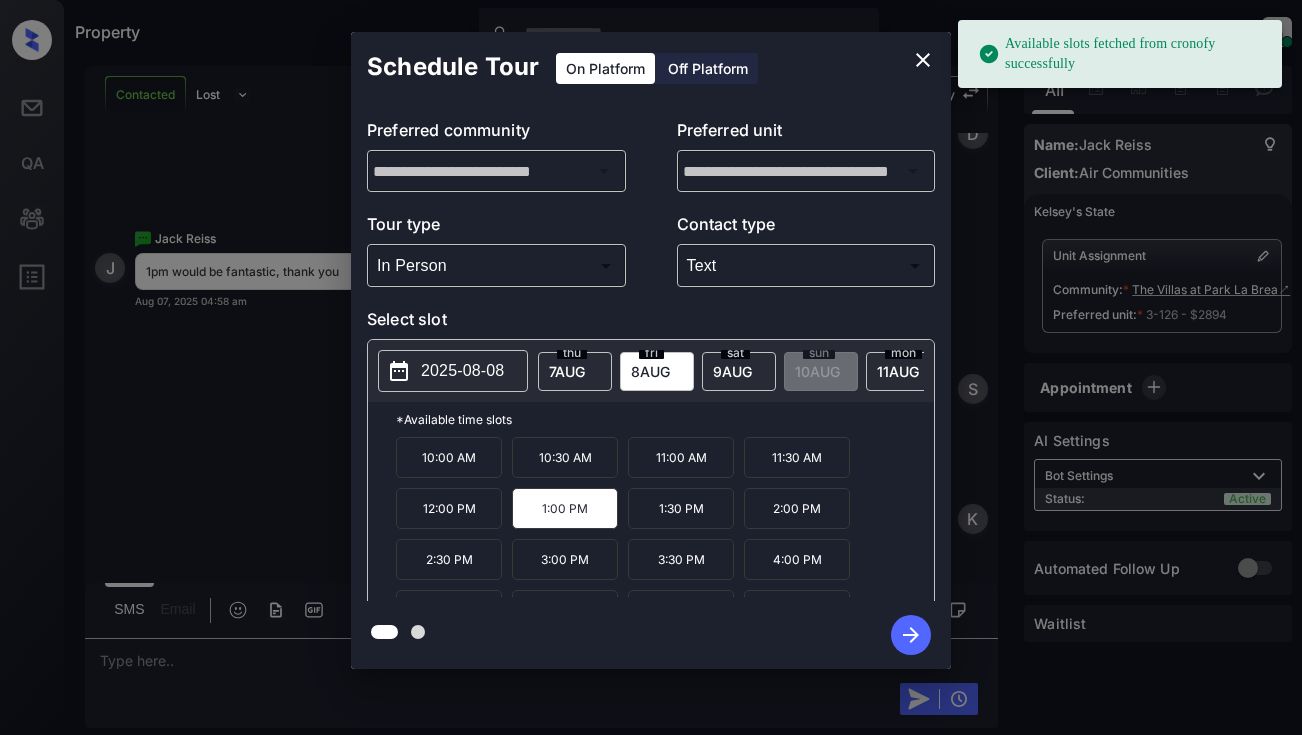 click 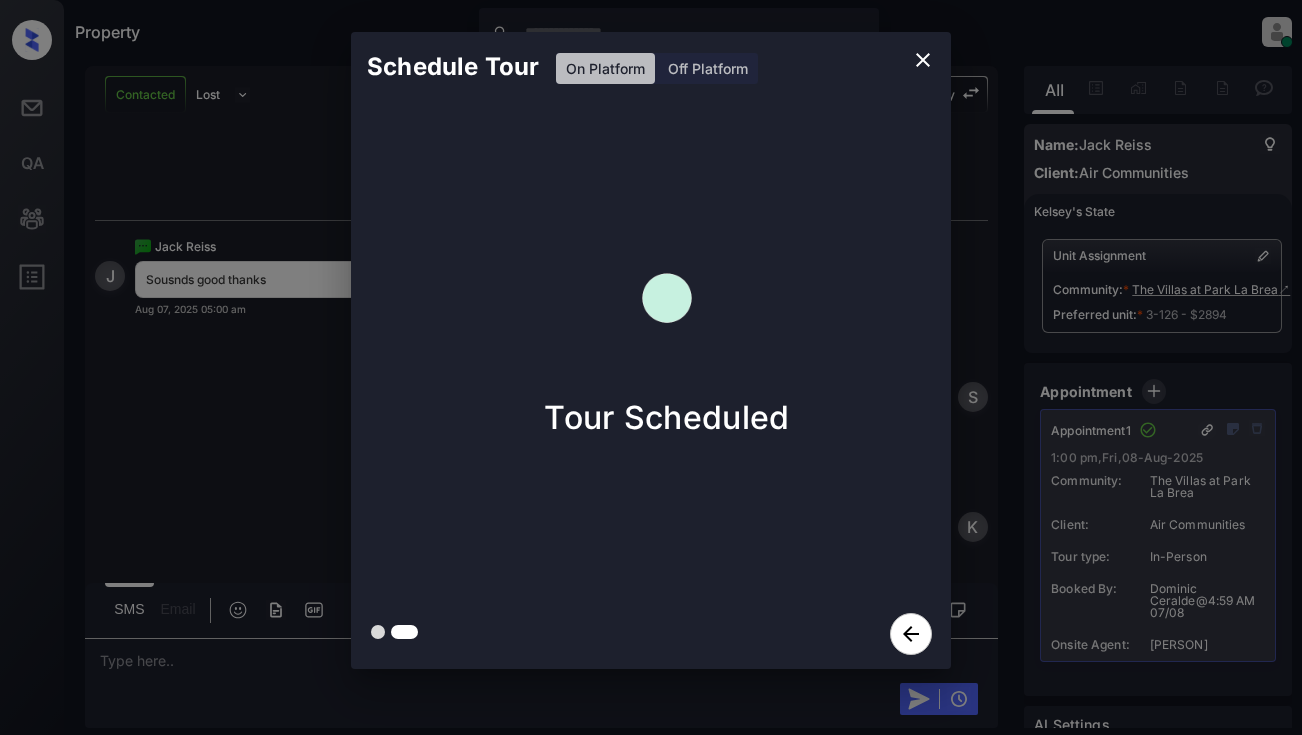 scroll, scrollTop: 3824, scrollLeft: 0, axis: vertical 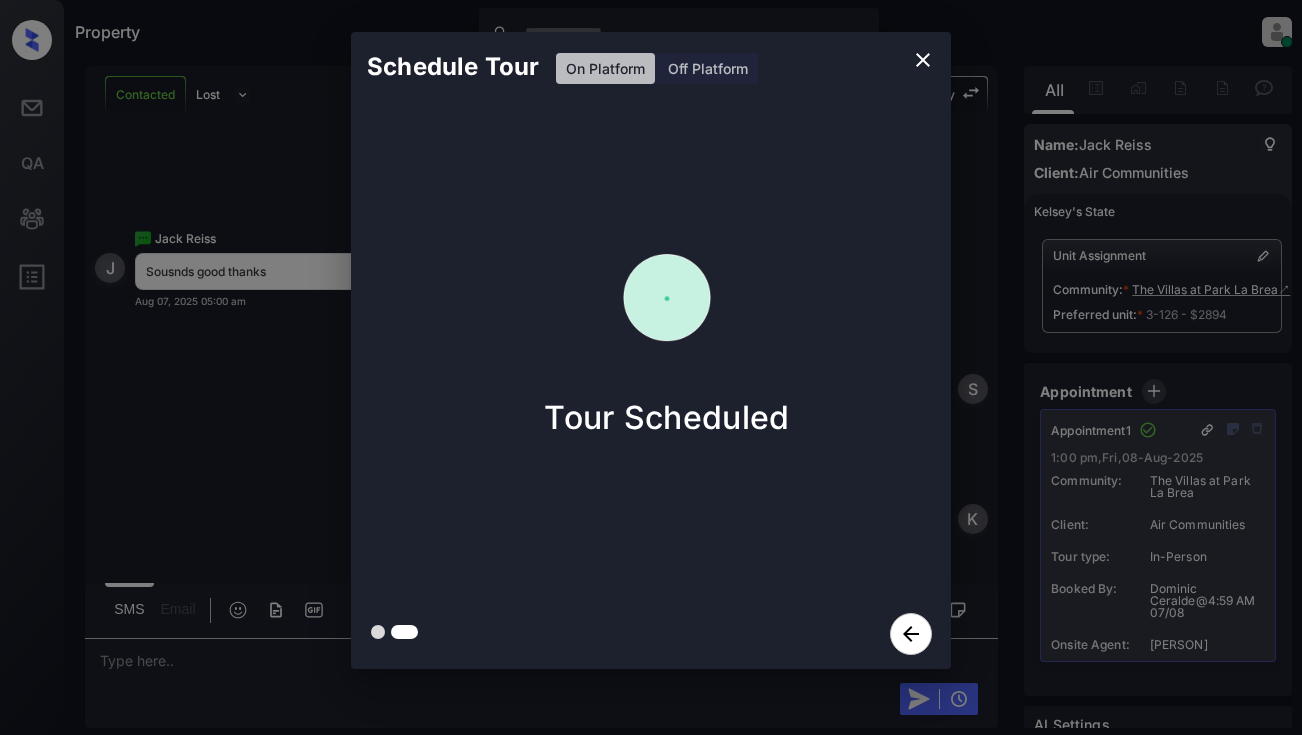 click on "Schedule Tour On Platform Off Platform Tour Scheduled" at bounding box center (651, 350) 